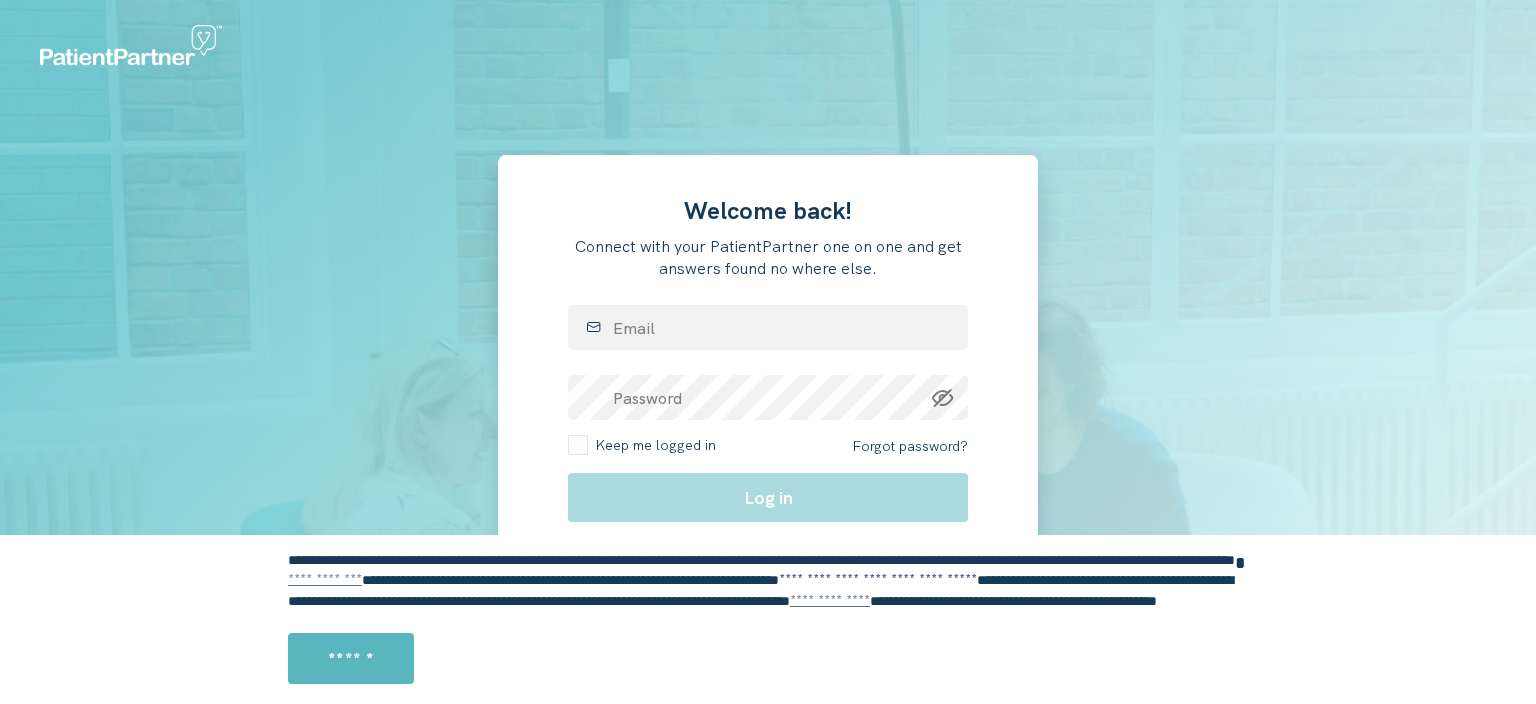 scroll, scrollTop: 0, scrollLeft: 0, axis: both 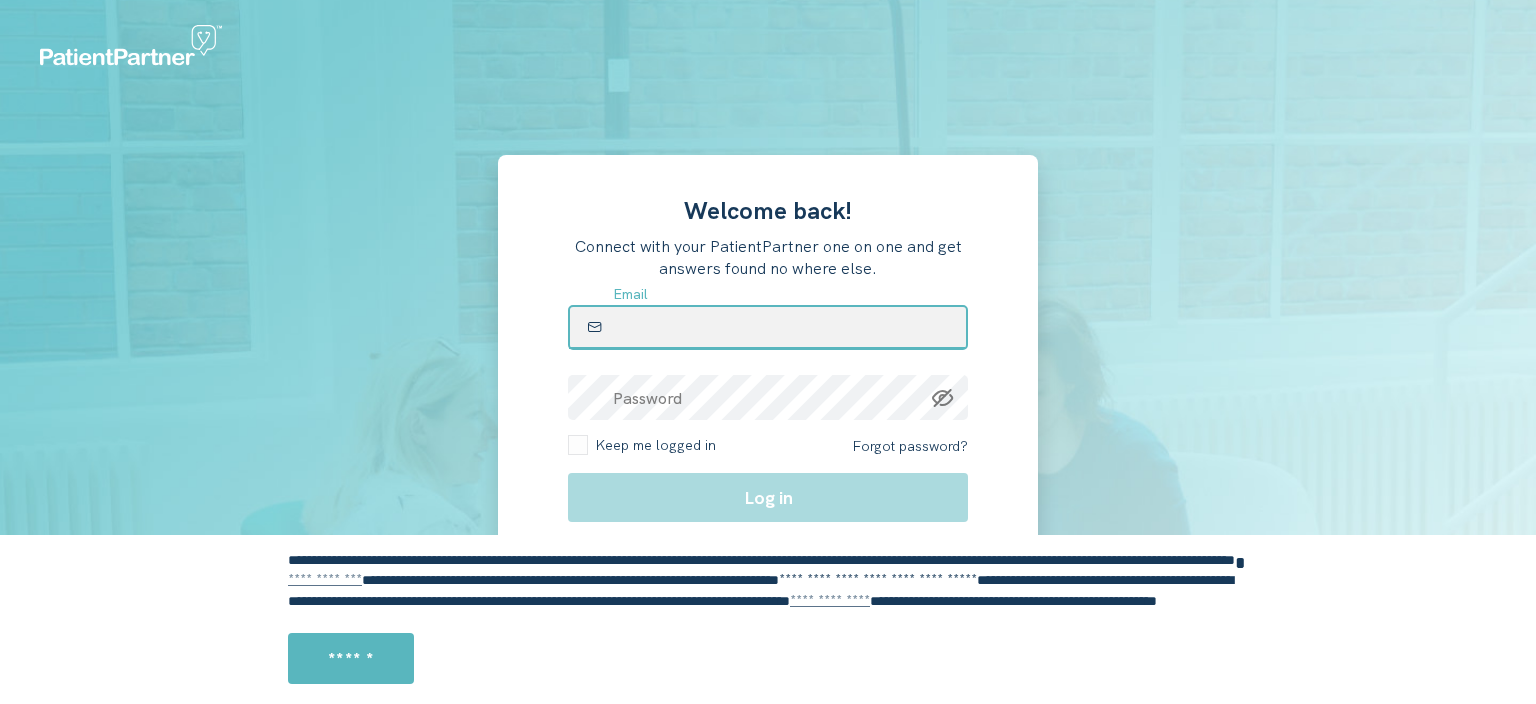 click at bounding box center [768, 327] 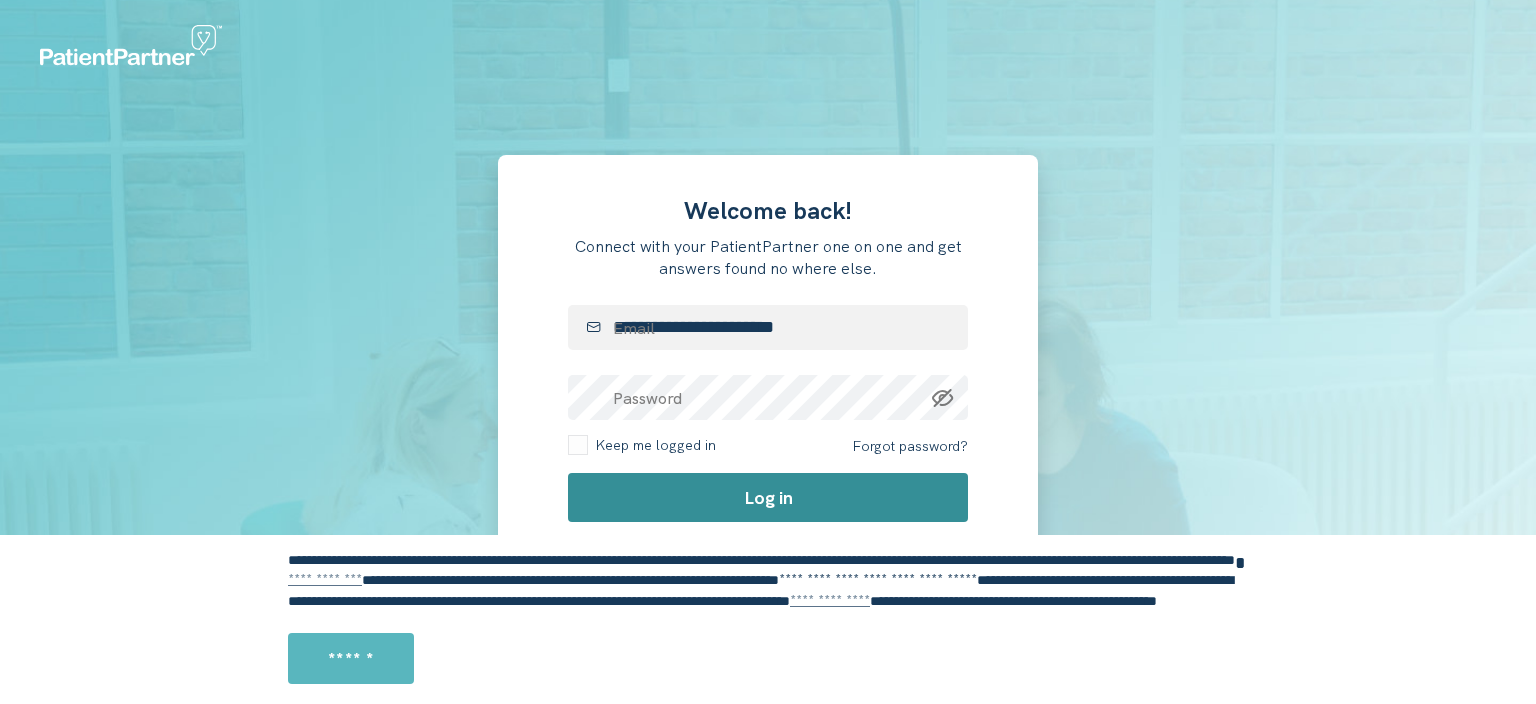 click on "Log in" 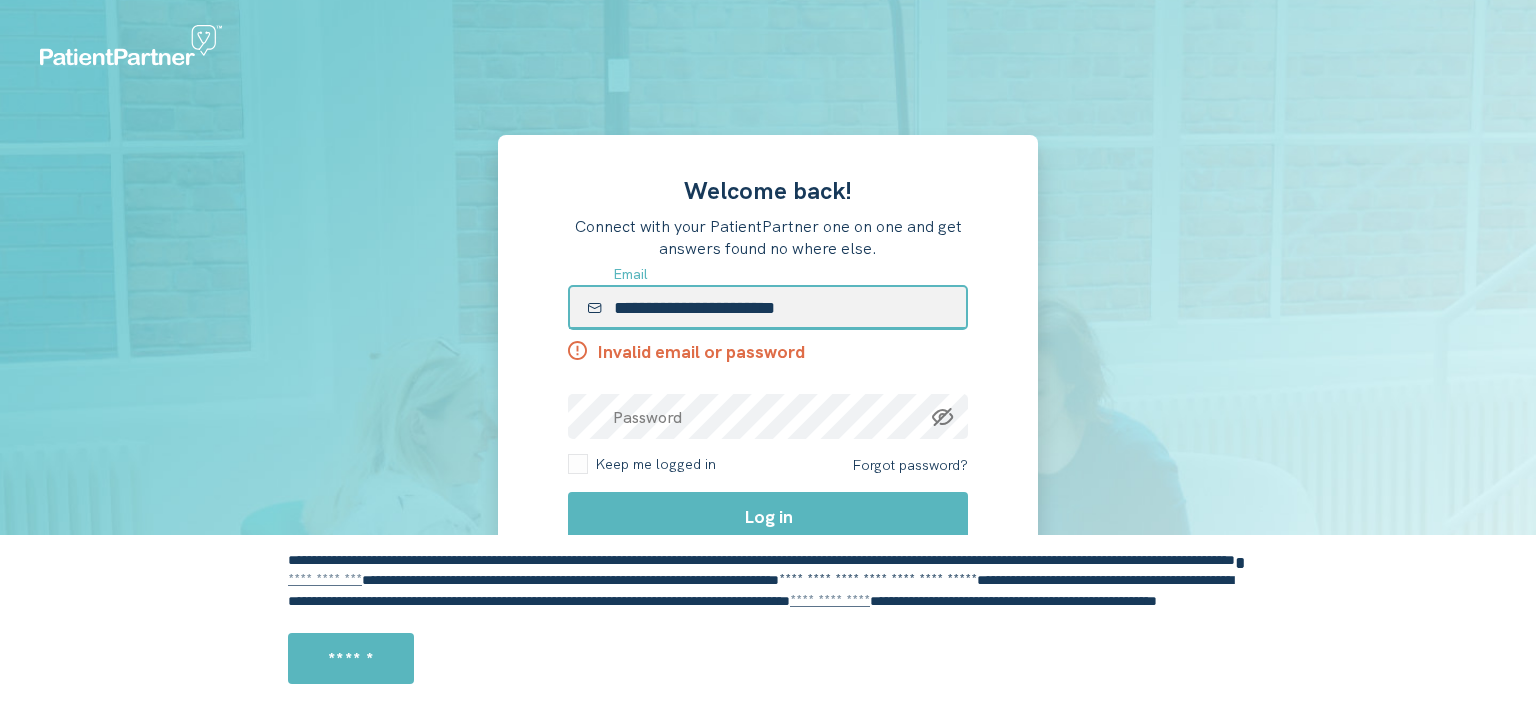 click on "**********" at bounding box center [768, 307] 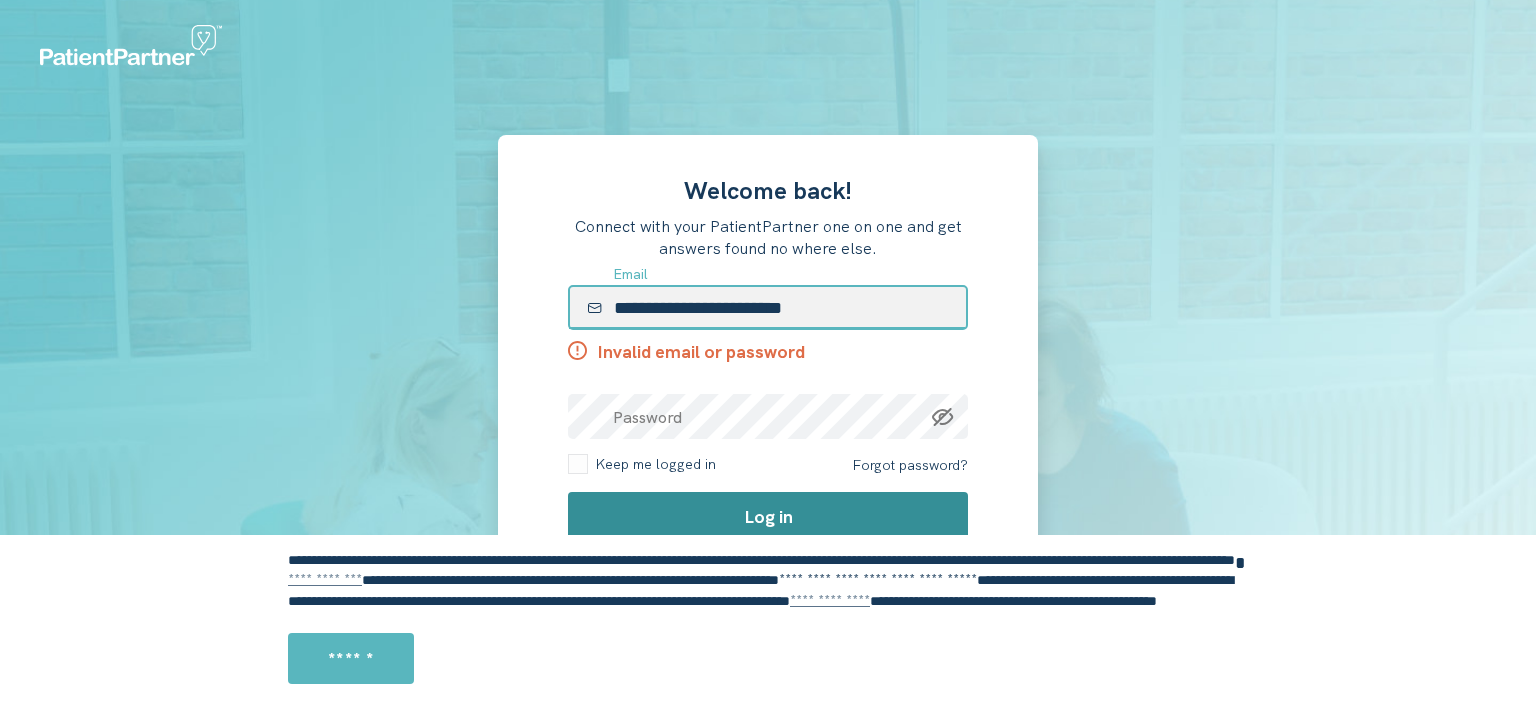 type on "**********" 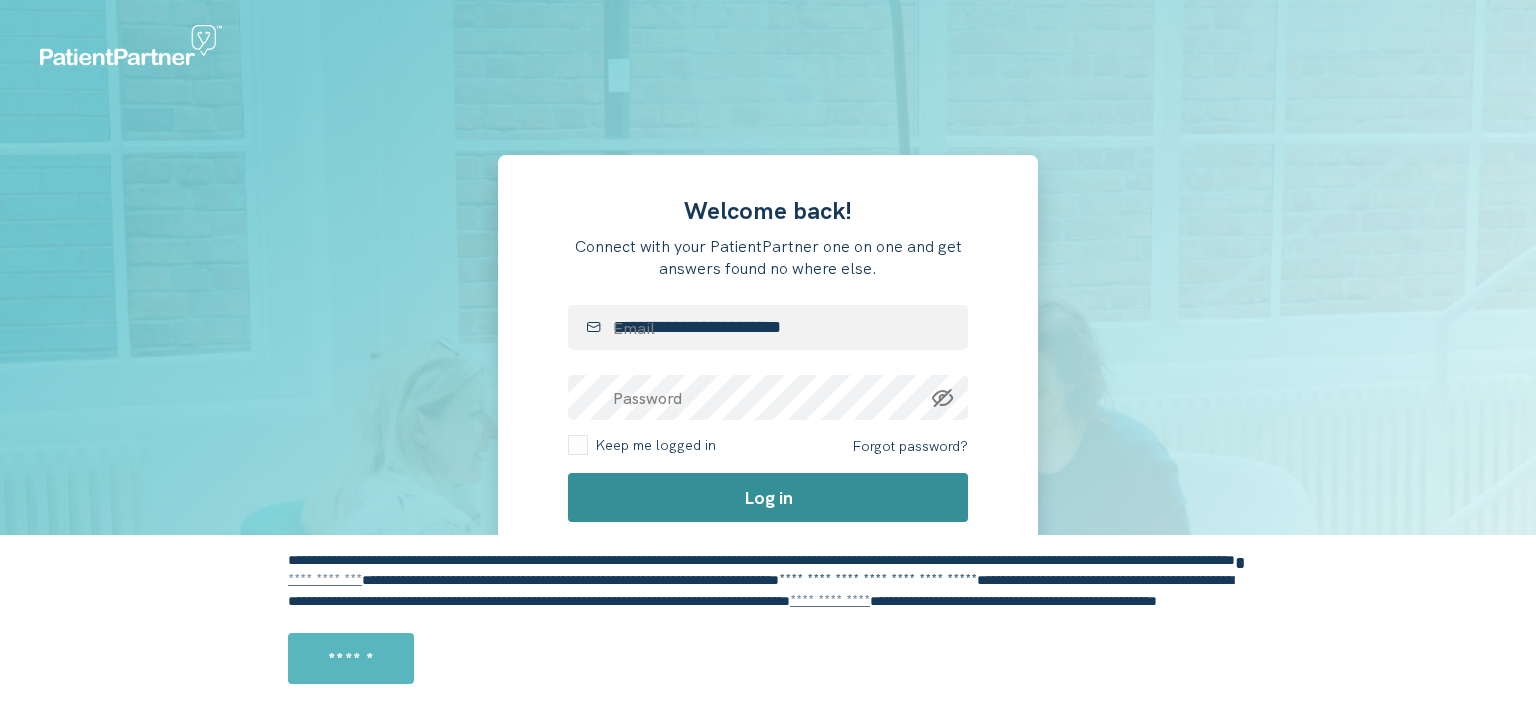 click on "**********" at bounding box center (768, 418) 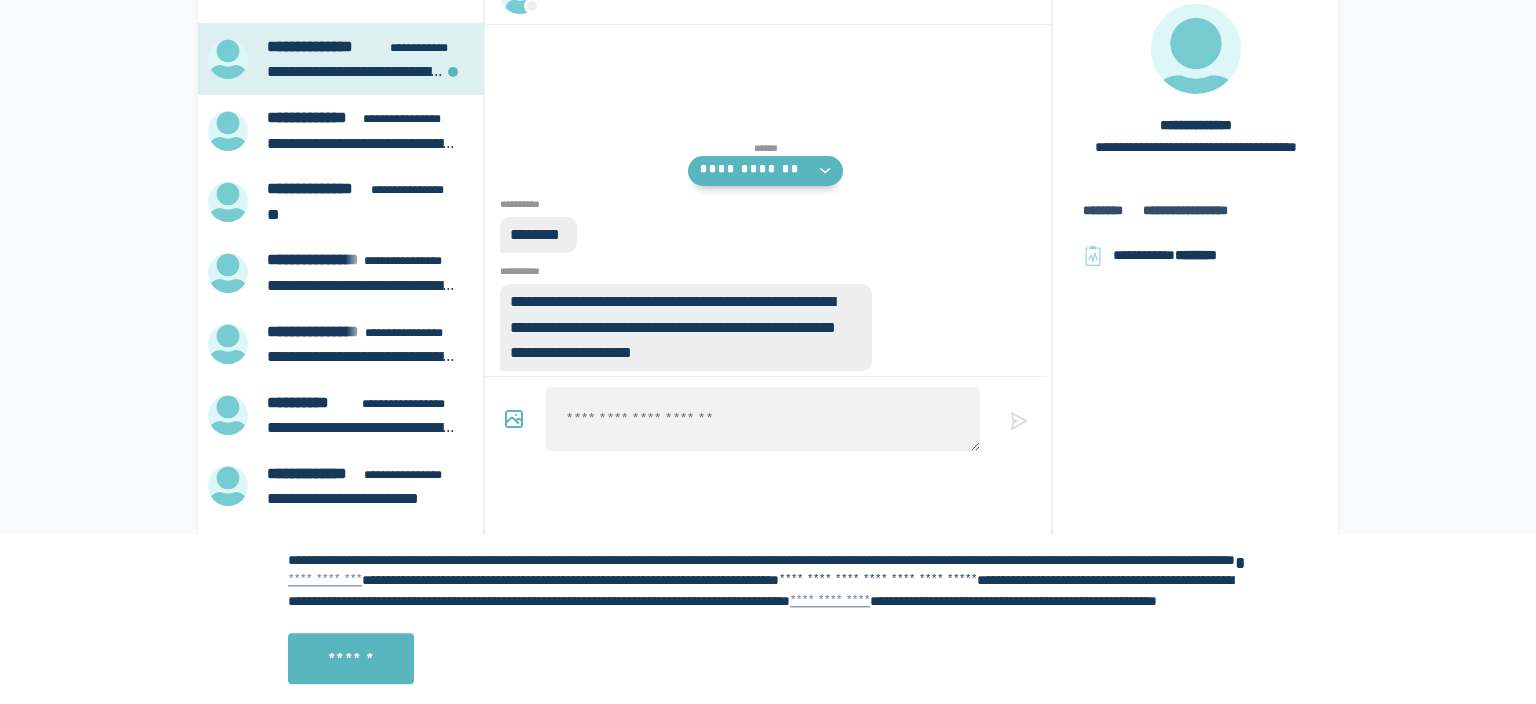 scroll, scrollTop: 139, scrollLeft: 0, axis: vertical 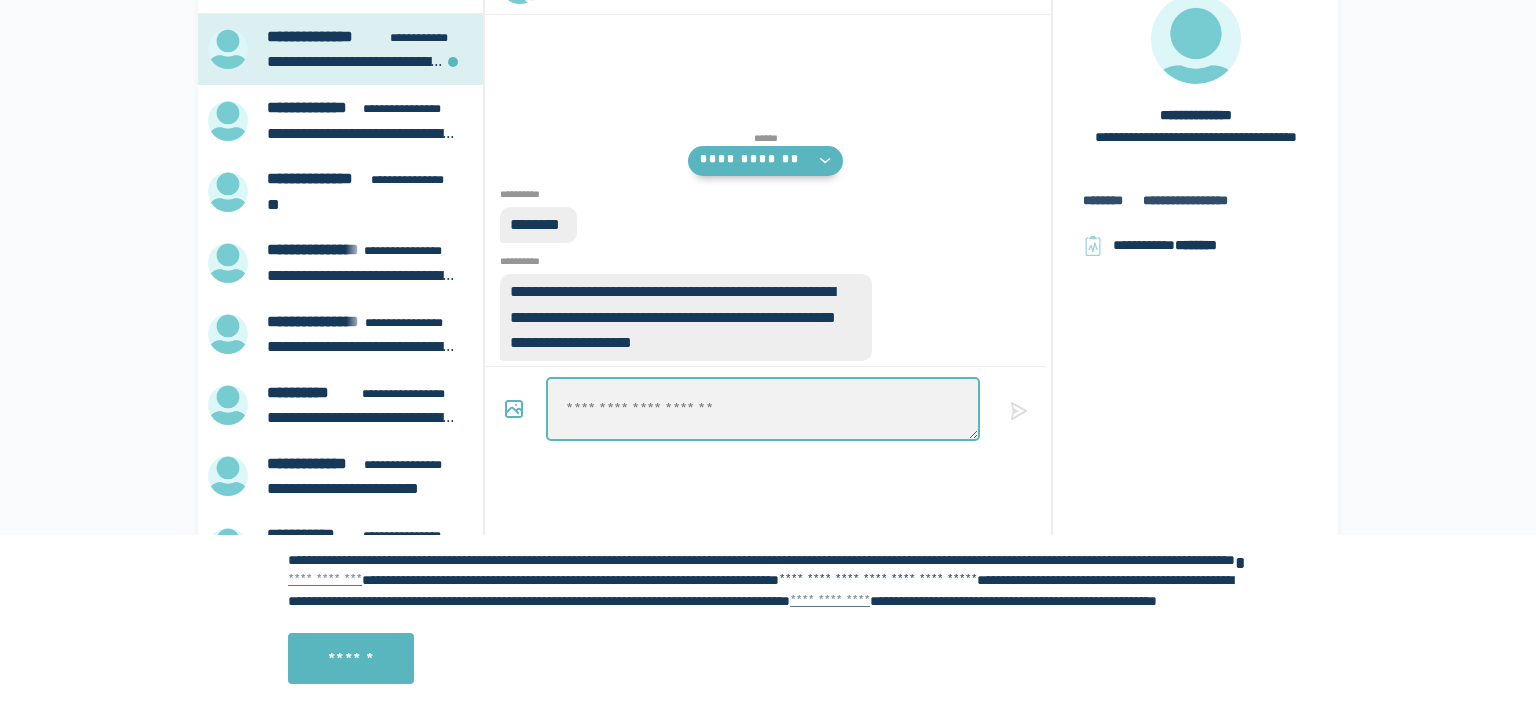 click at bounding box center (762, 409) 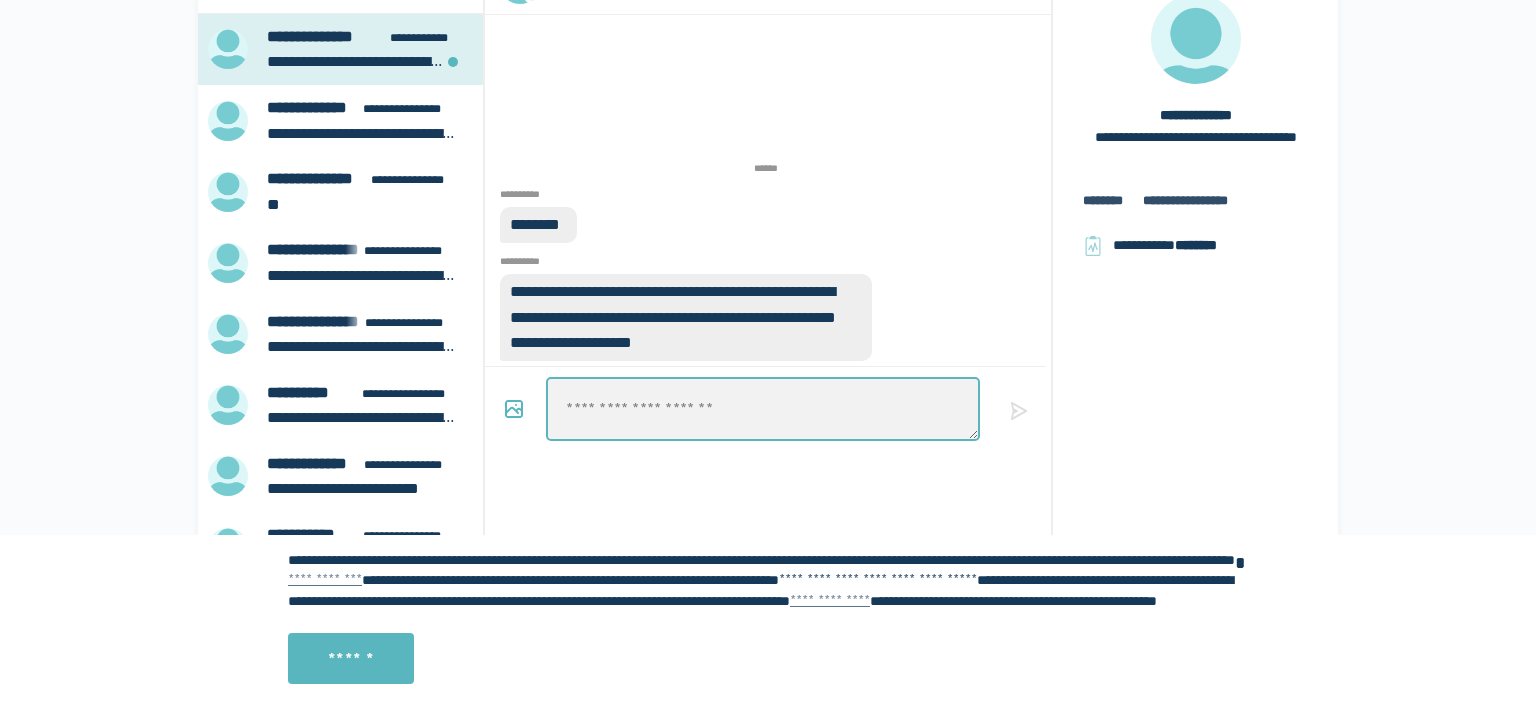 type on "*" 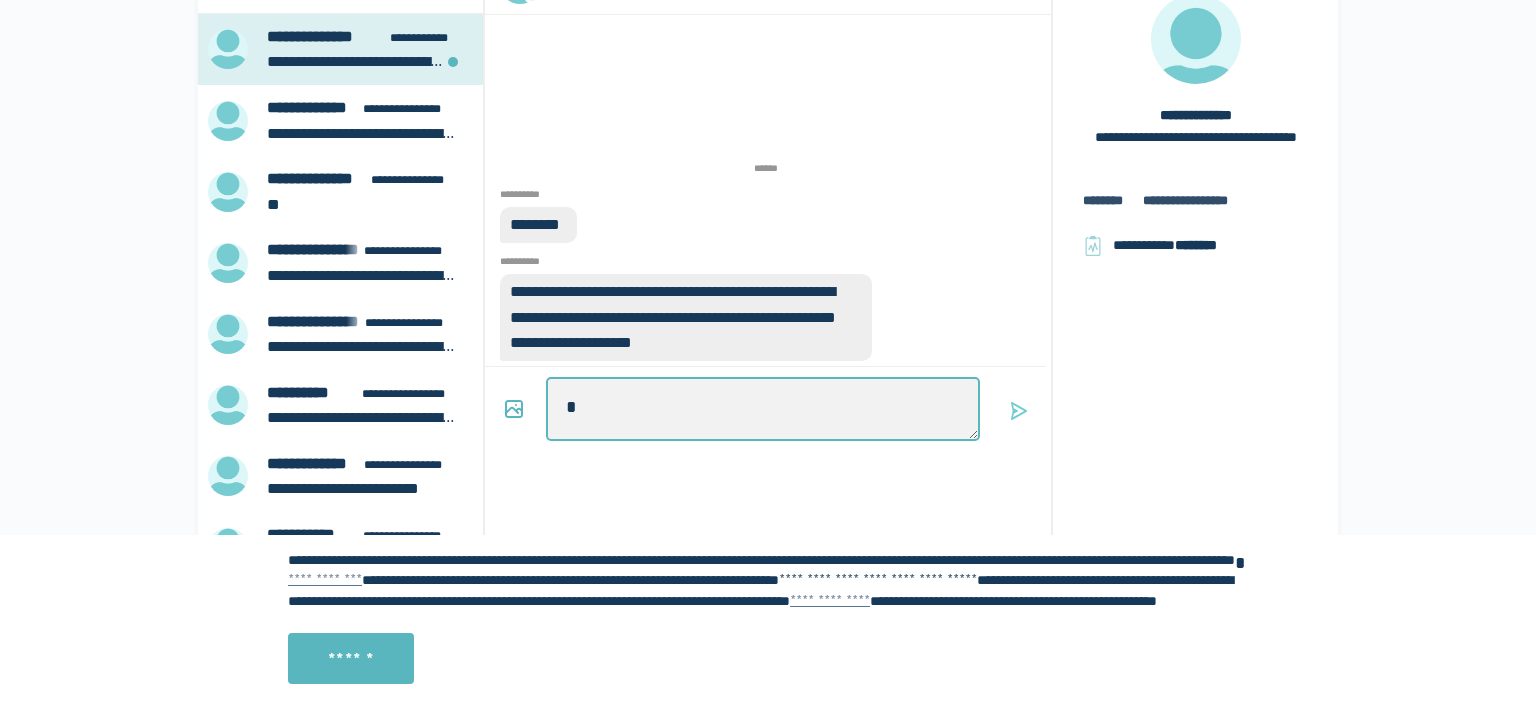 type on "*" 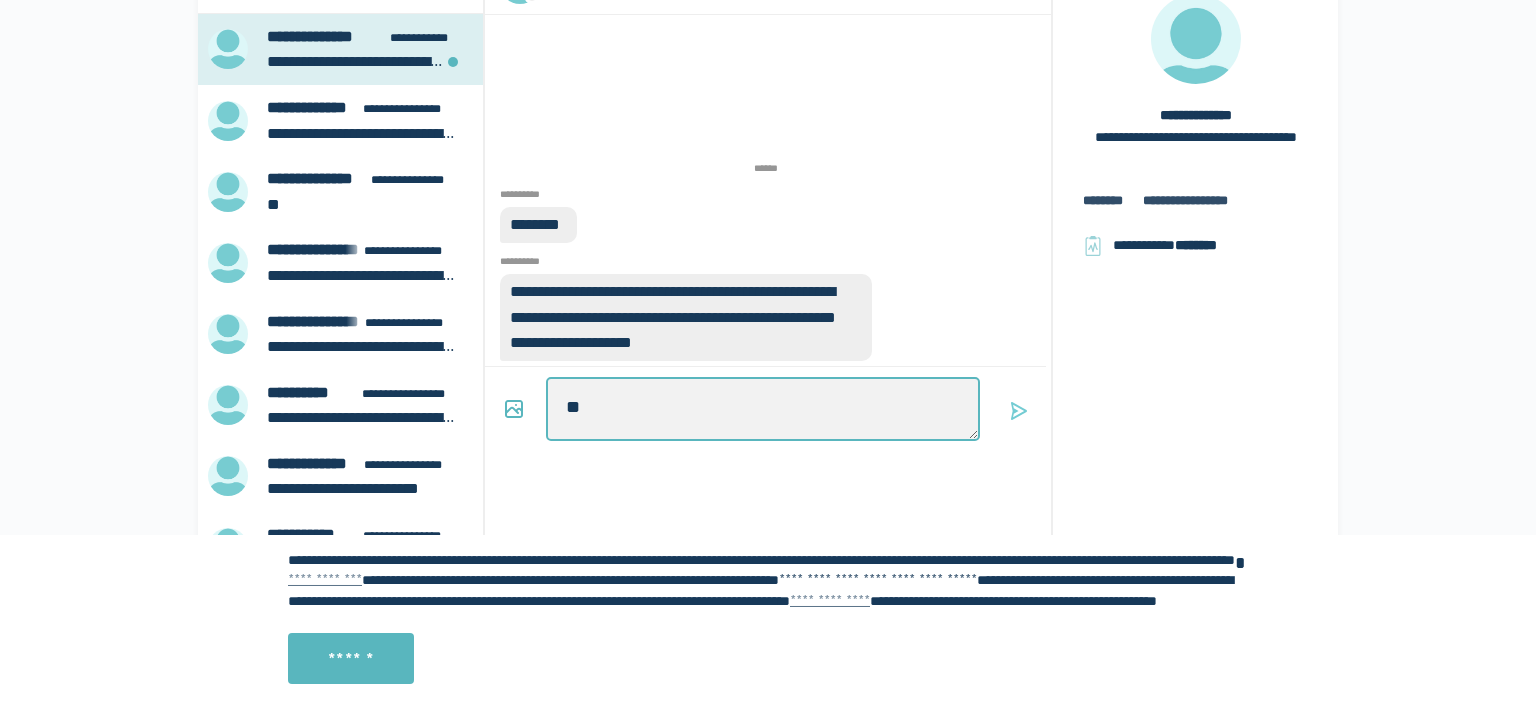 type on "*" 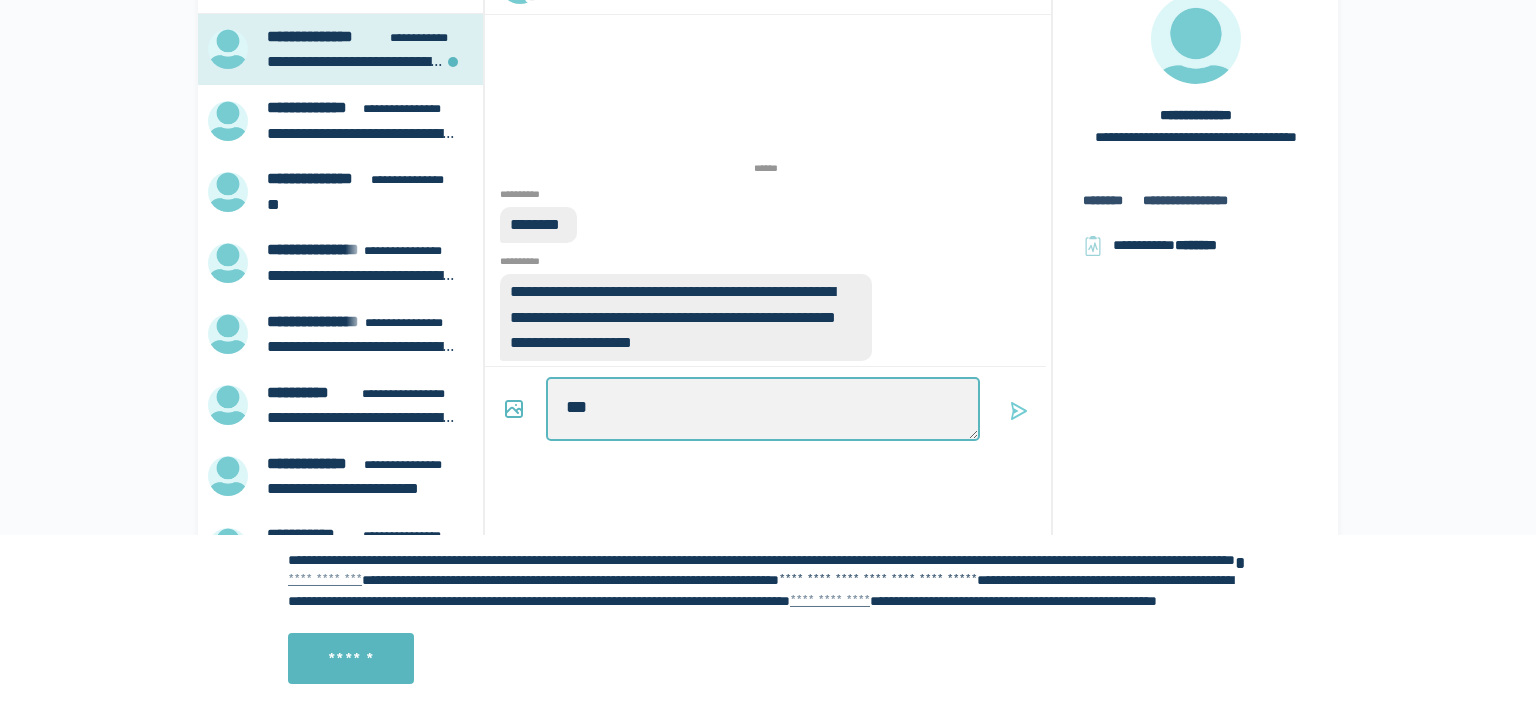 type on "*" 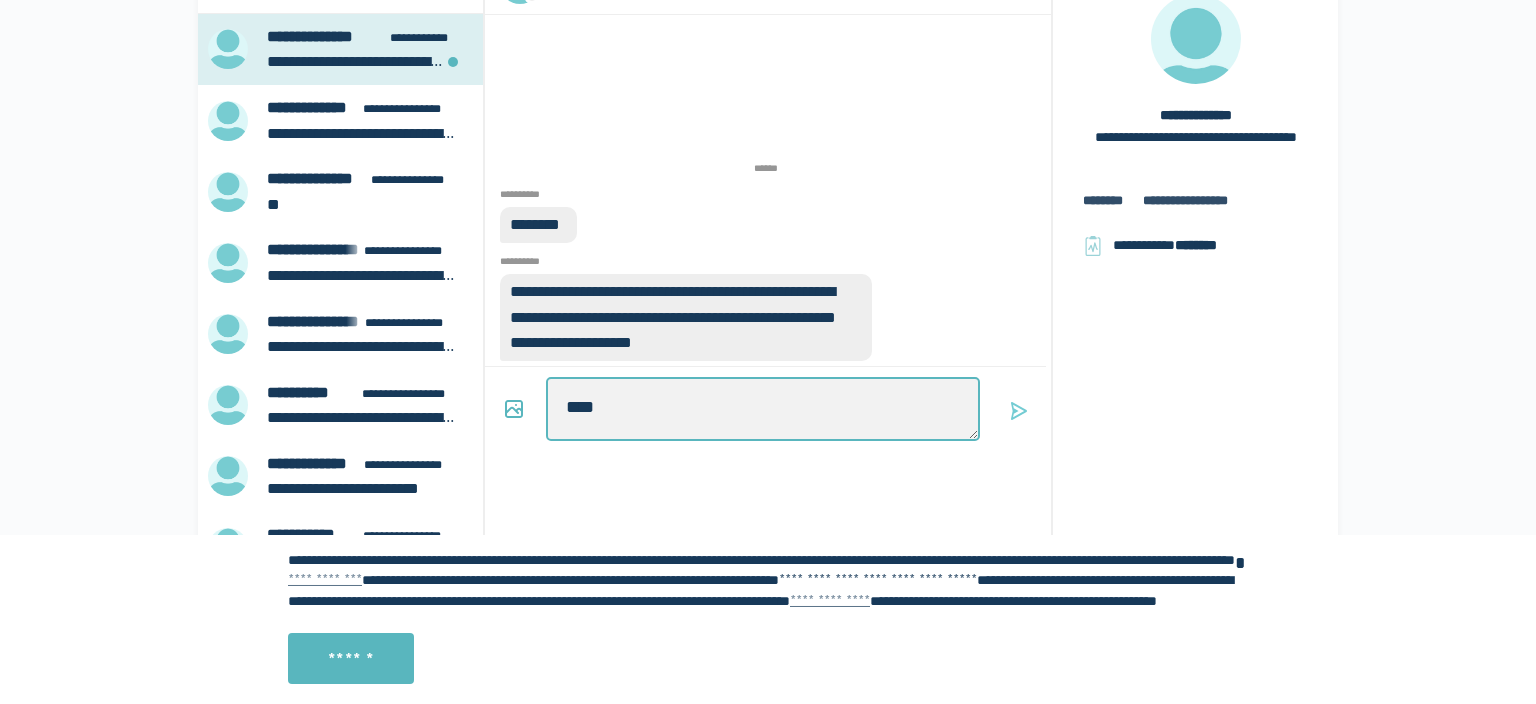 type on "*" 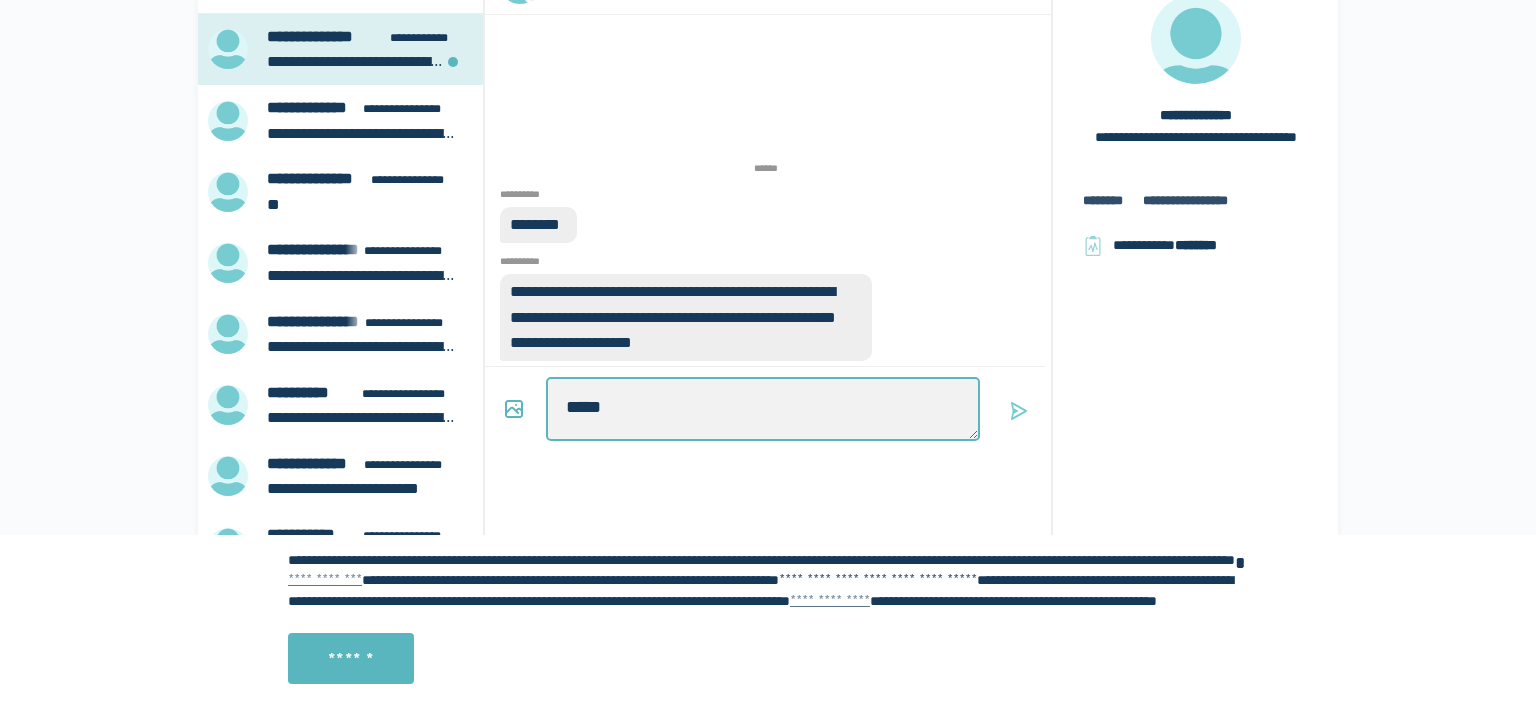 type on "*" 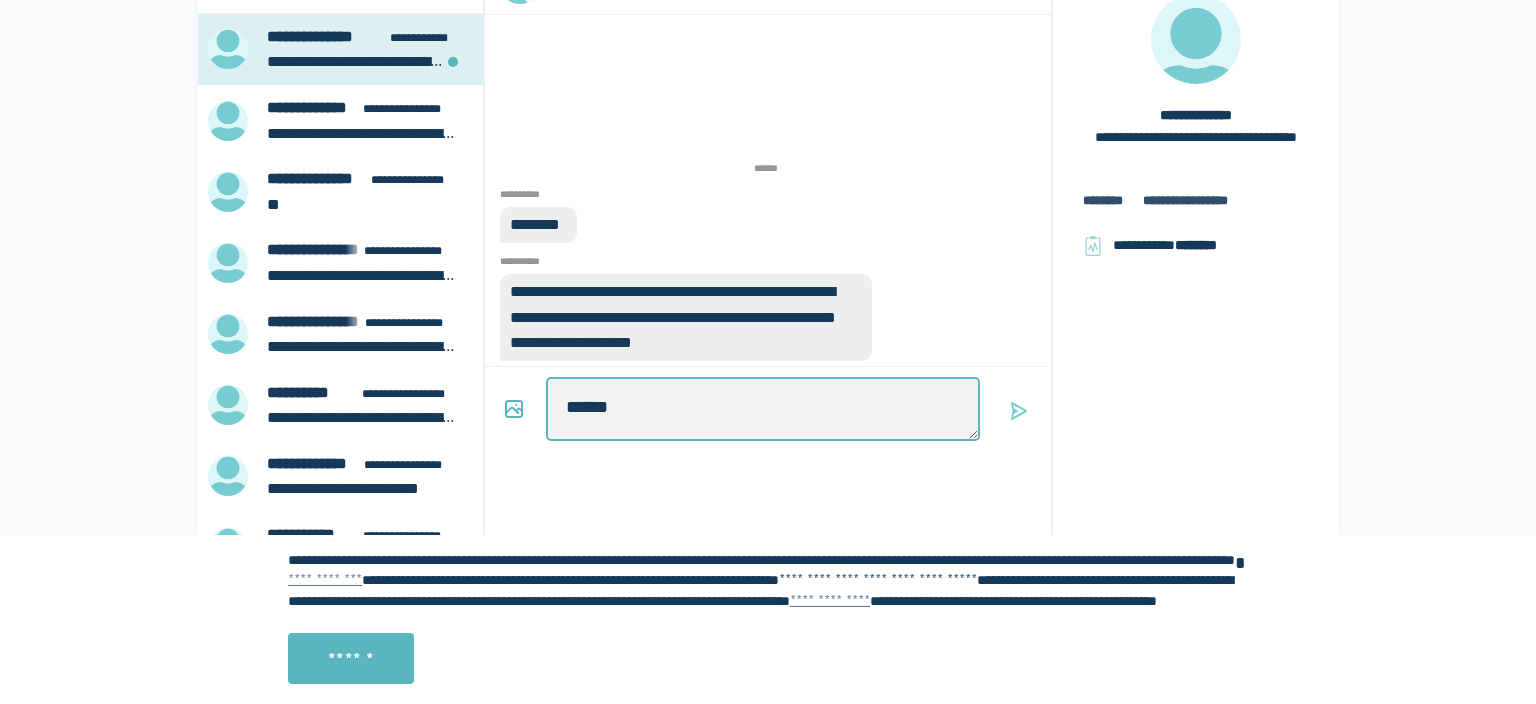 type on "*" 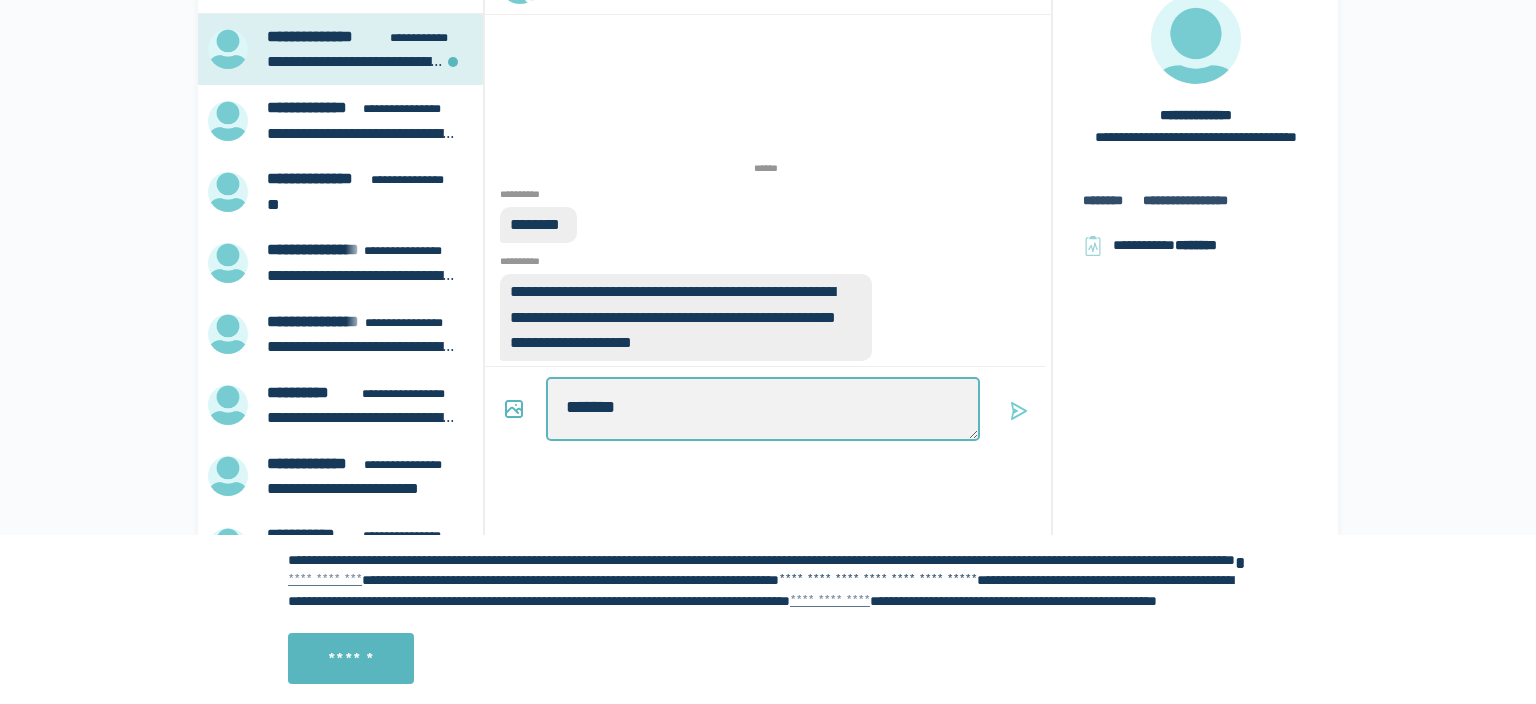 type on "*" 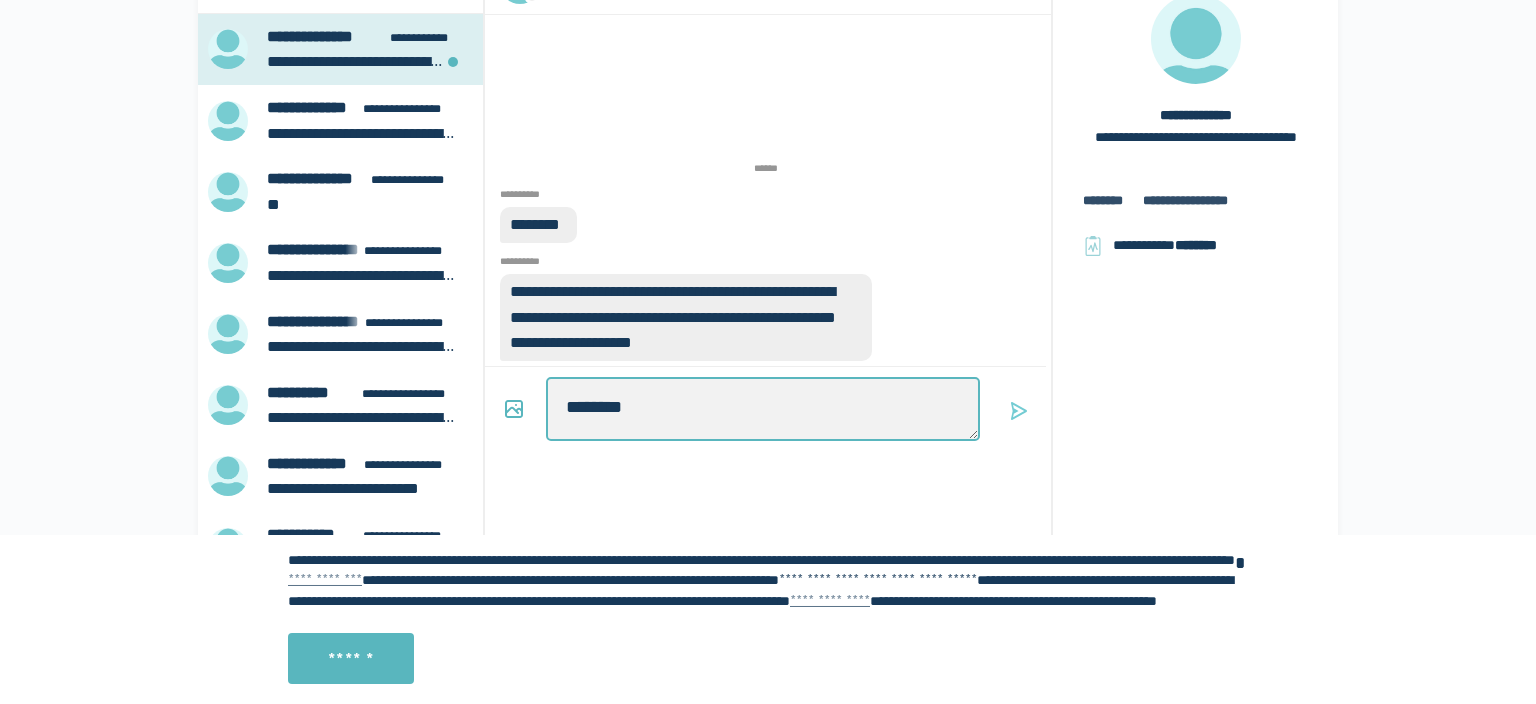 type on "*" 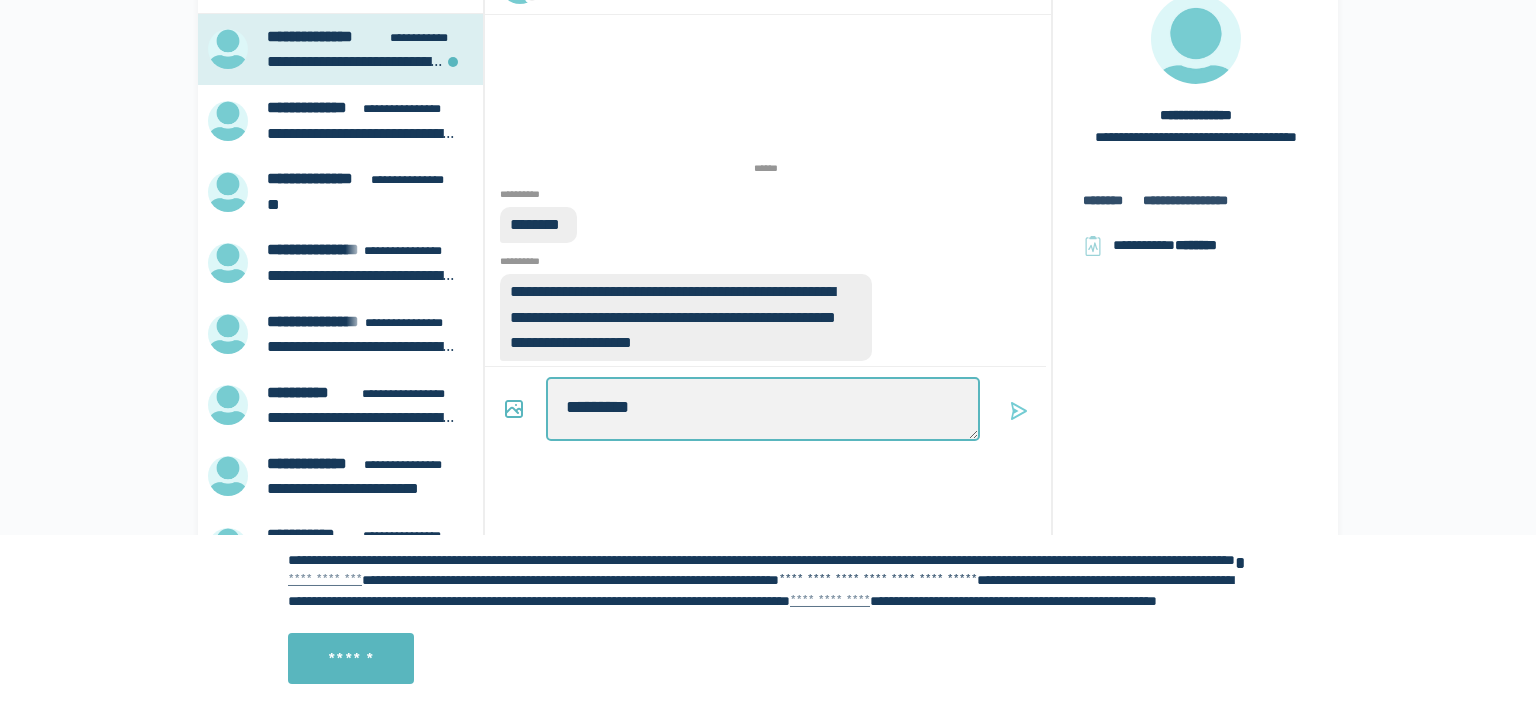type on "*" 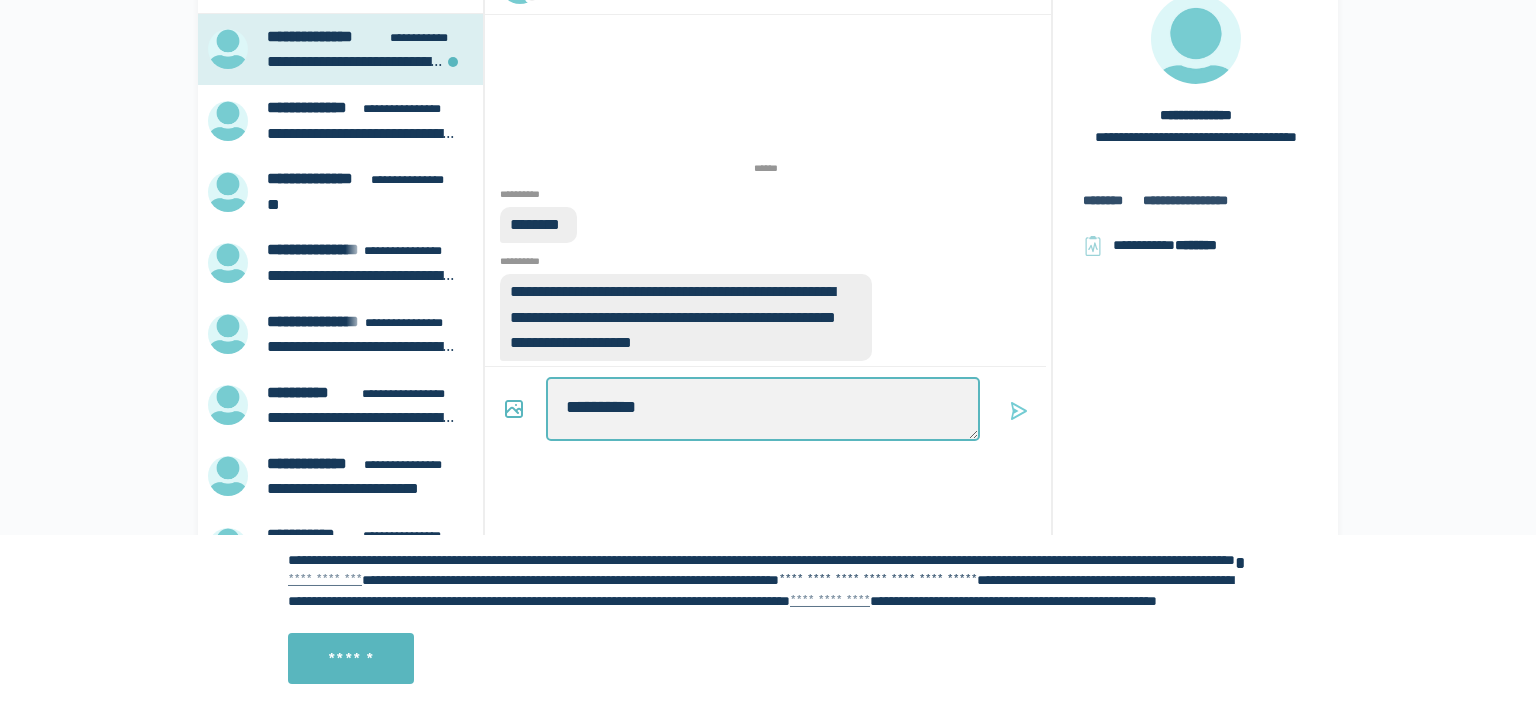 type on "*" 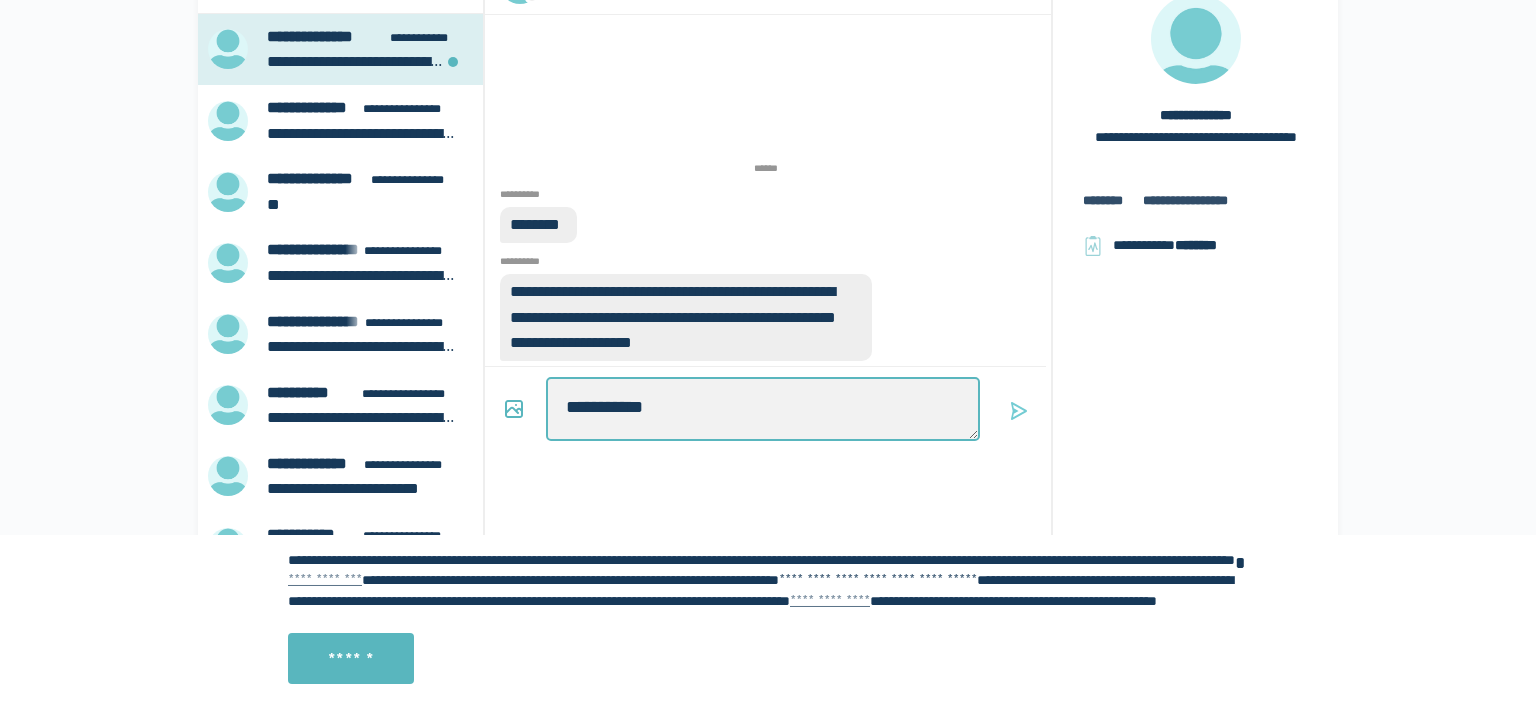 type on "*" 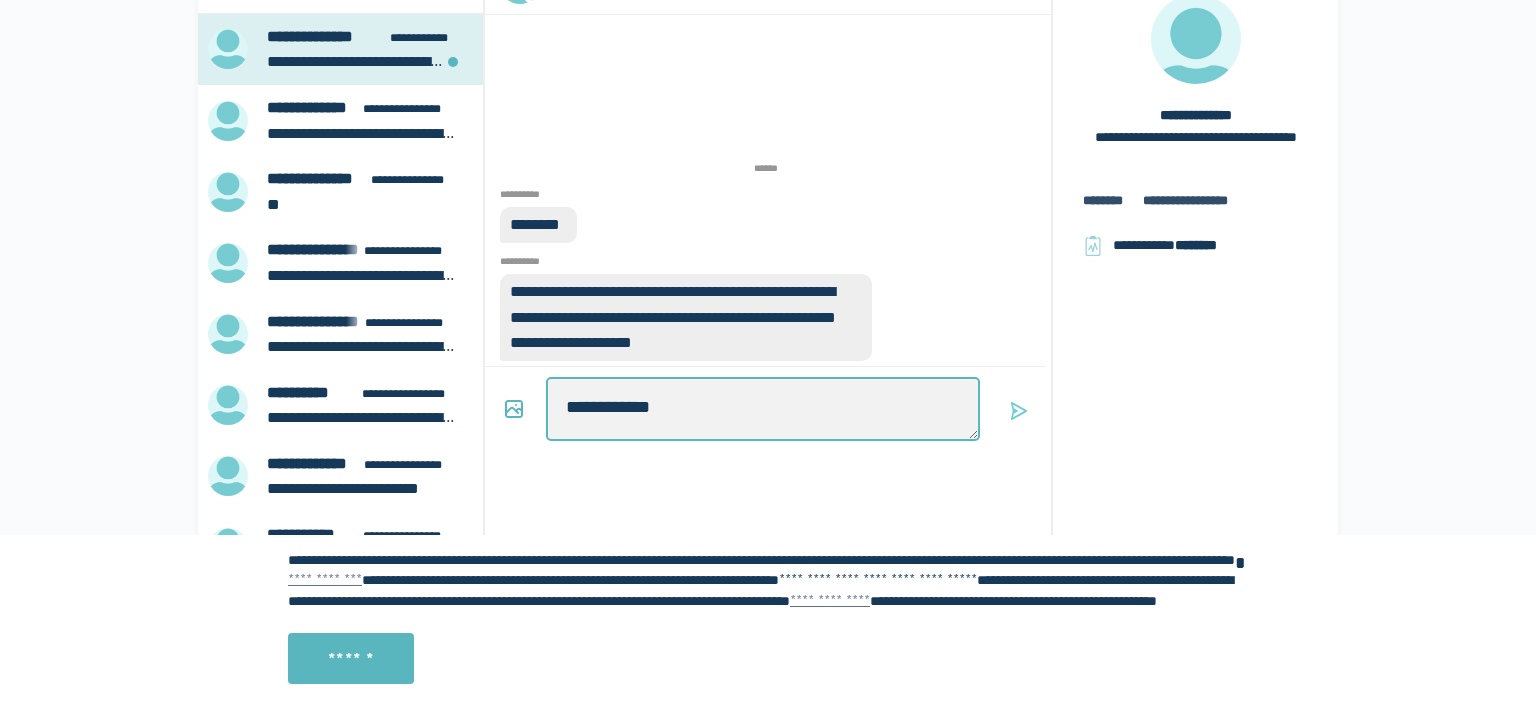 type on "*" 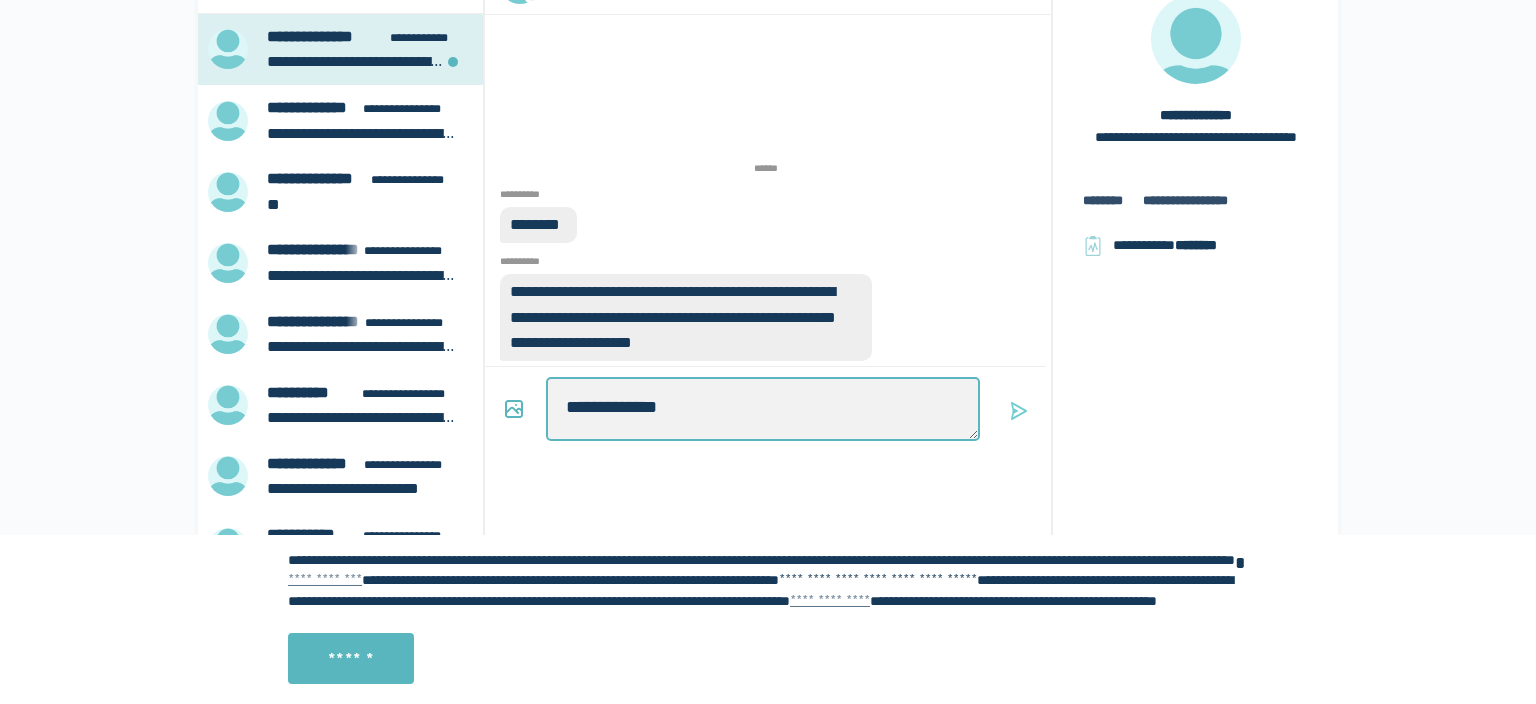 type on "*" 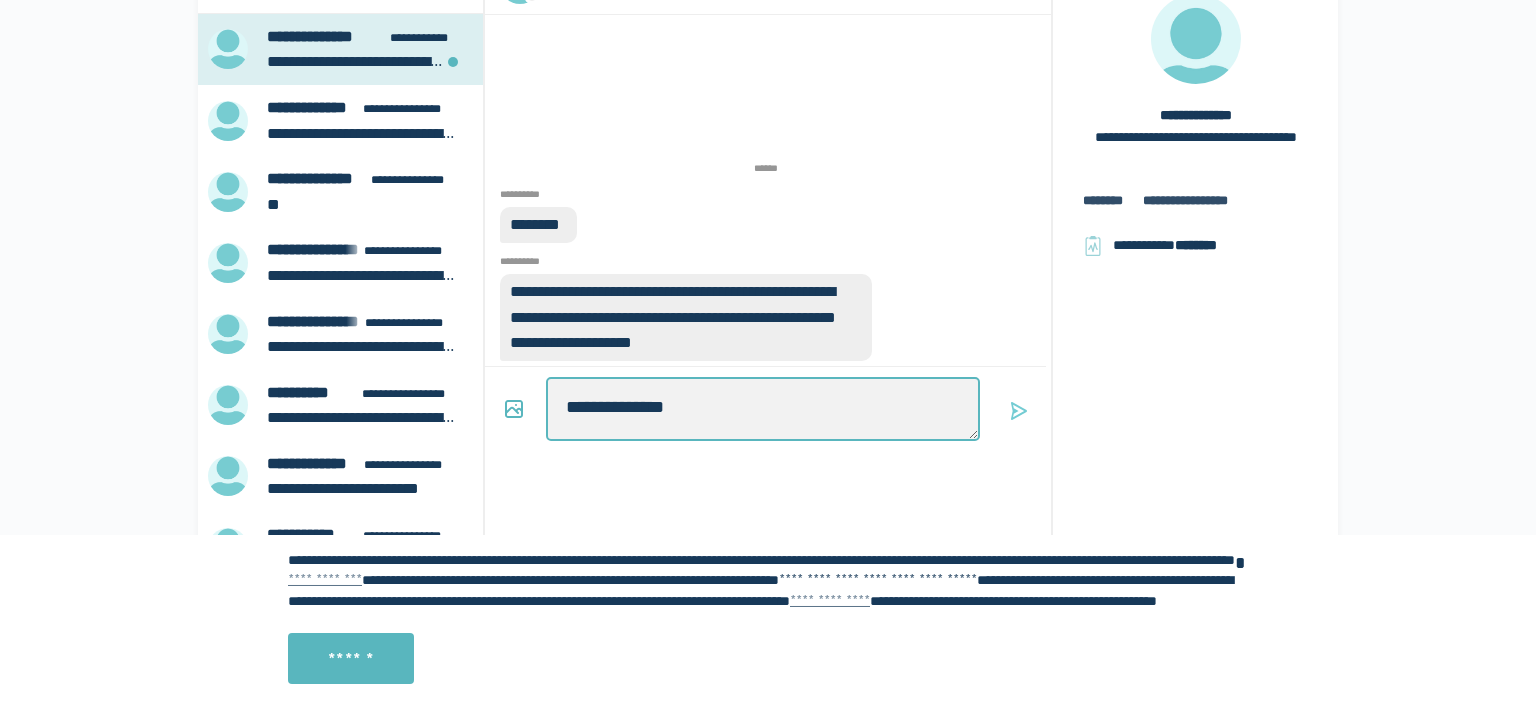type on "*" 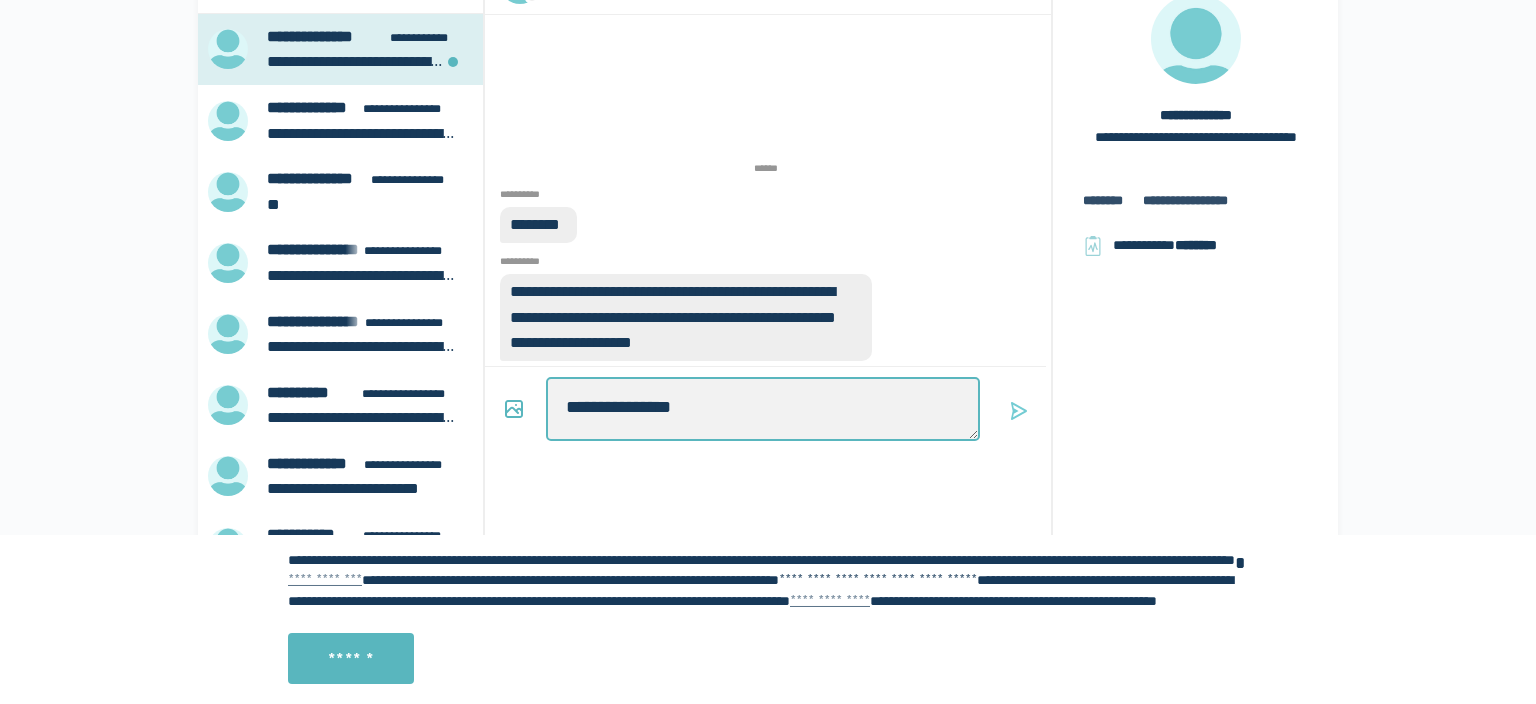type on "*" 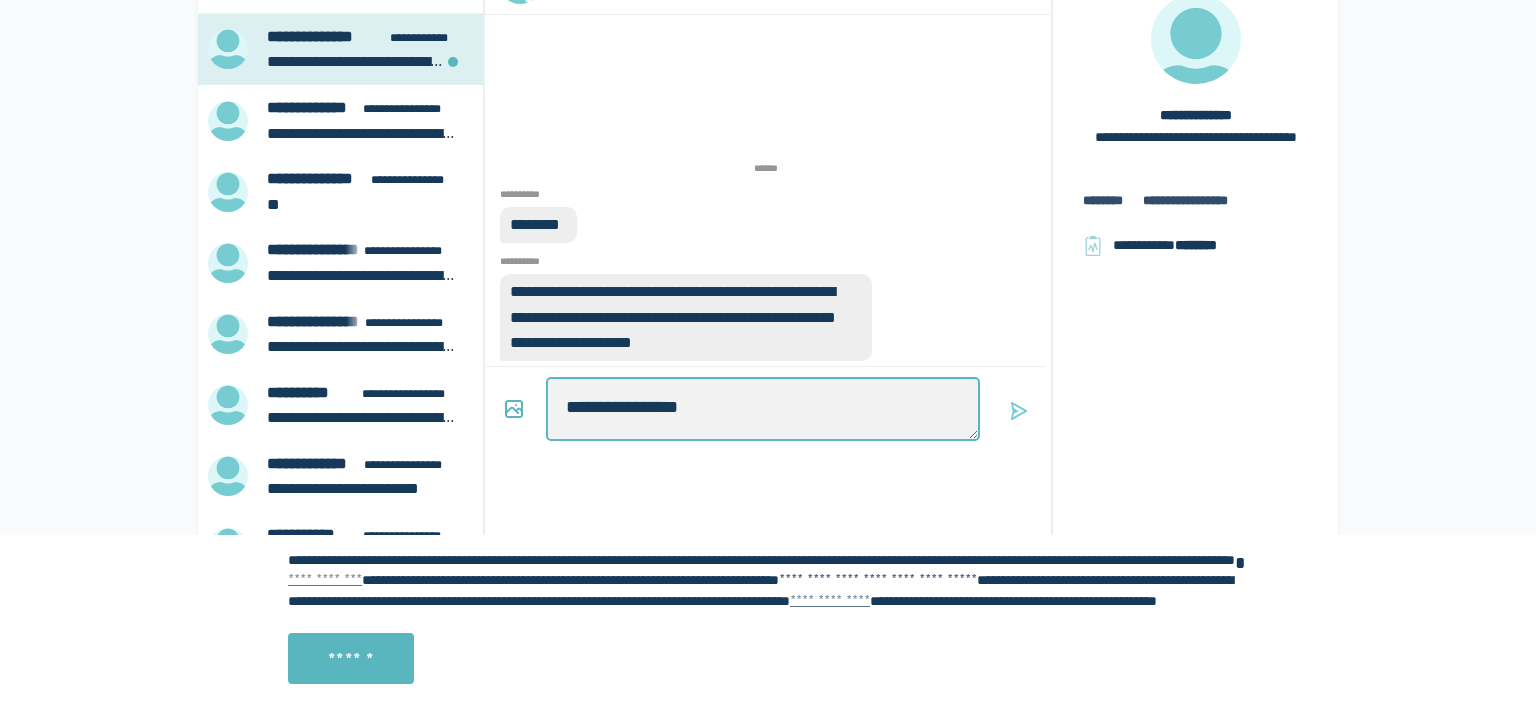 type on "*" 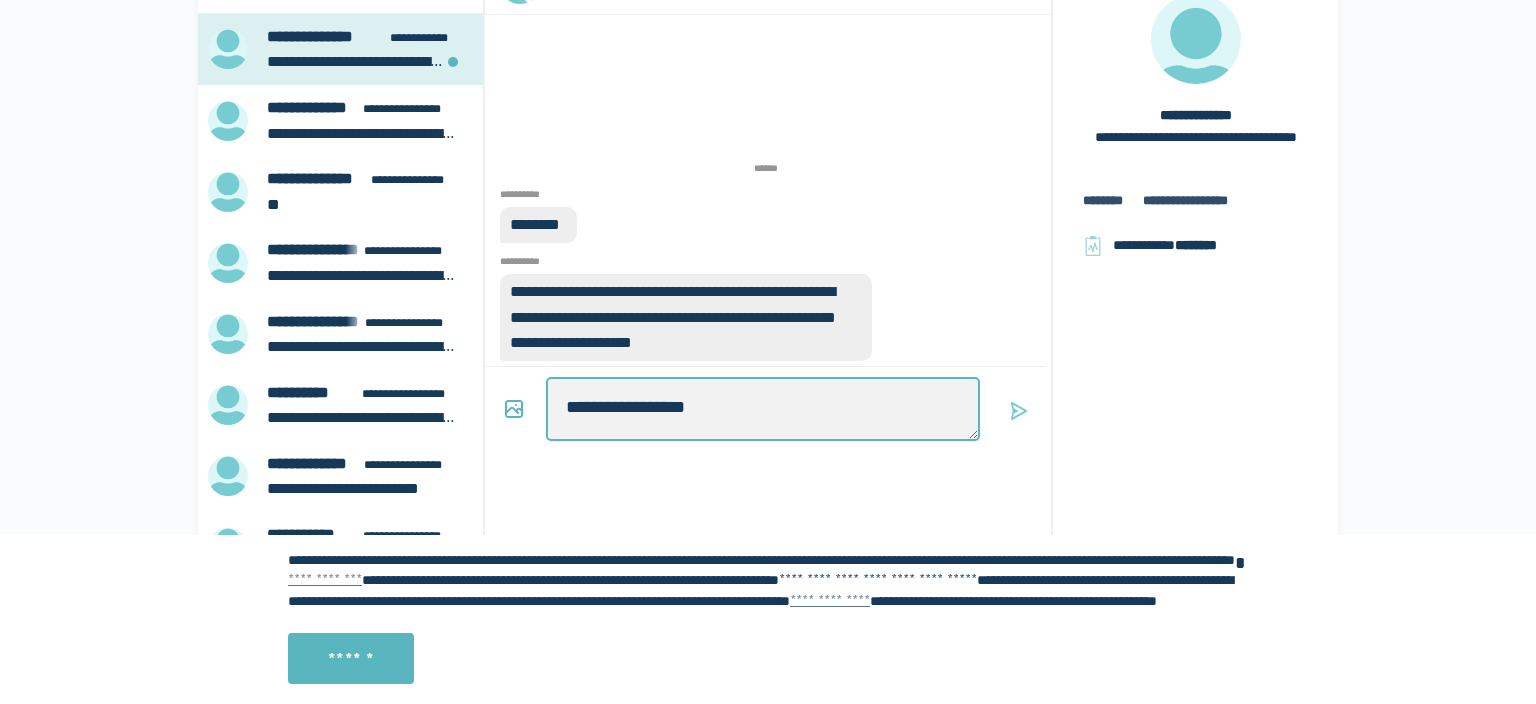 type on "*" 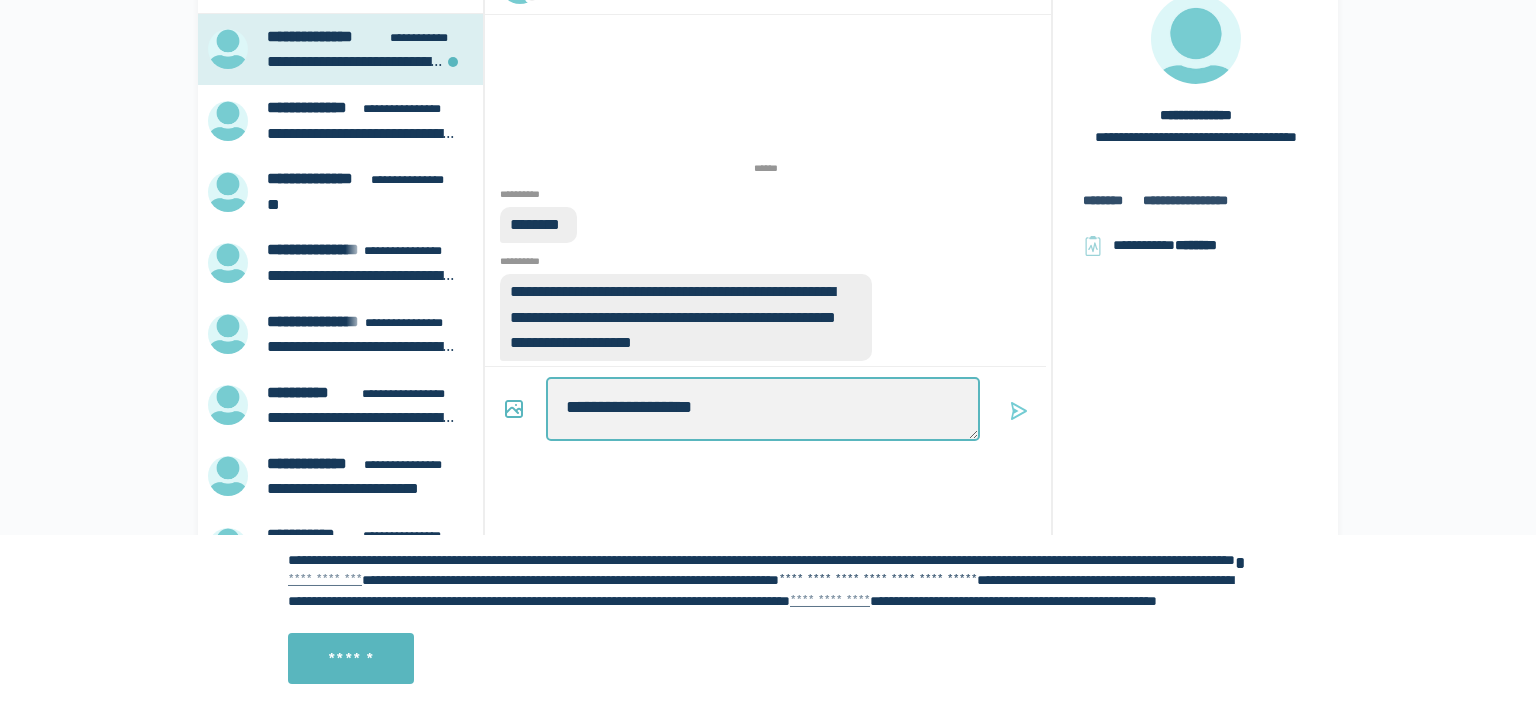 type on "*" 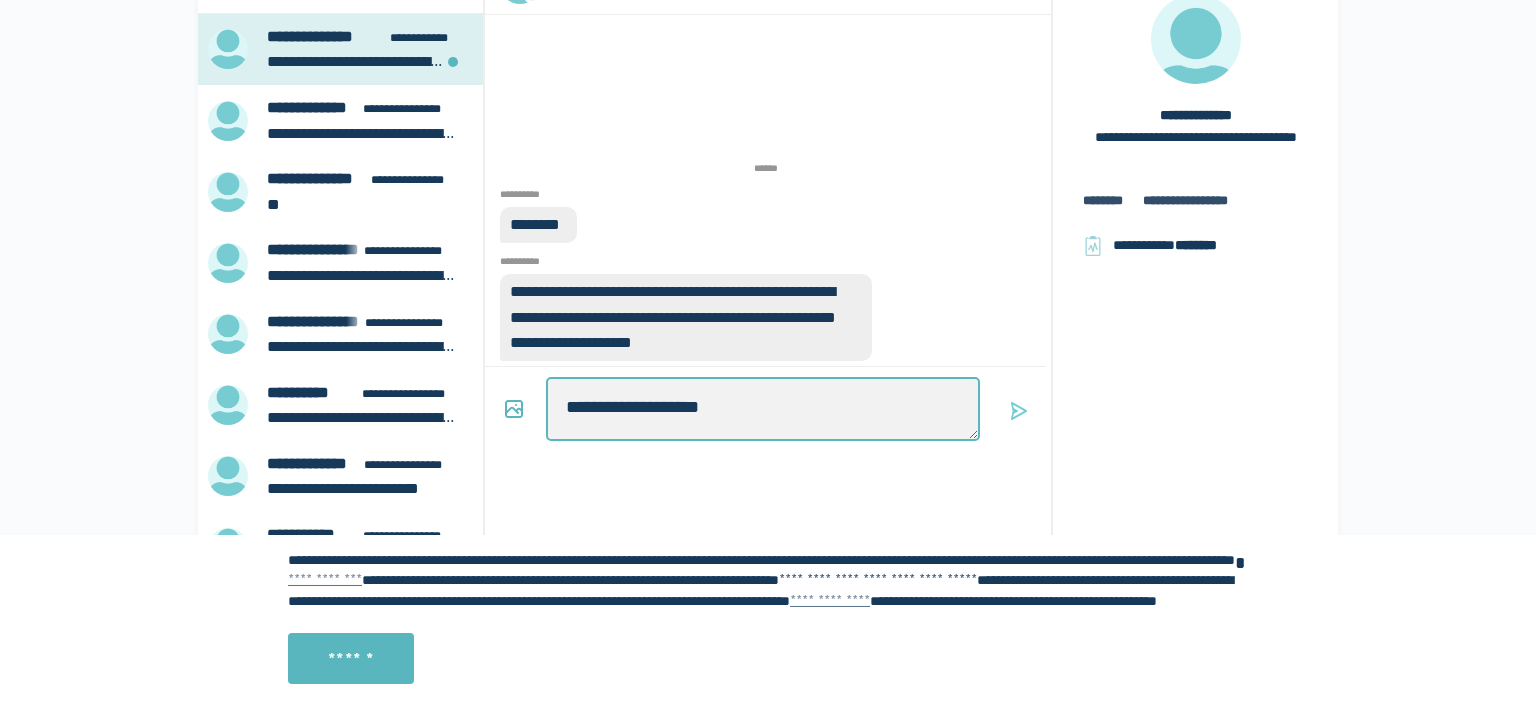 type on "*" 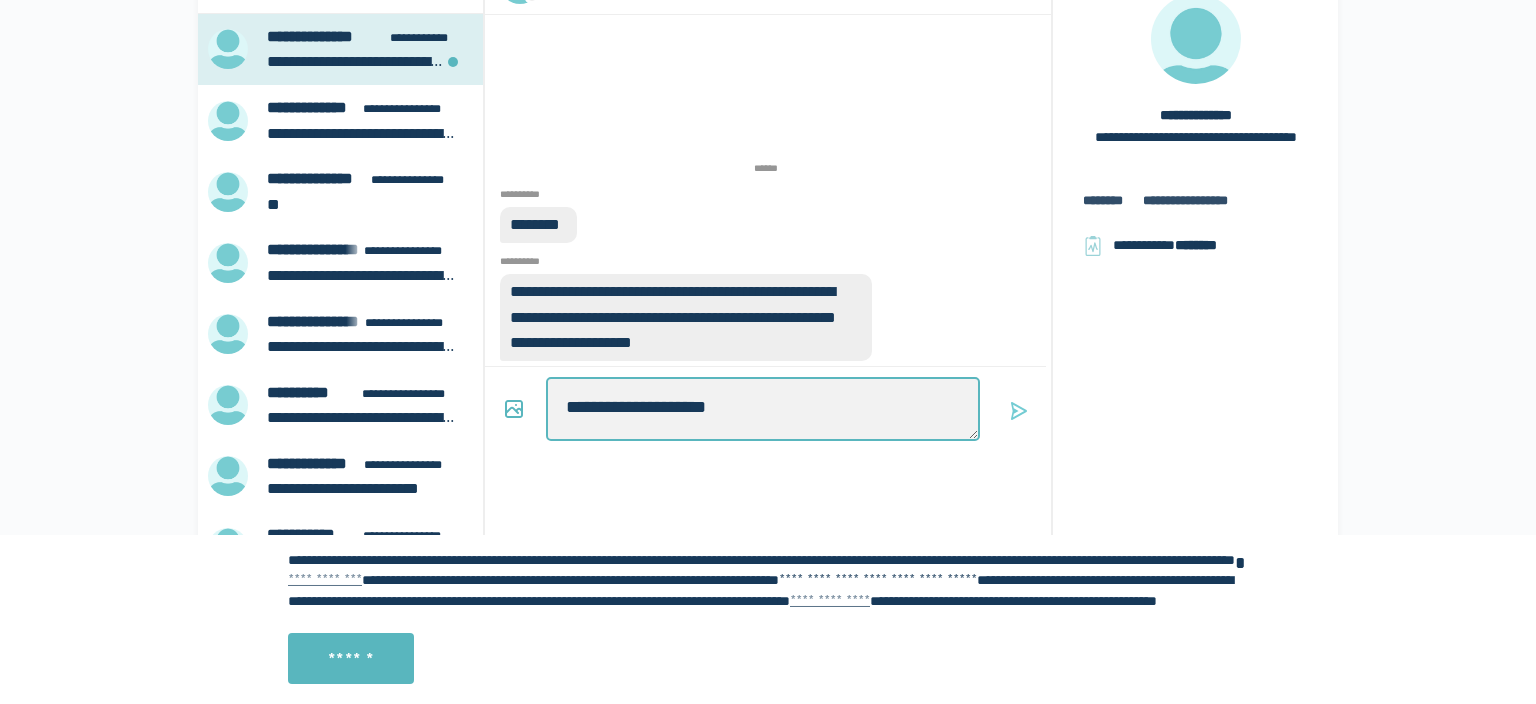 type on "*" 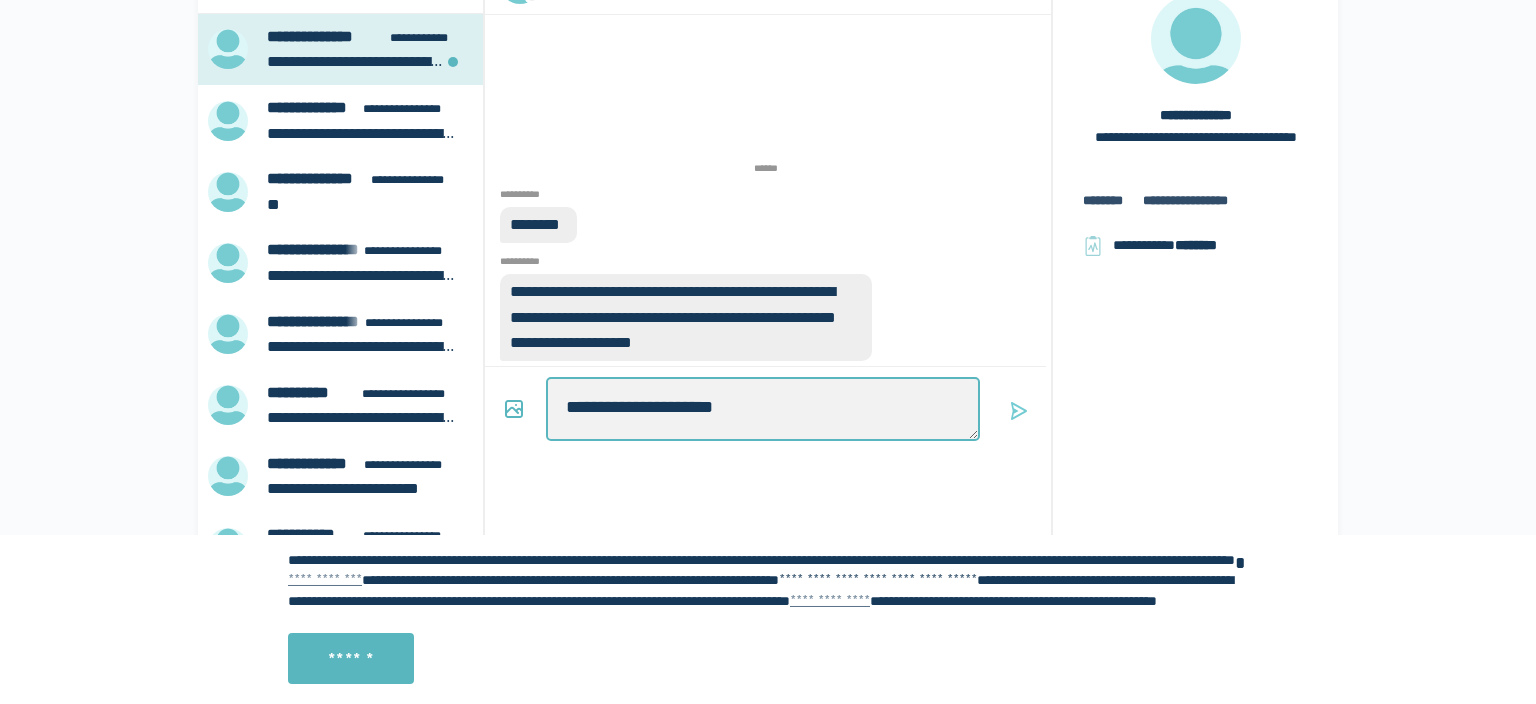 type on "*" 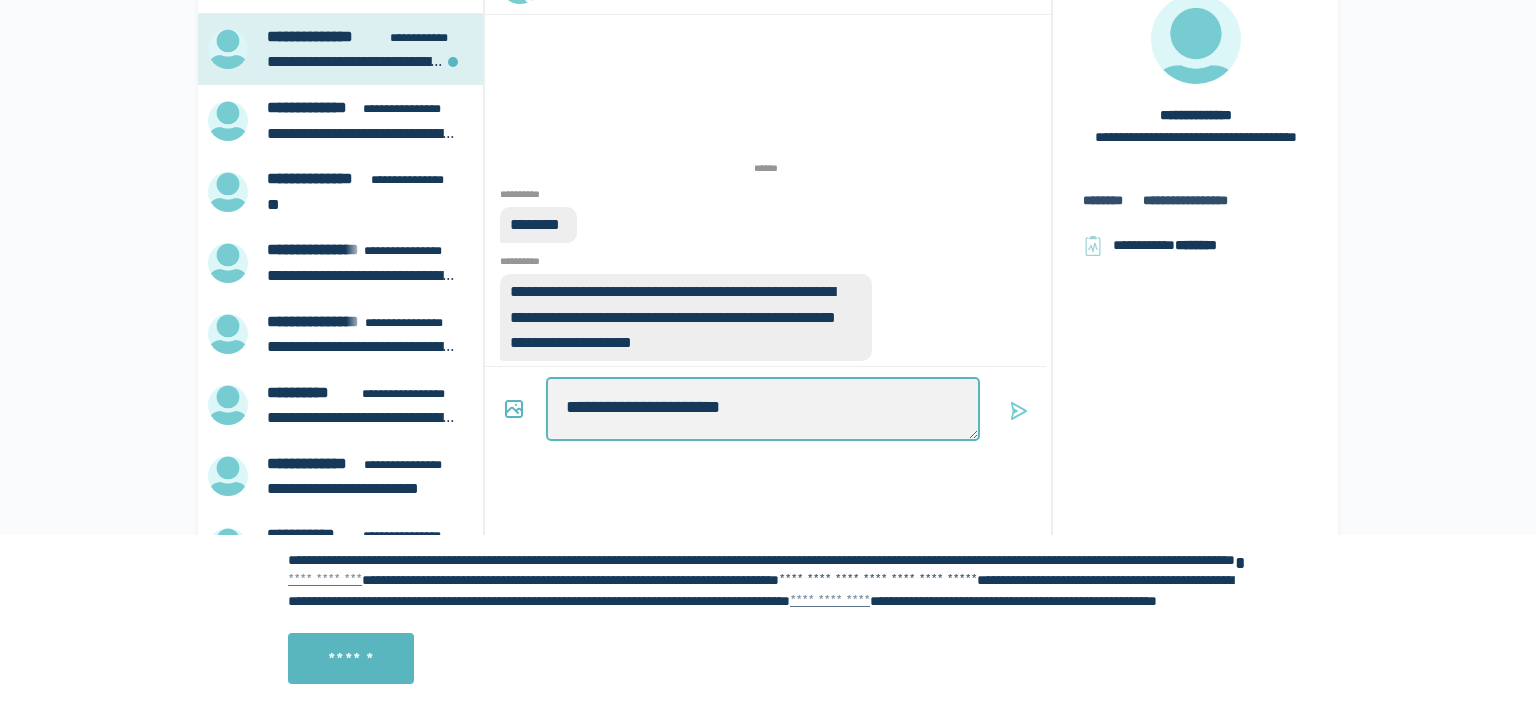 type on "*" 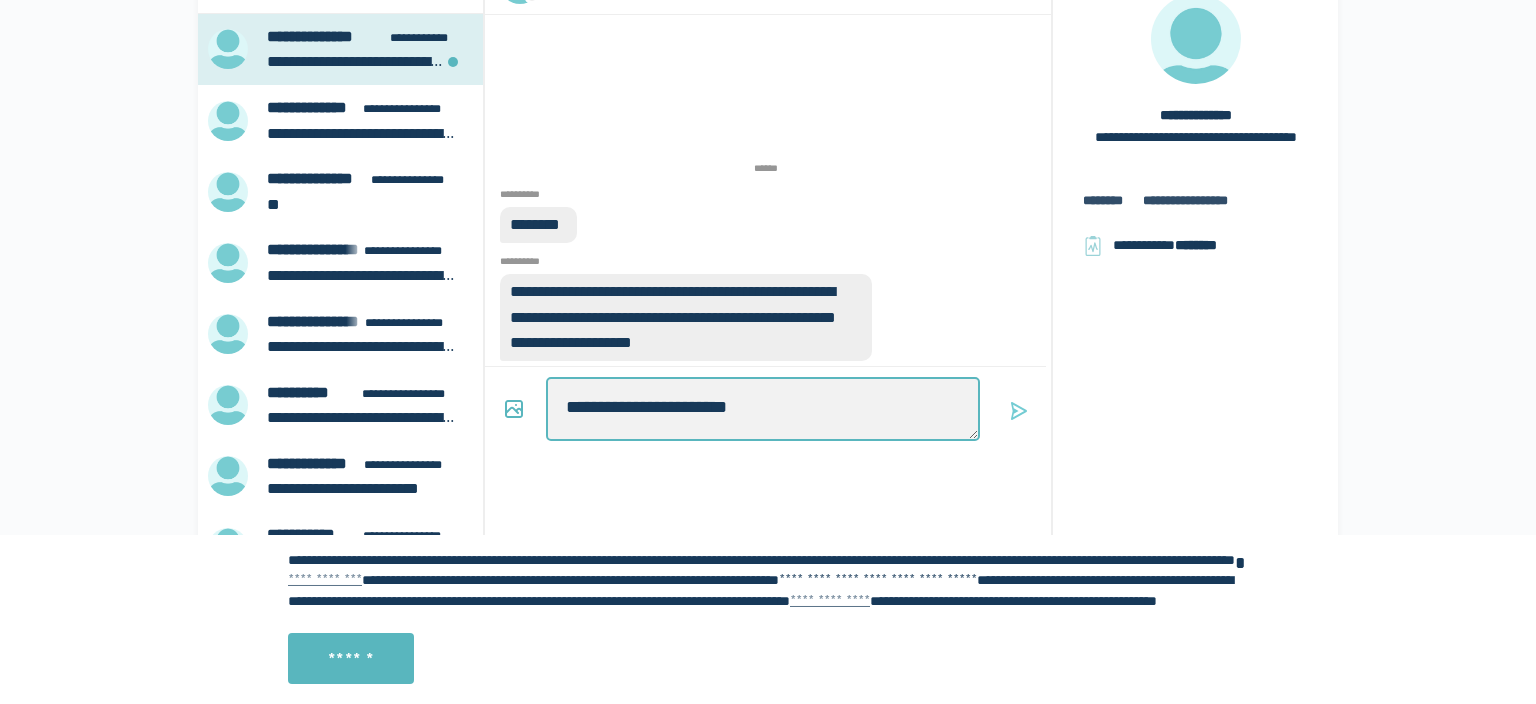 type on "*" 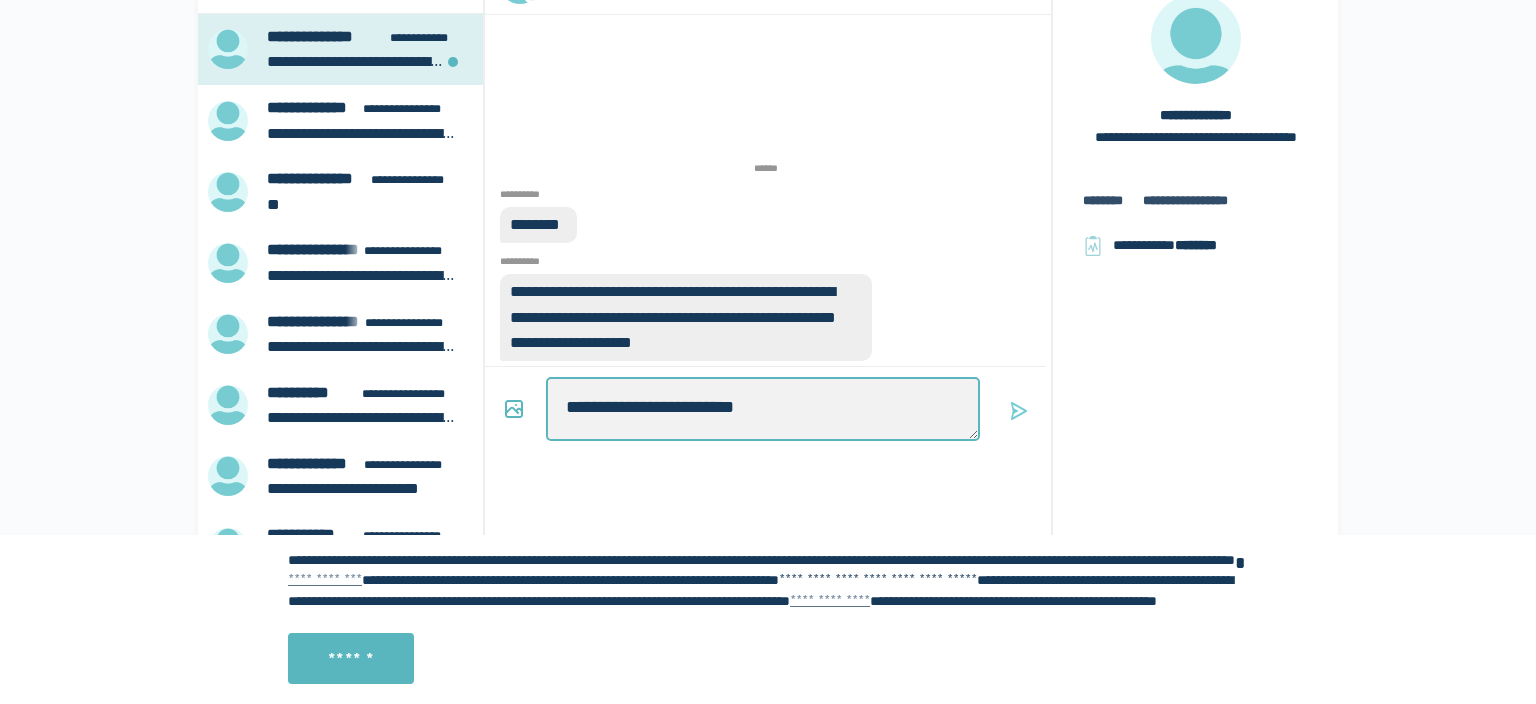 type on "*" 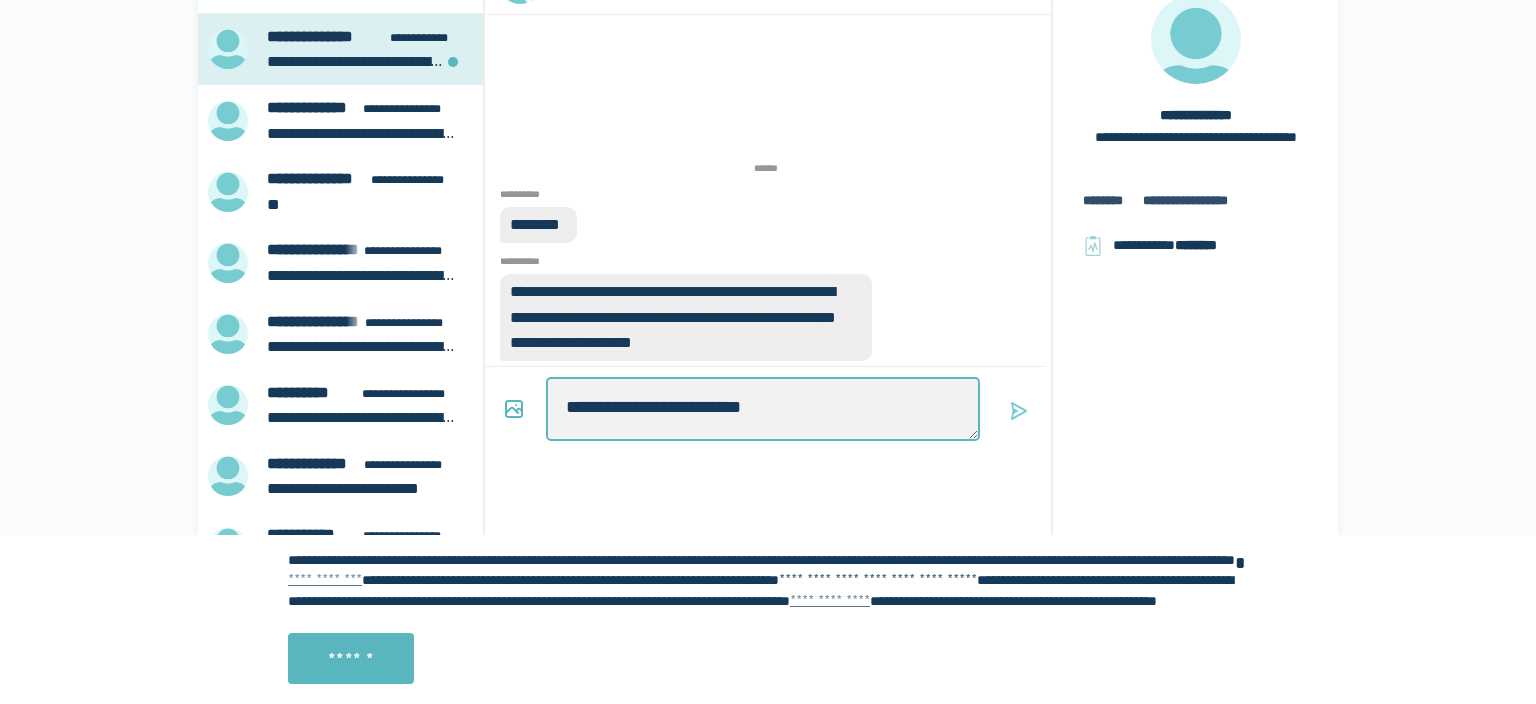 type on "*" 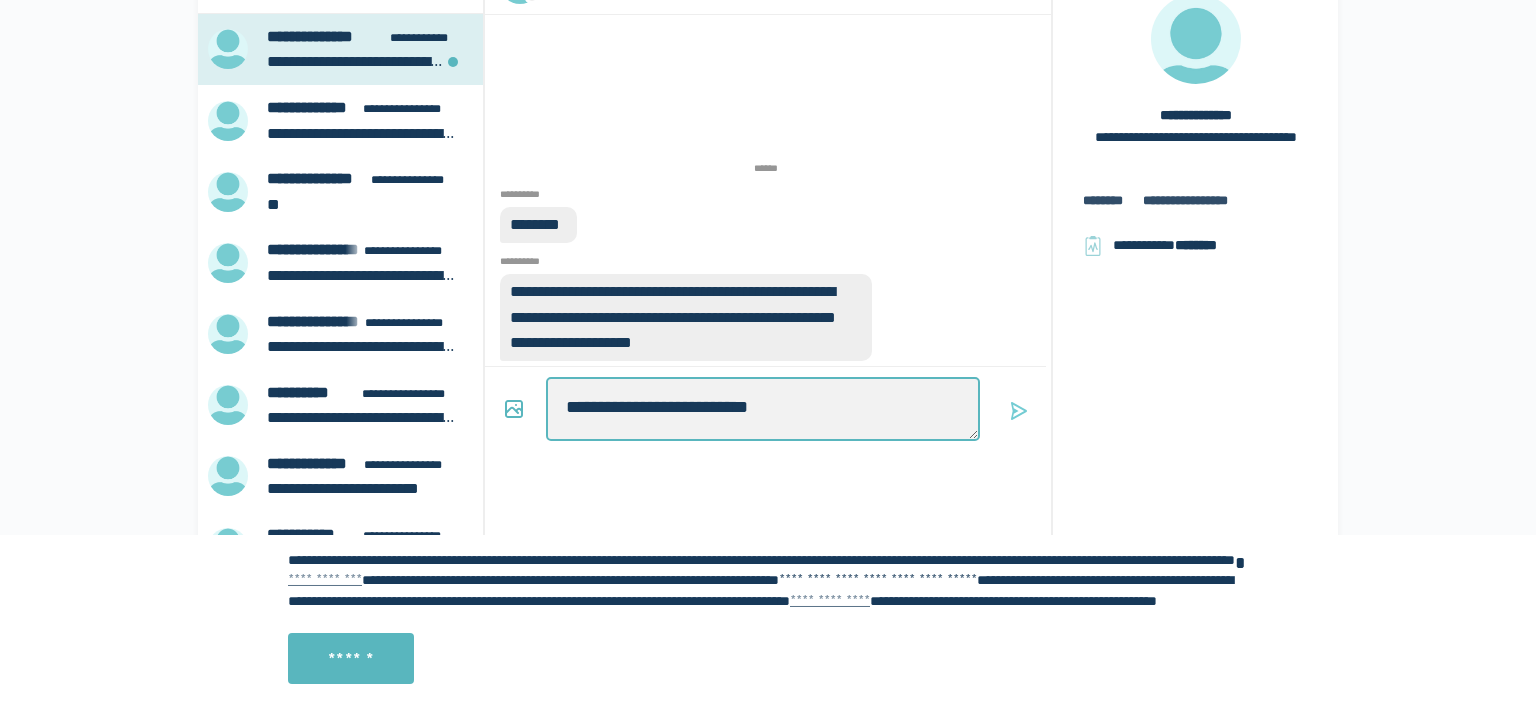 type on "*" 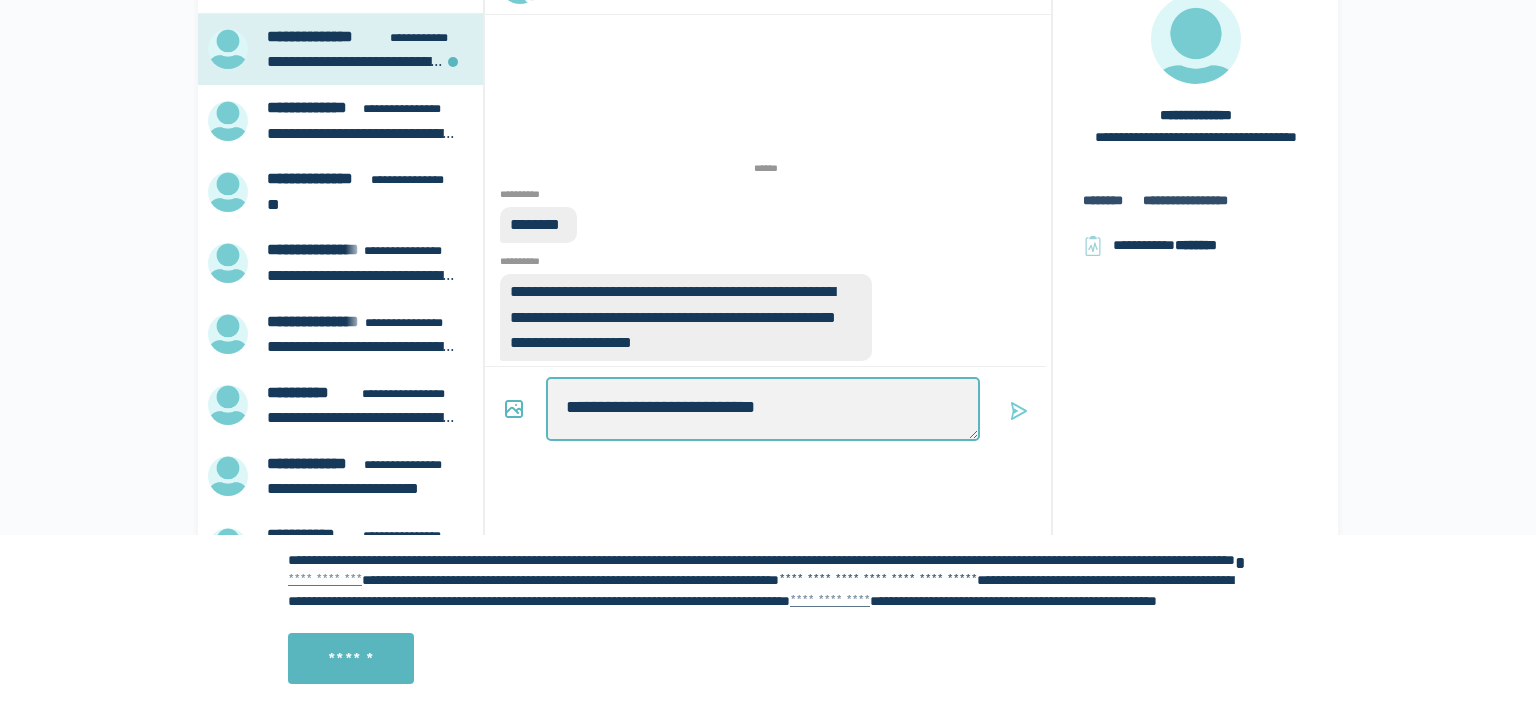 type on "*" 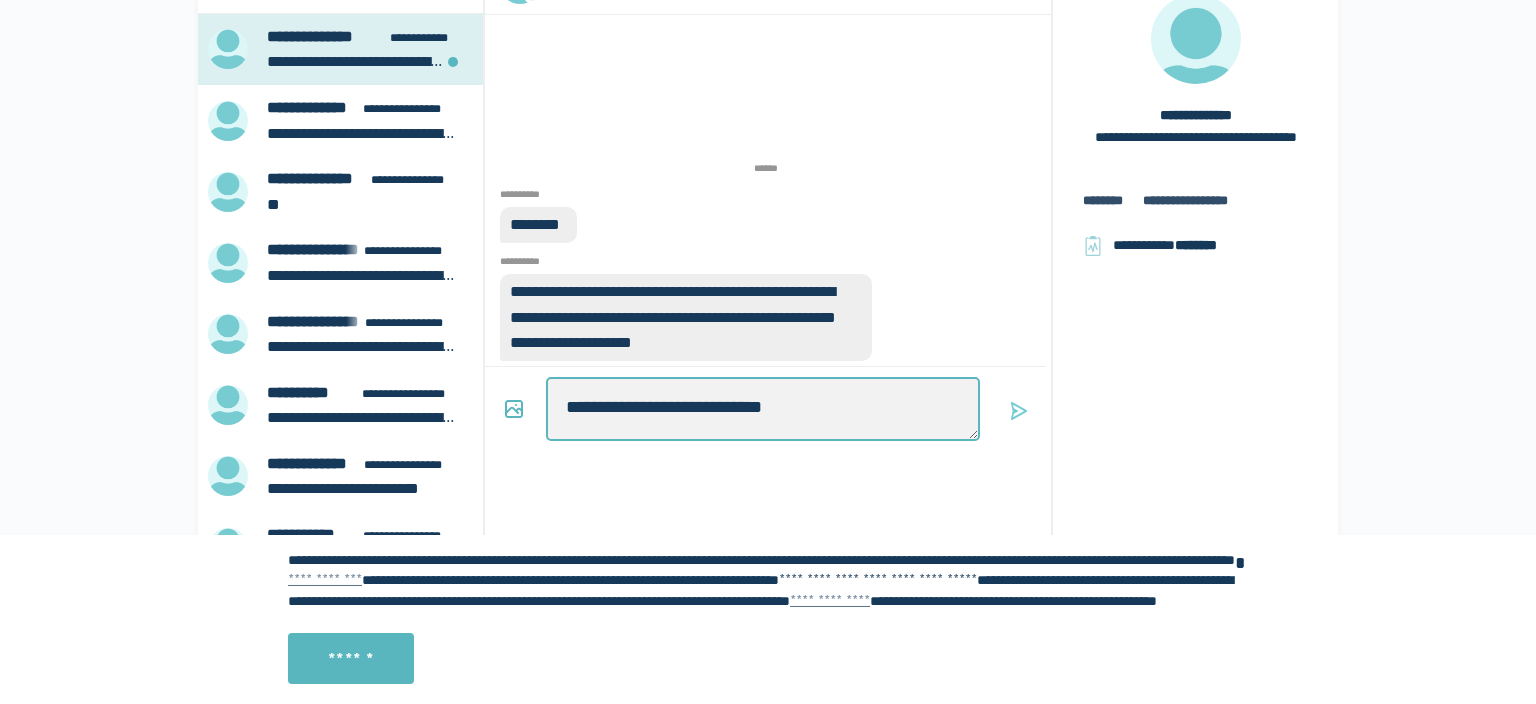 type on "*" 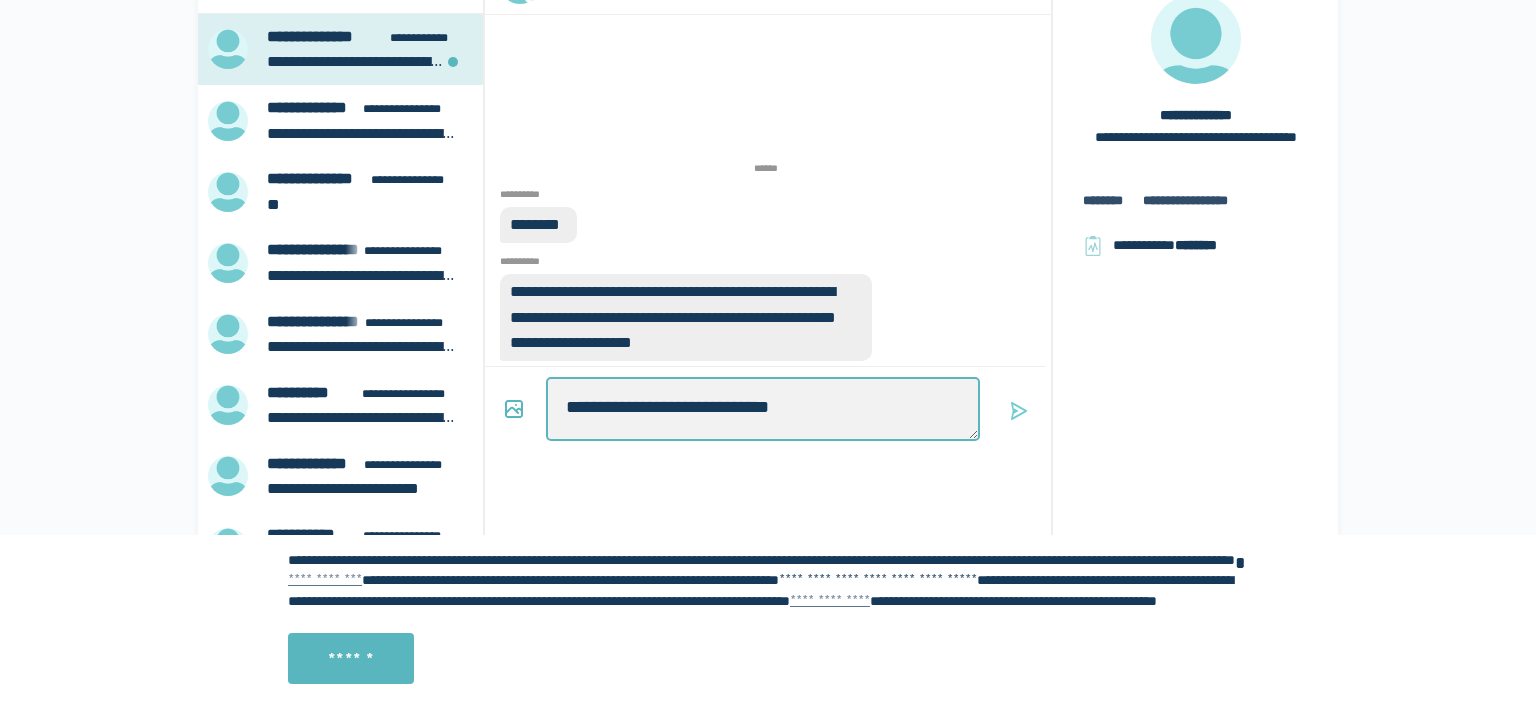 type on "*" 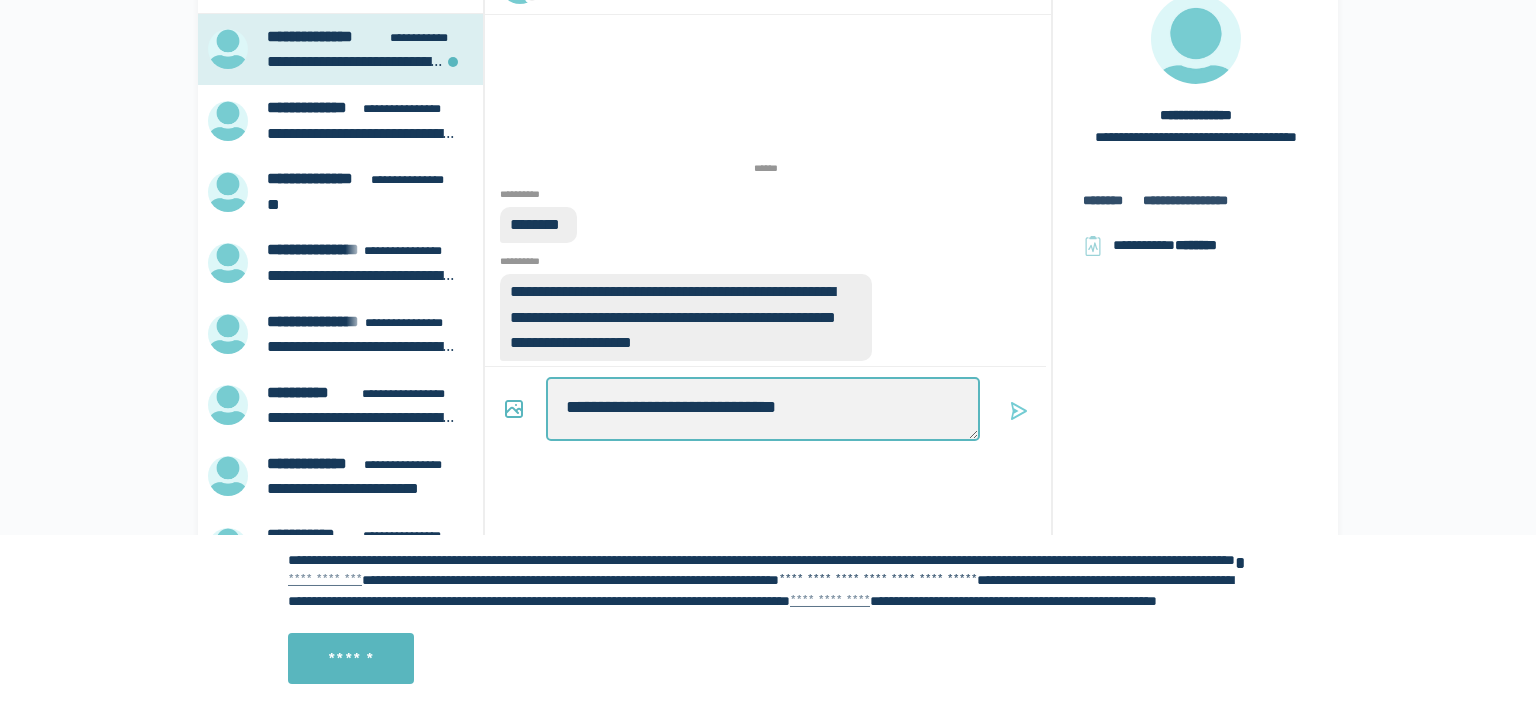 type on "*" 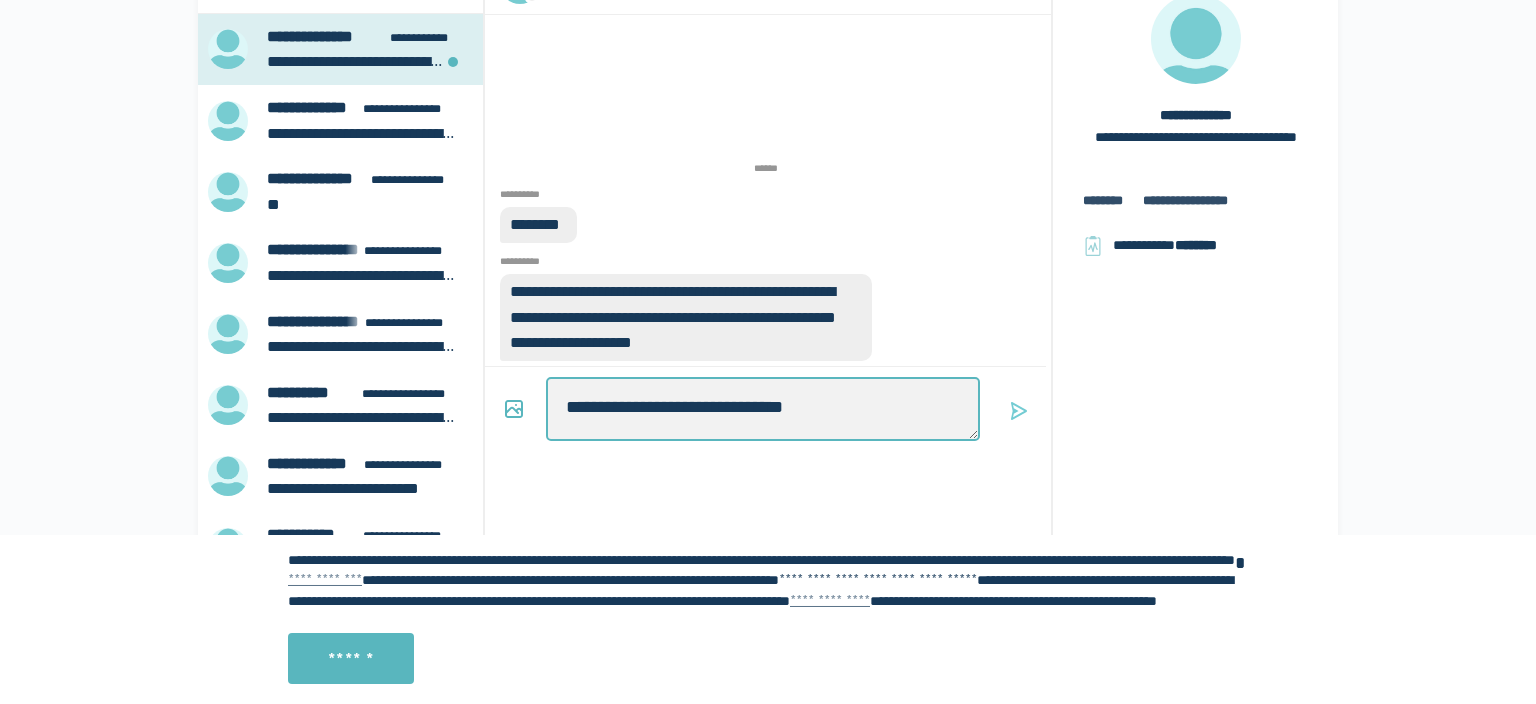 type on "*" 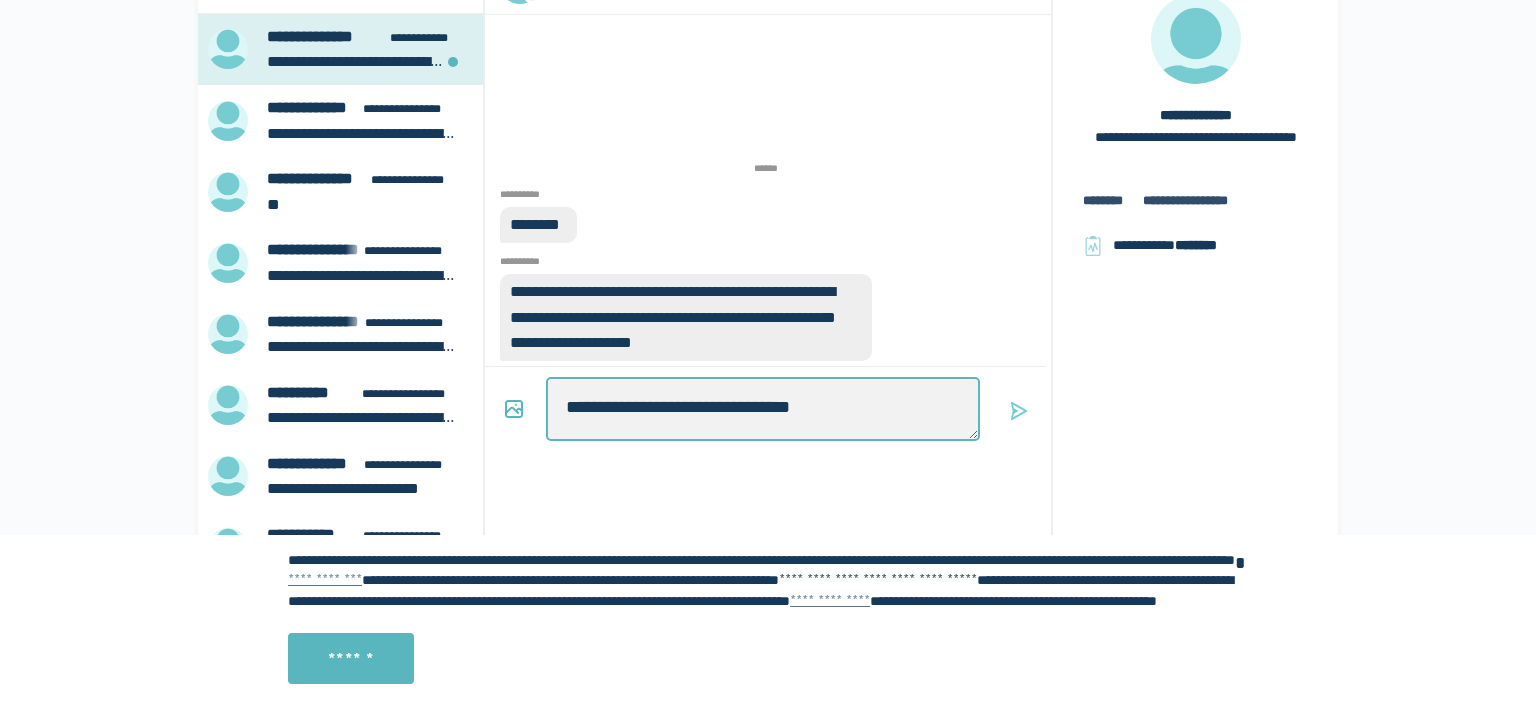 type on "*" 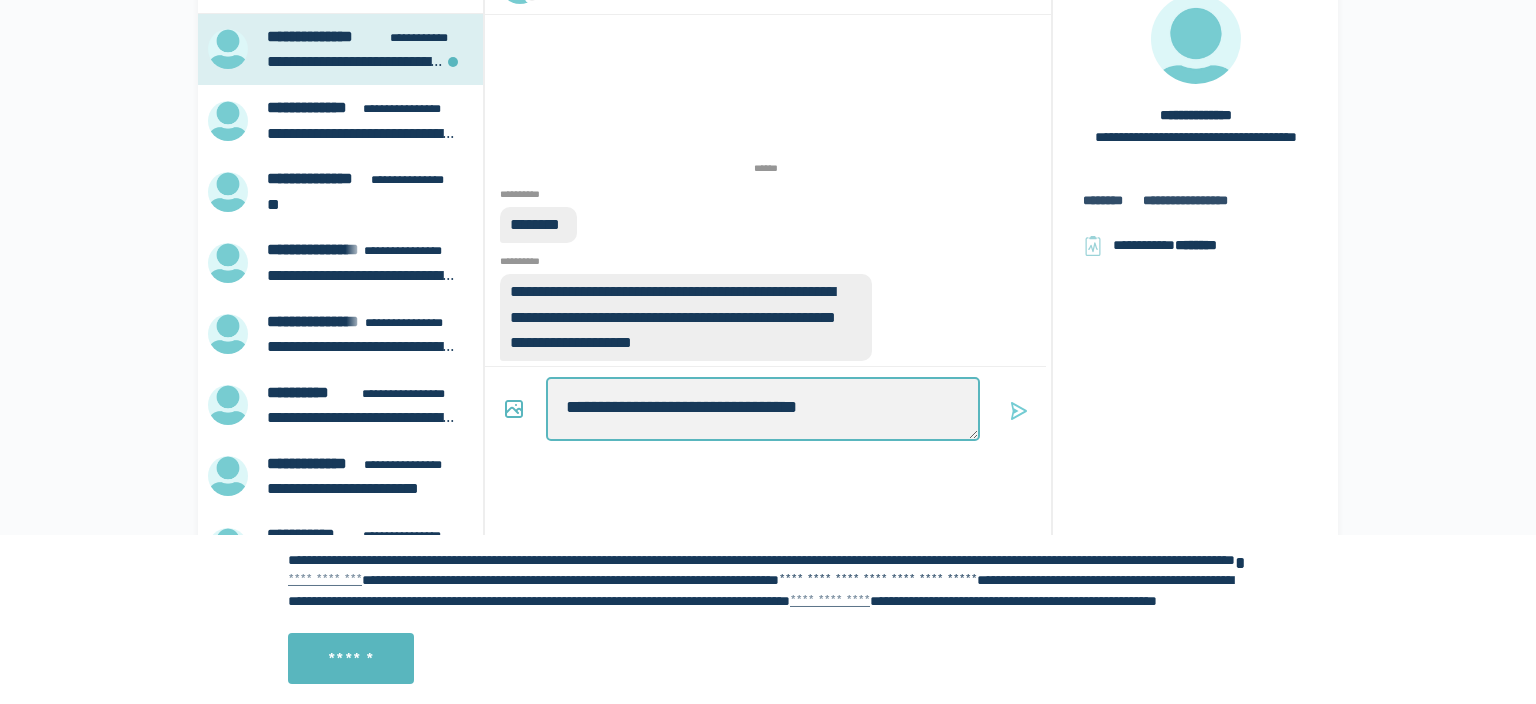 type on "*" 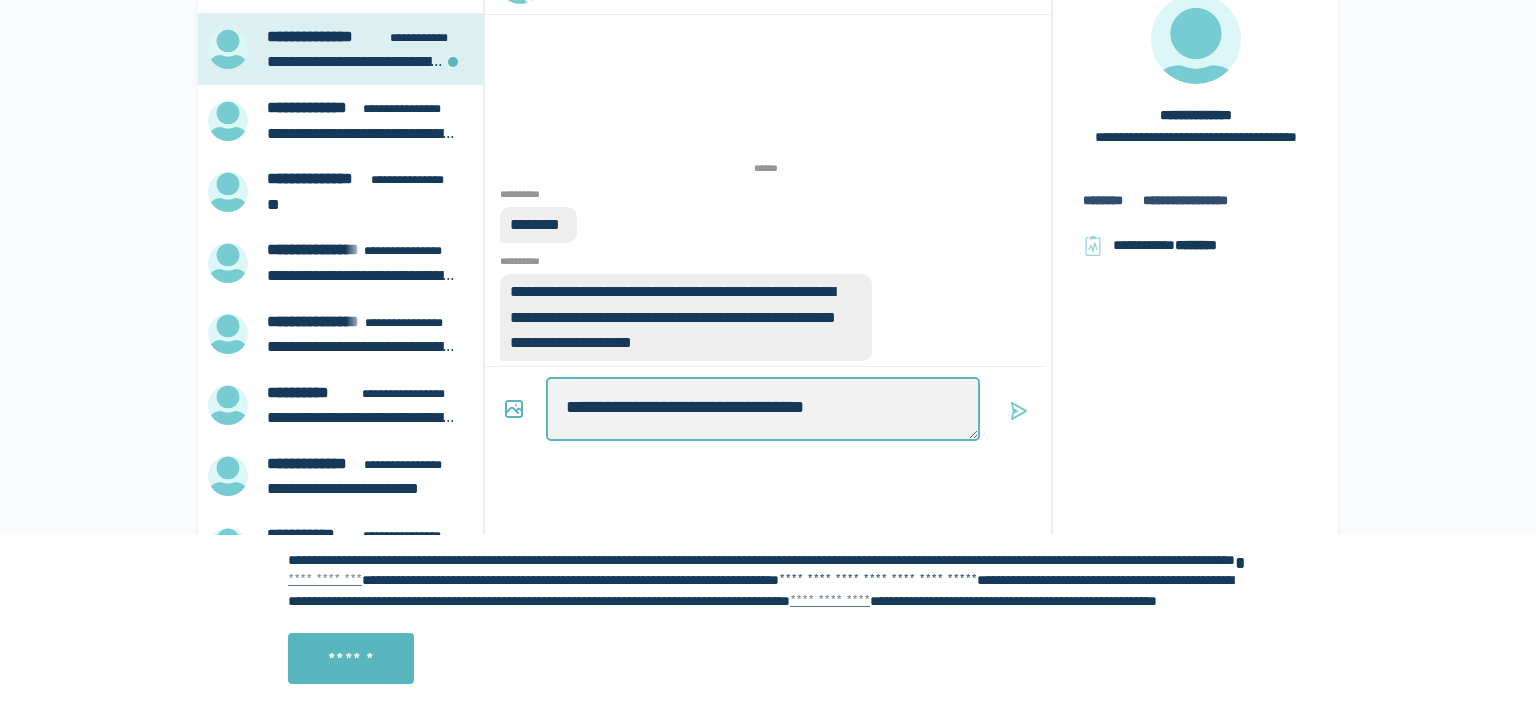 type on "*" 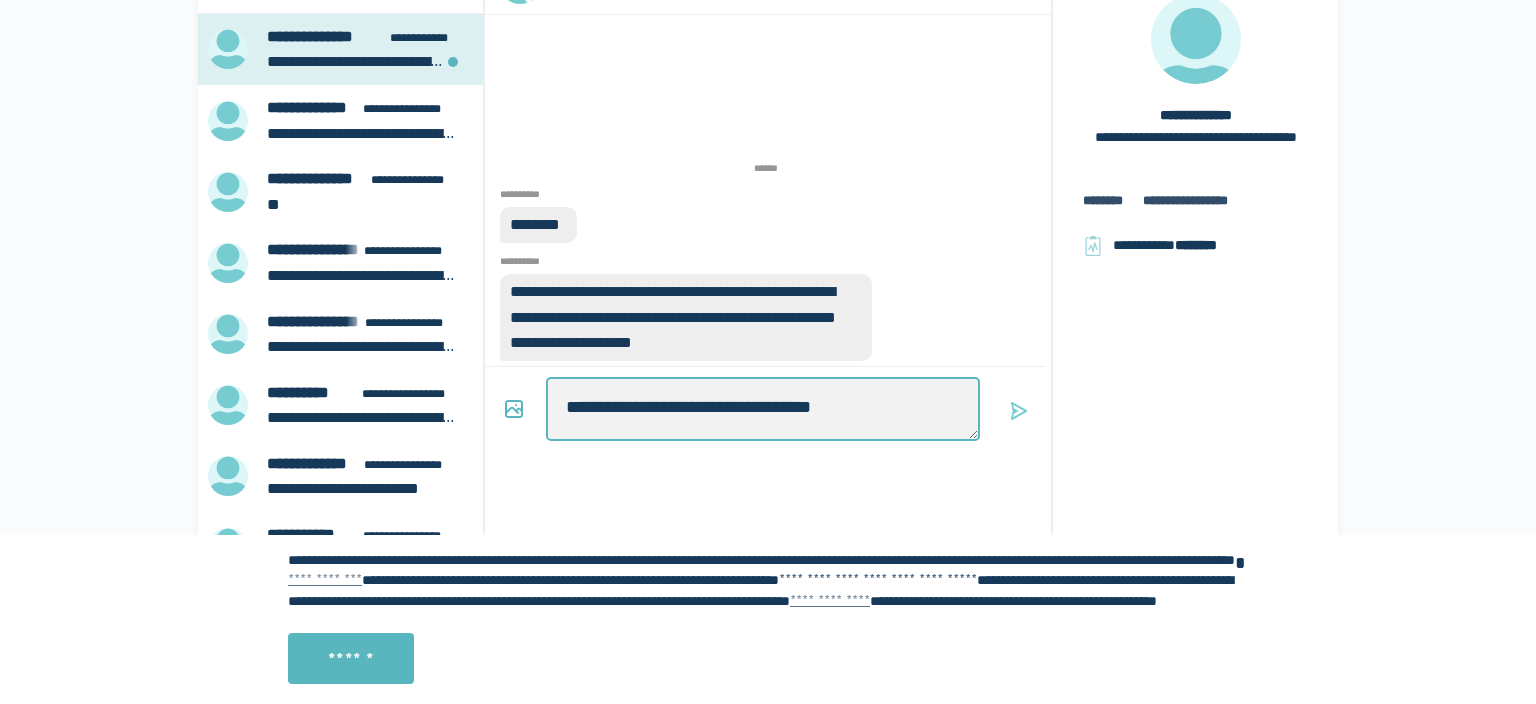 type on "*" 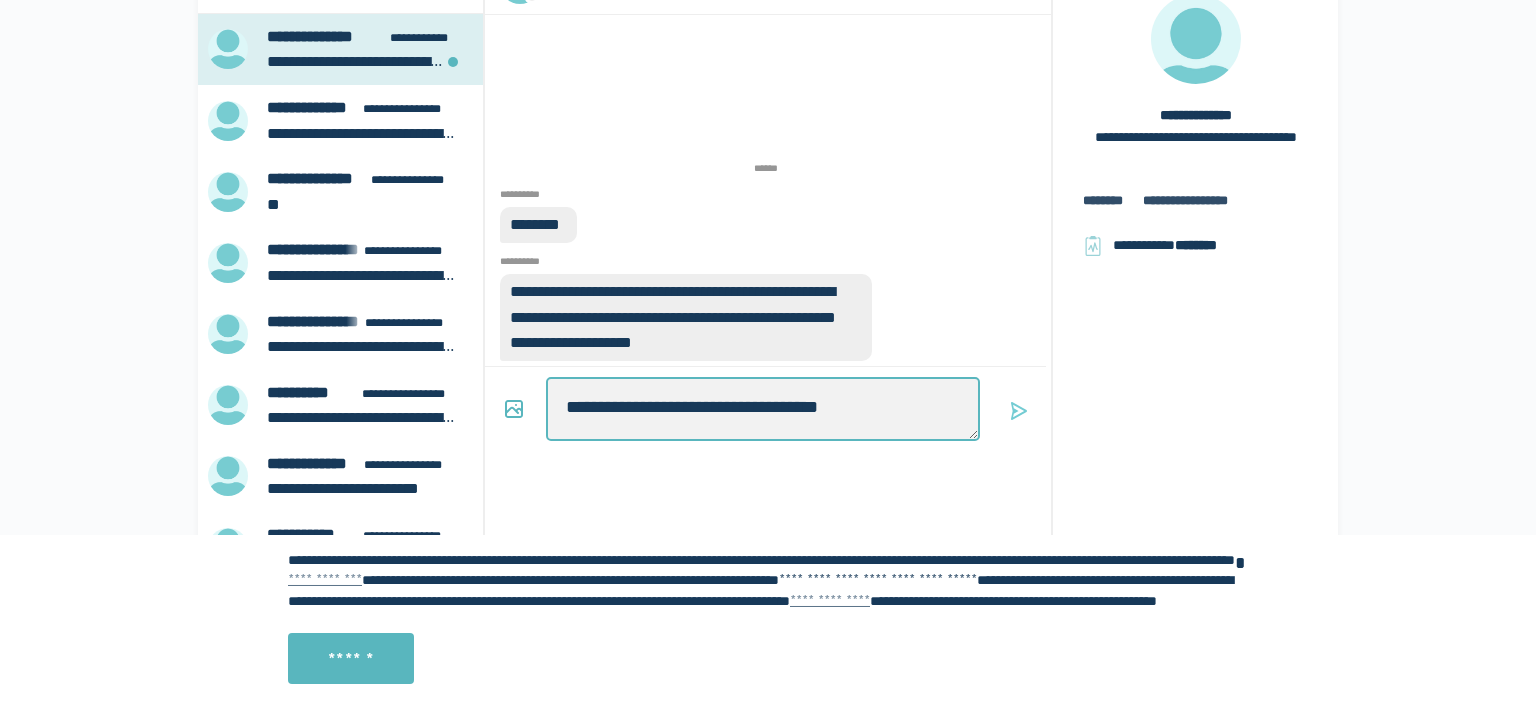 type on "*" 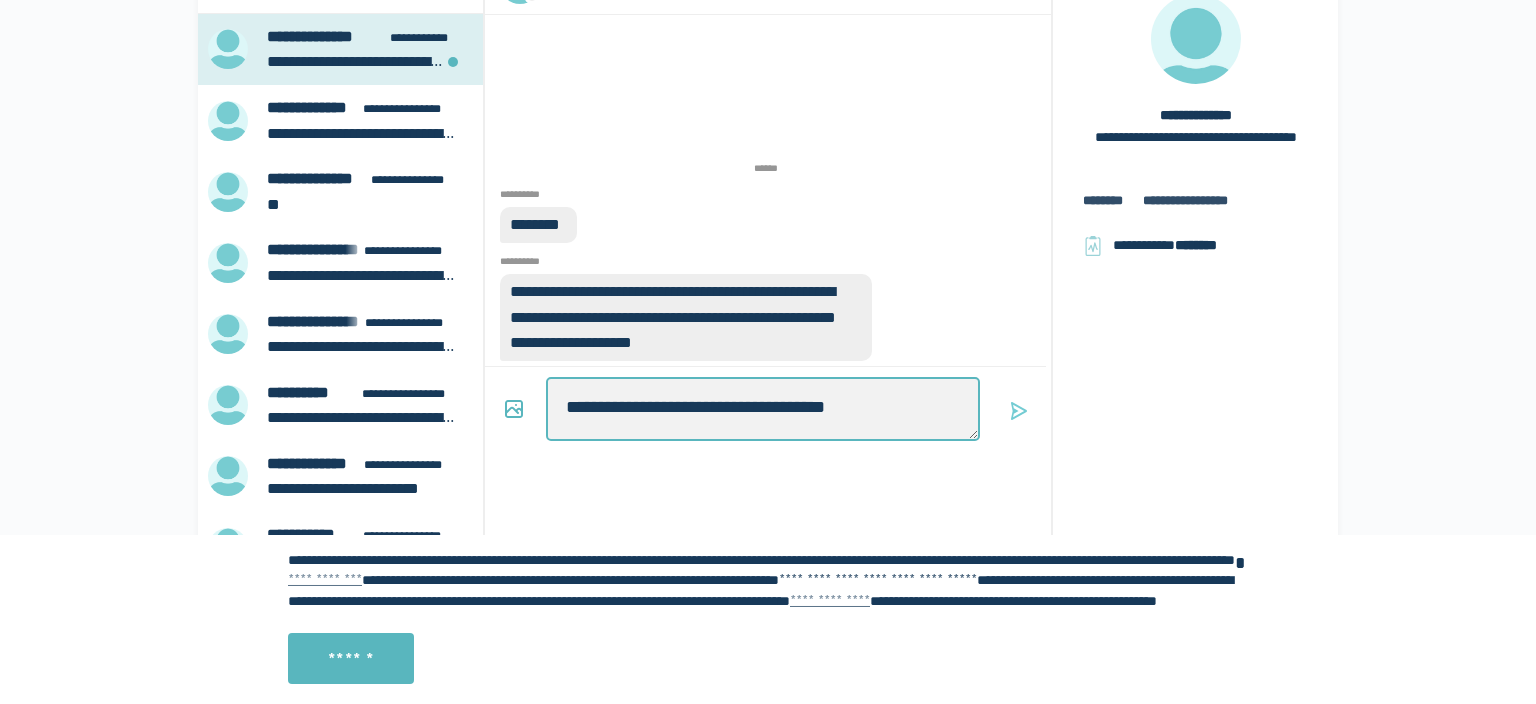 type on "*" 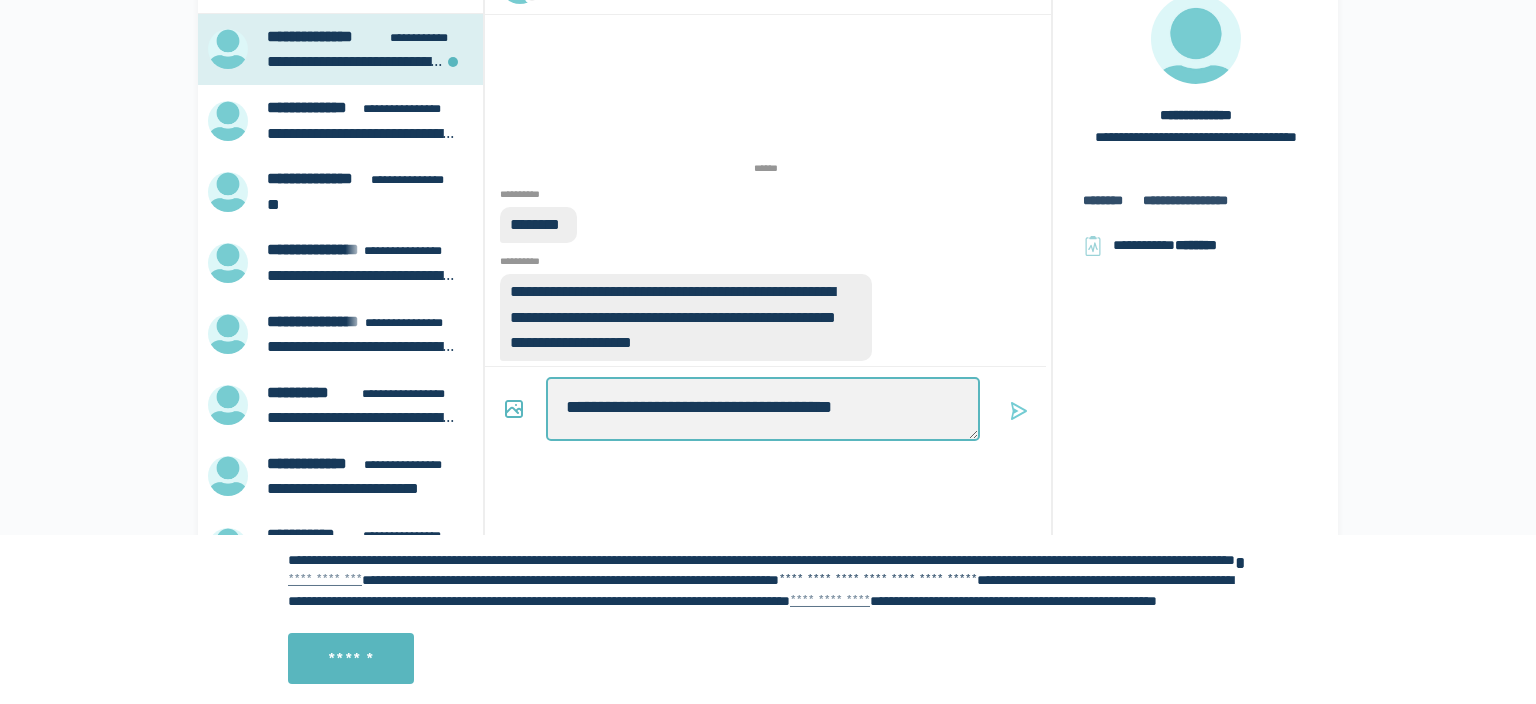 type on "*" 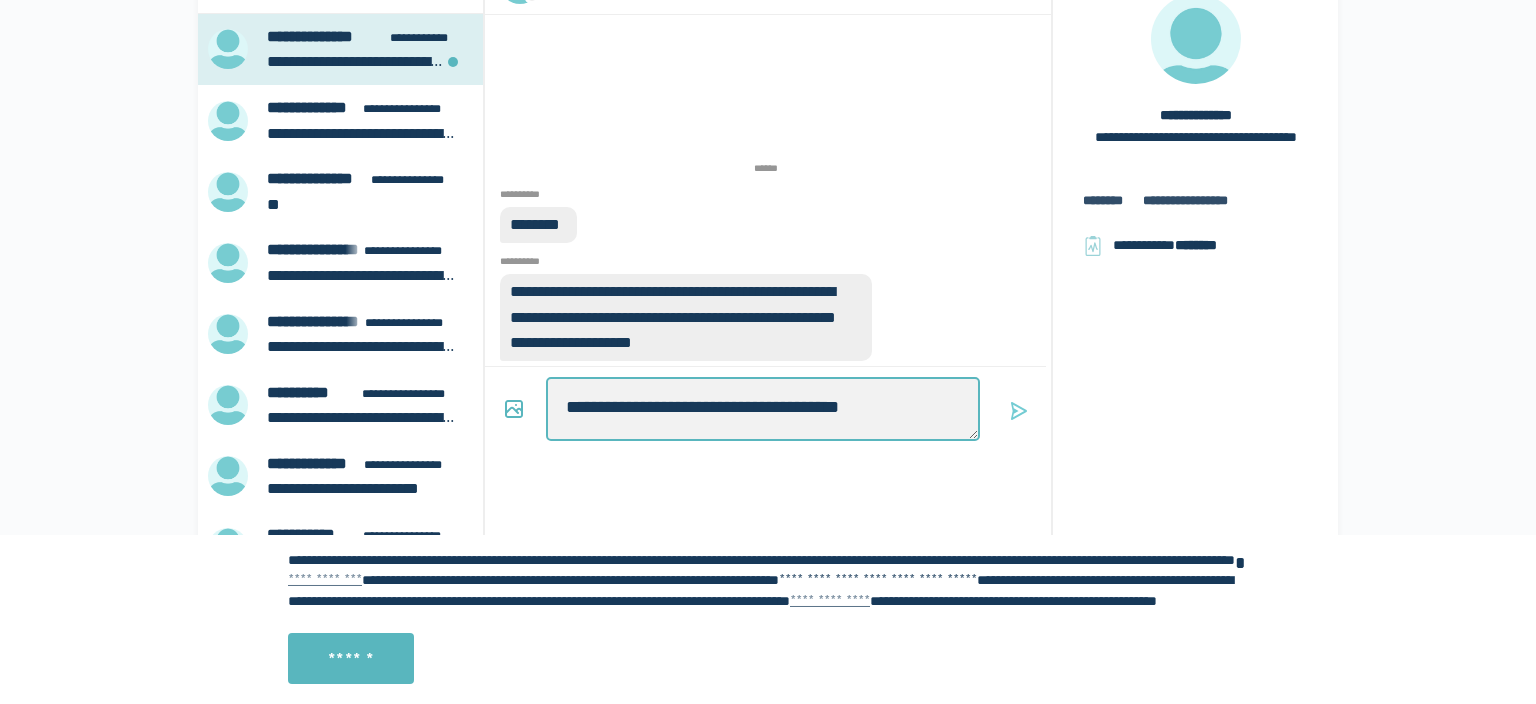 type on "*" 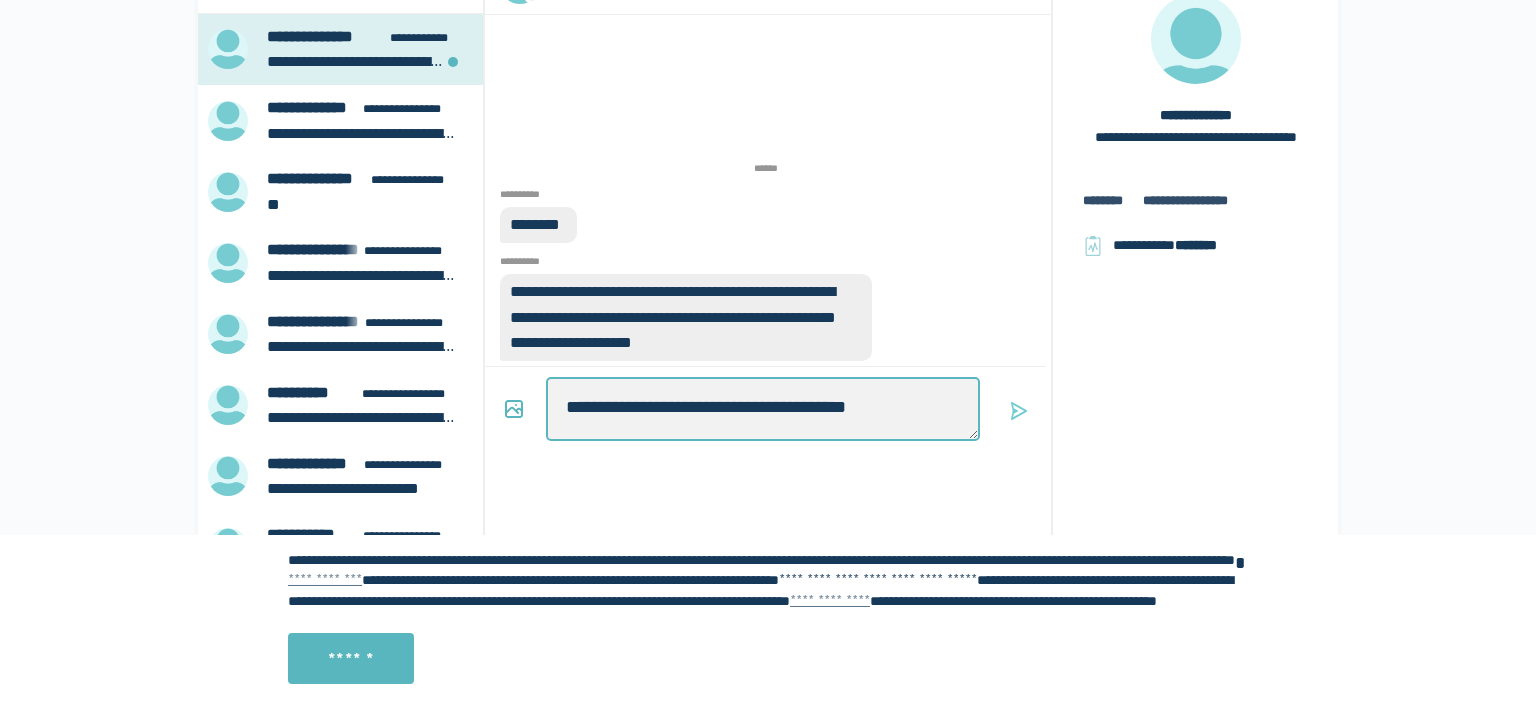 type on "*" 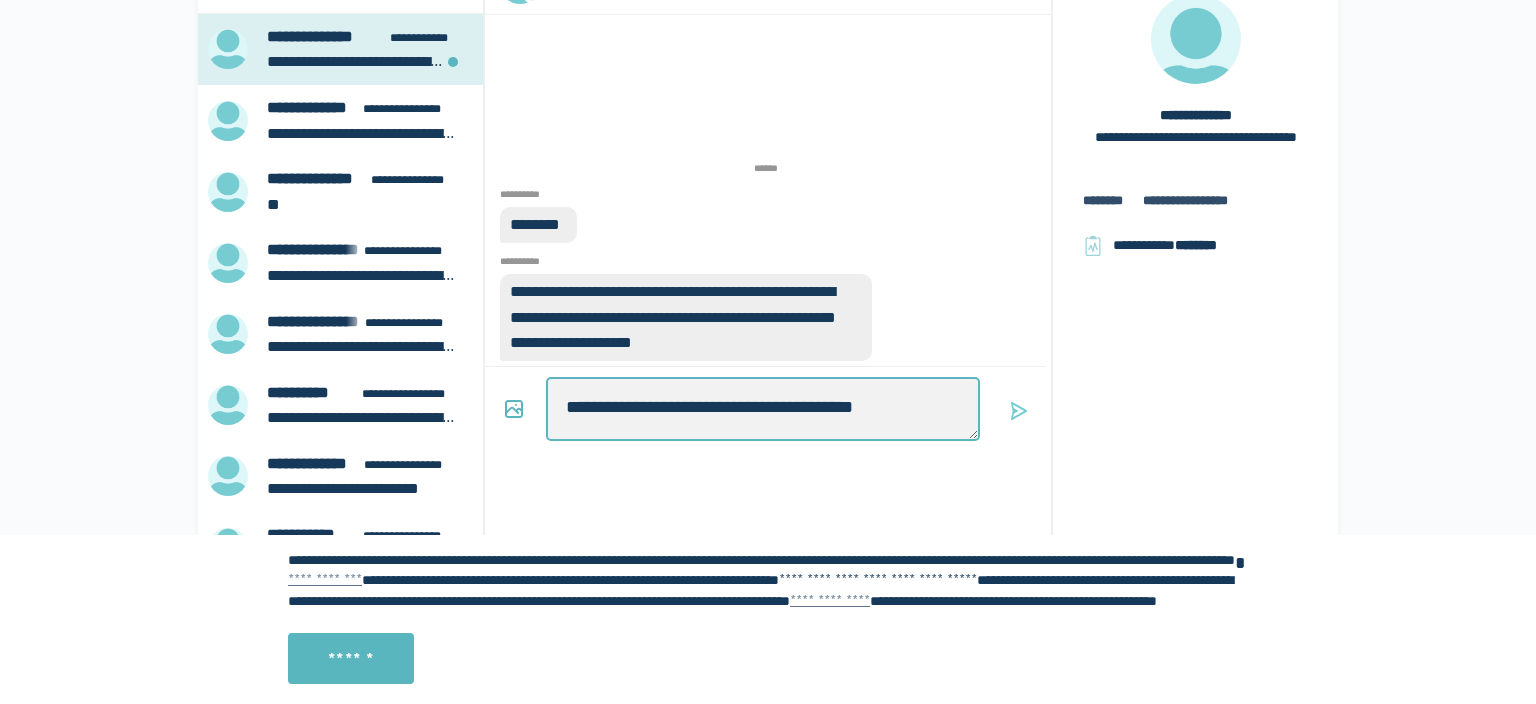 type on "*" 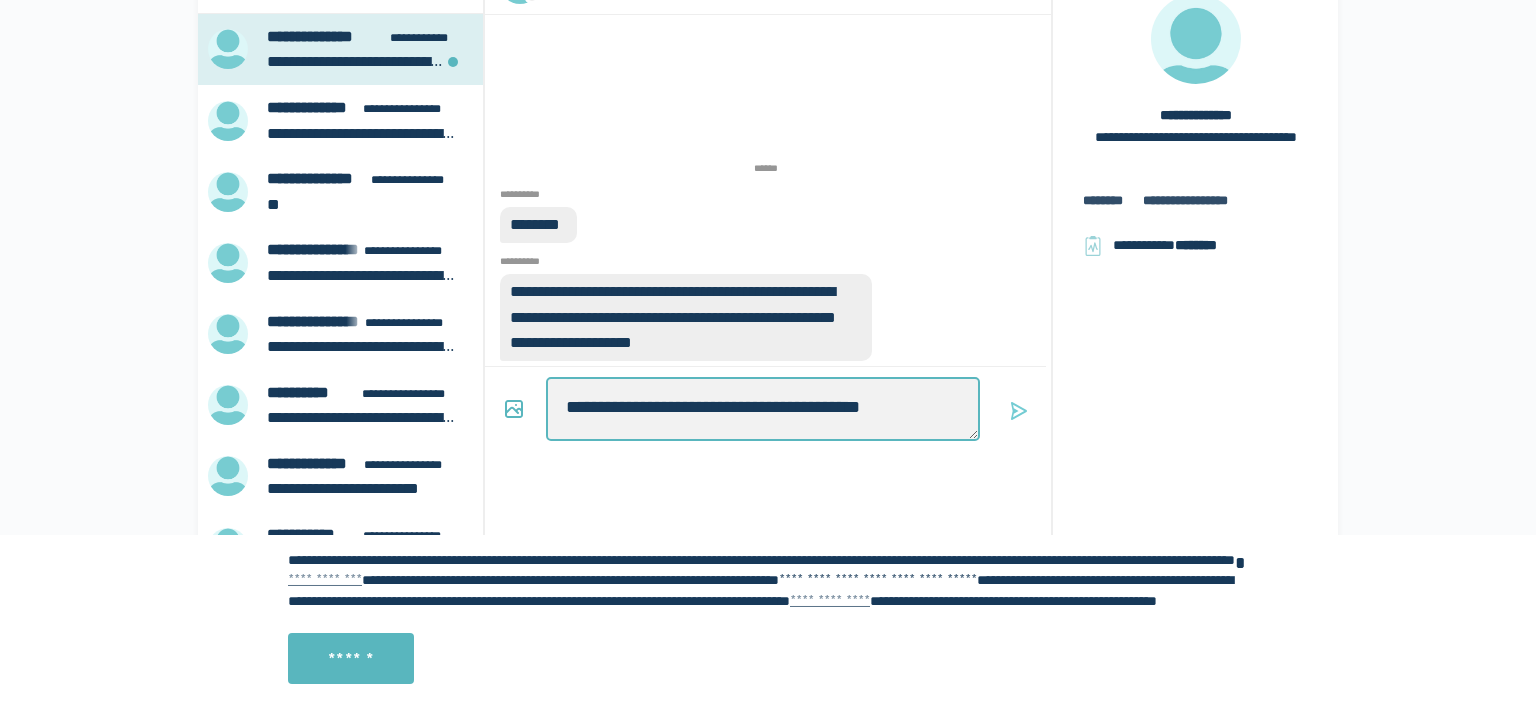 type on "*" 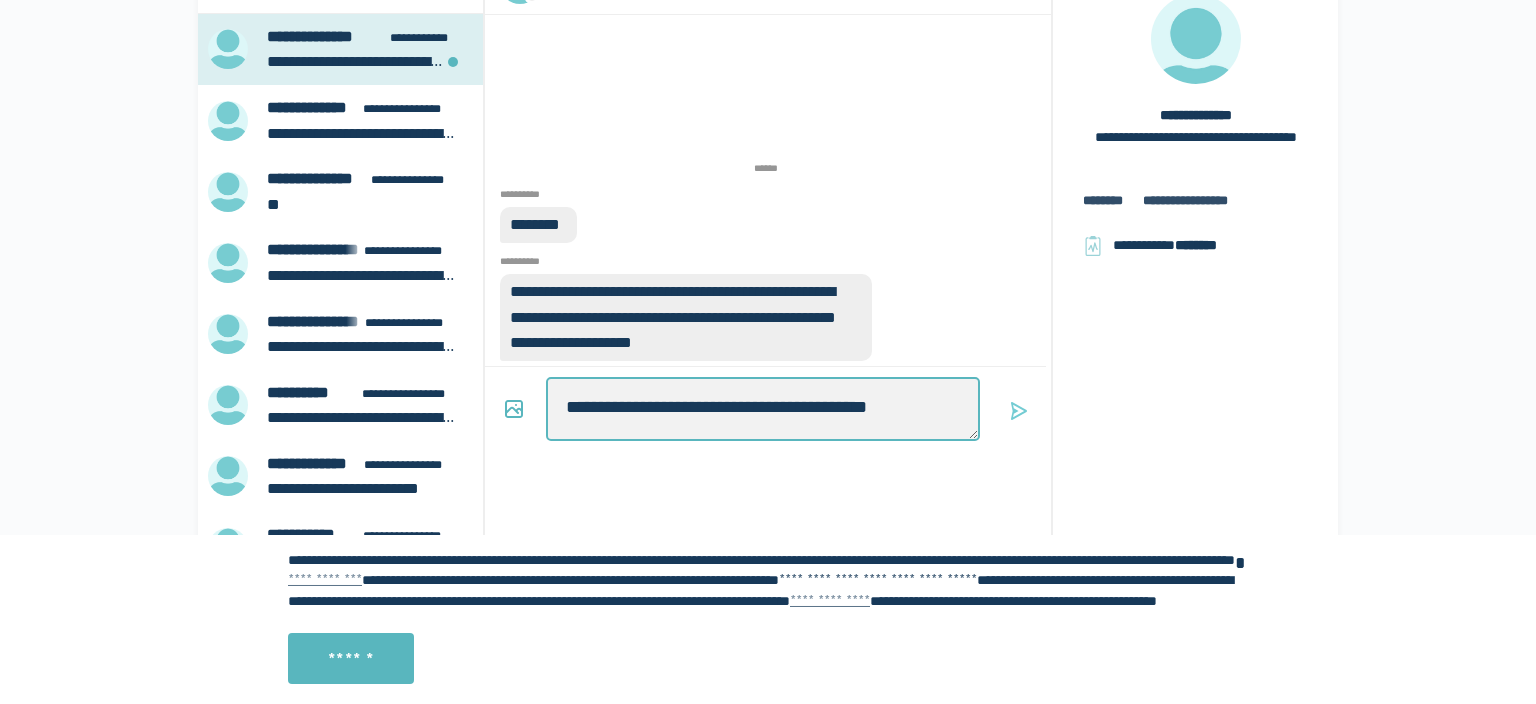 type on "*" 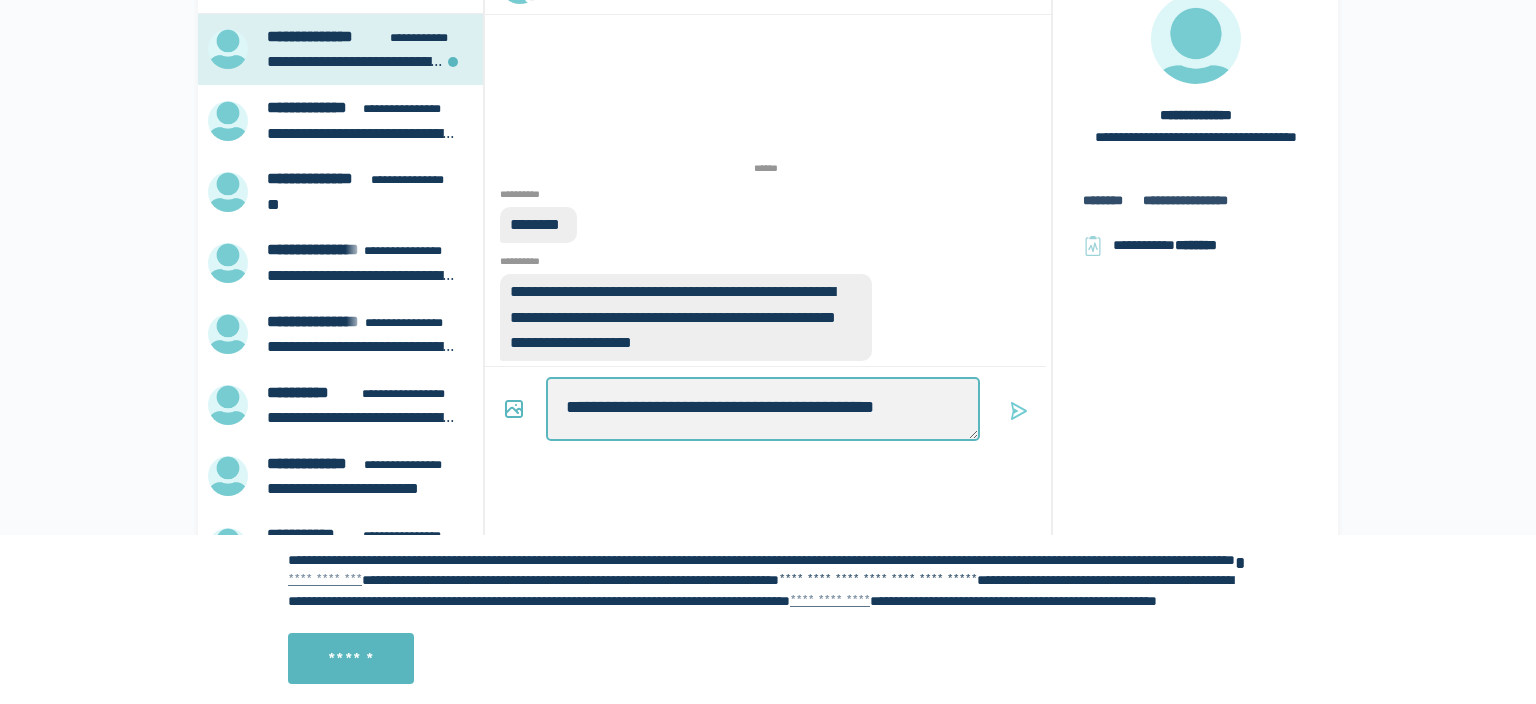type on "*" 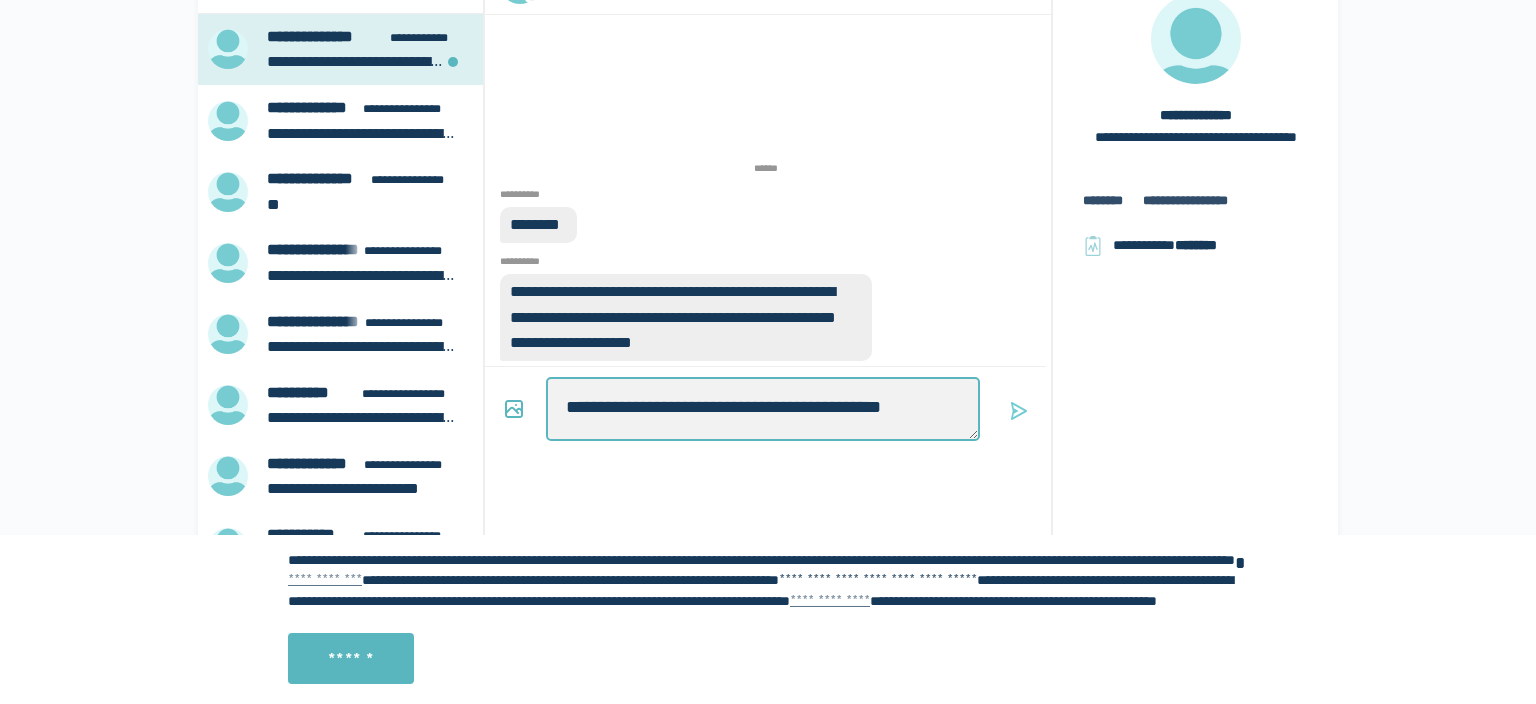 type on "*" 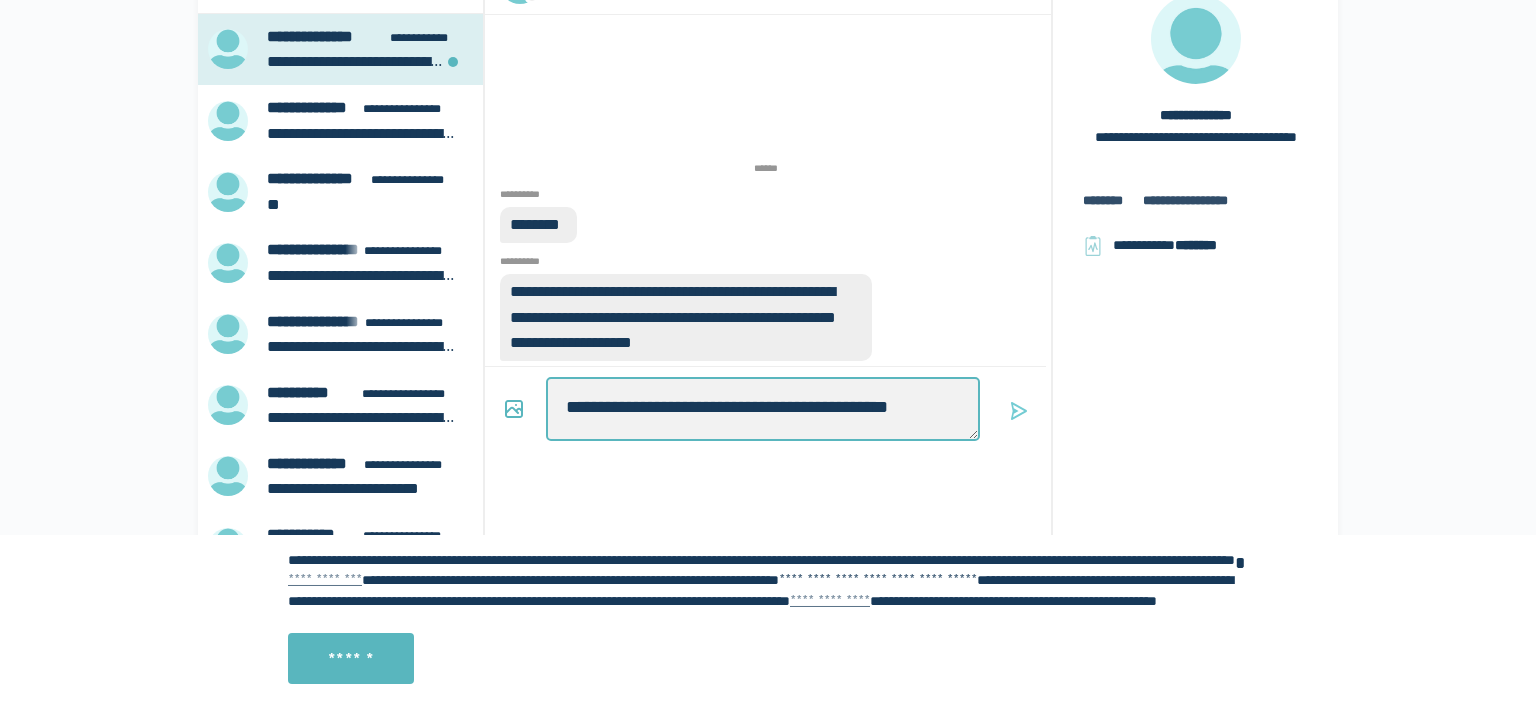 type on "*" 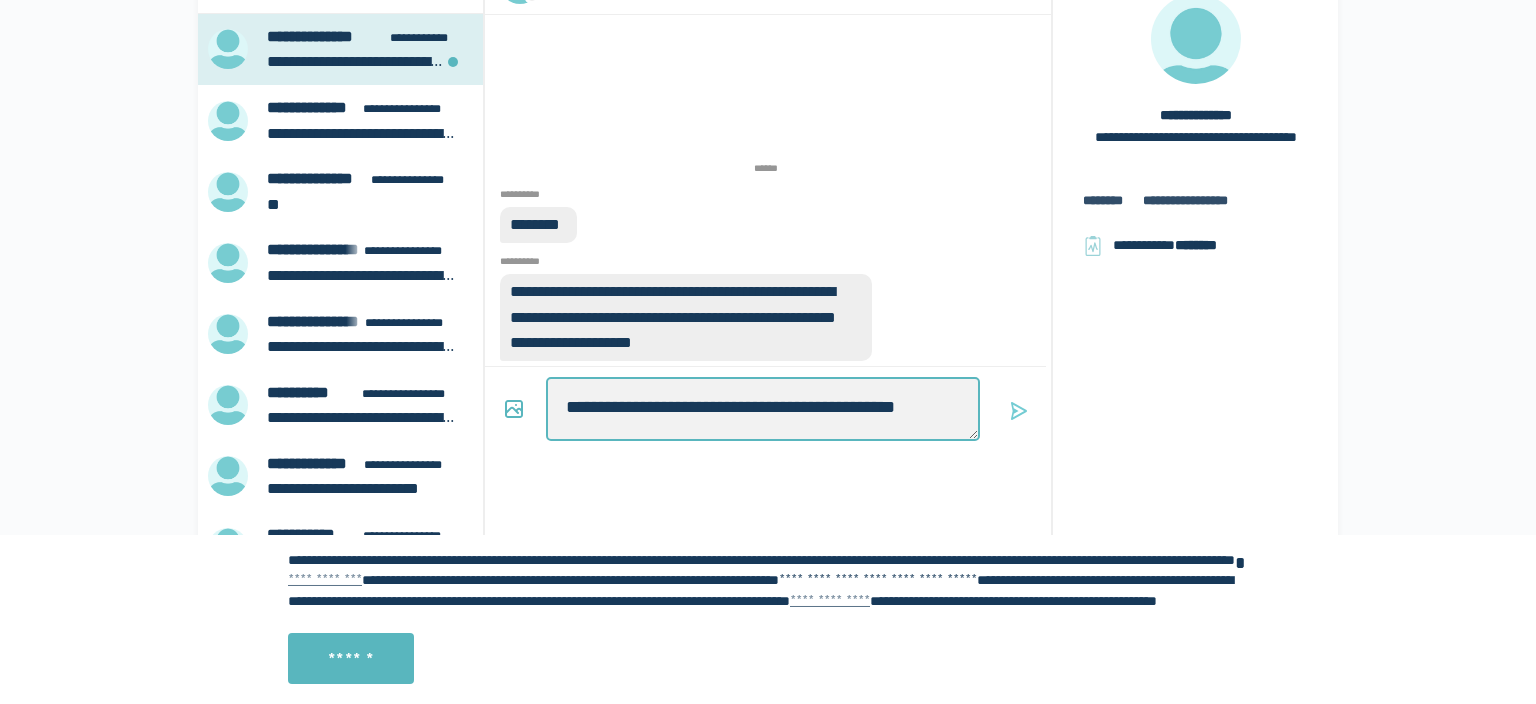 type on "*" 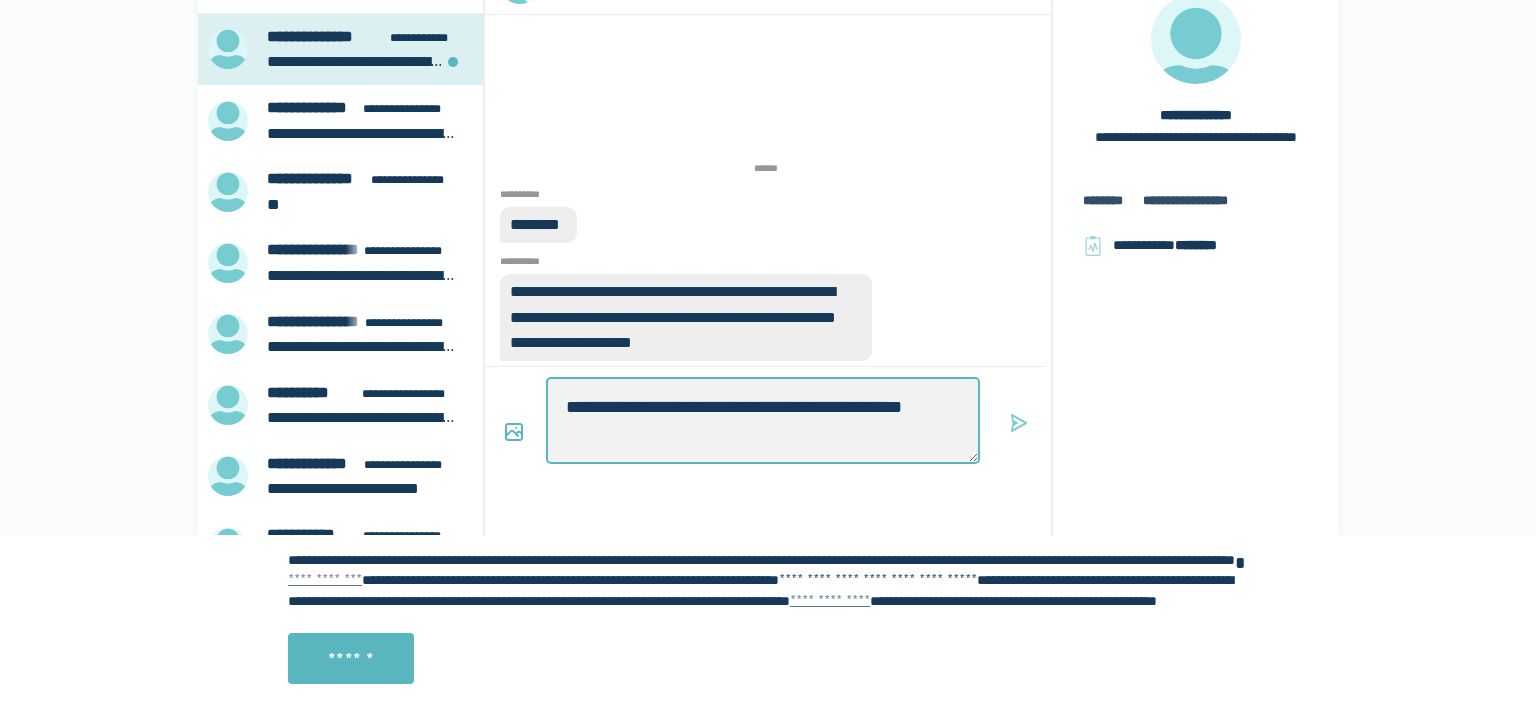 type on "*" 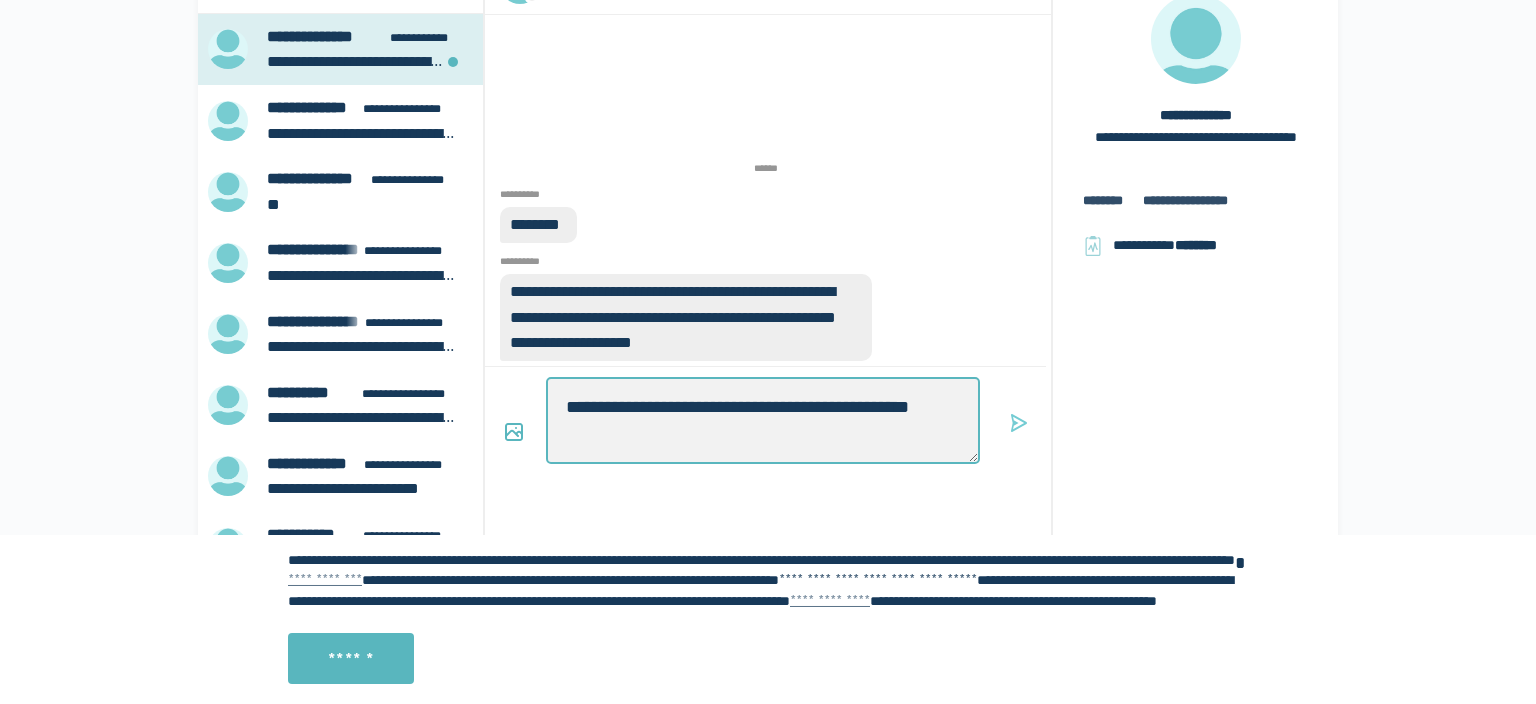 type on "*" 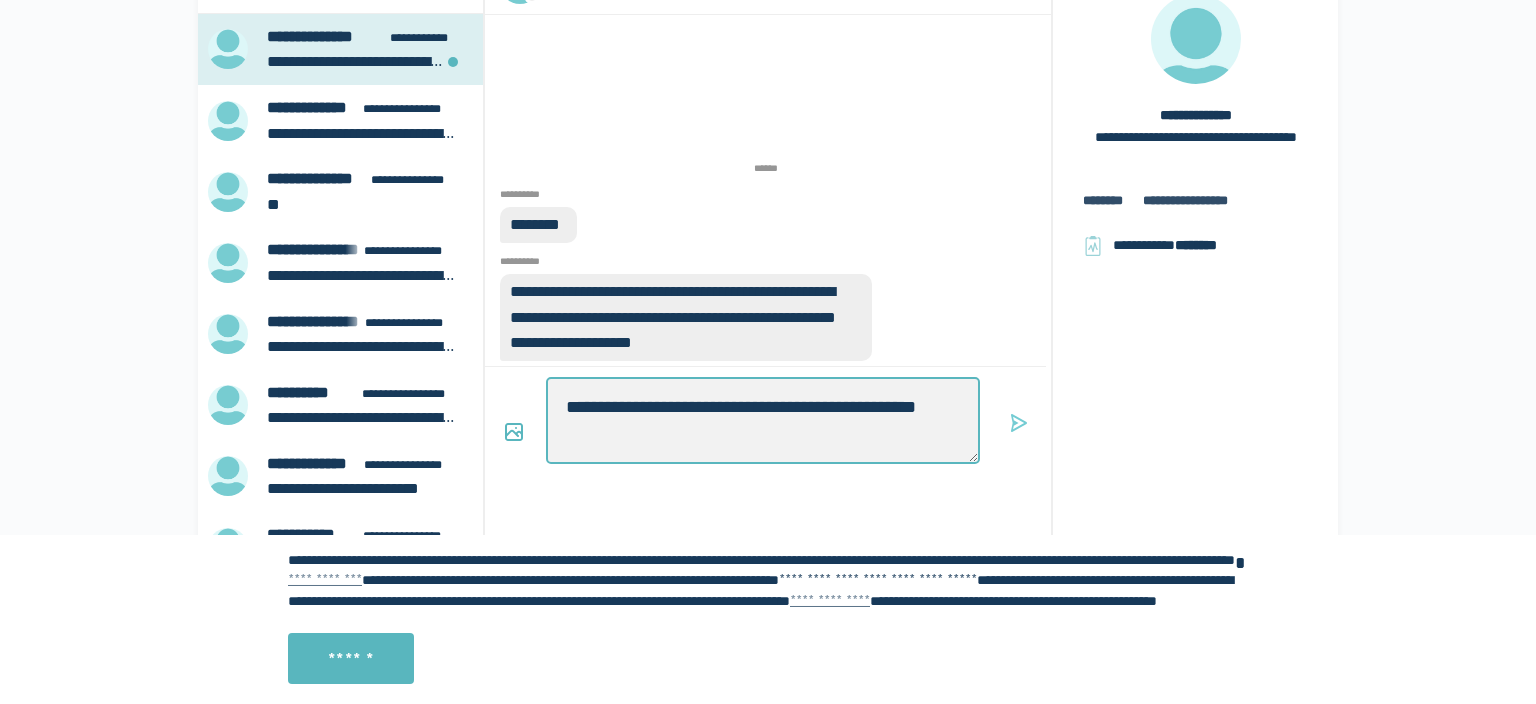 type on "*" 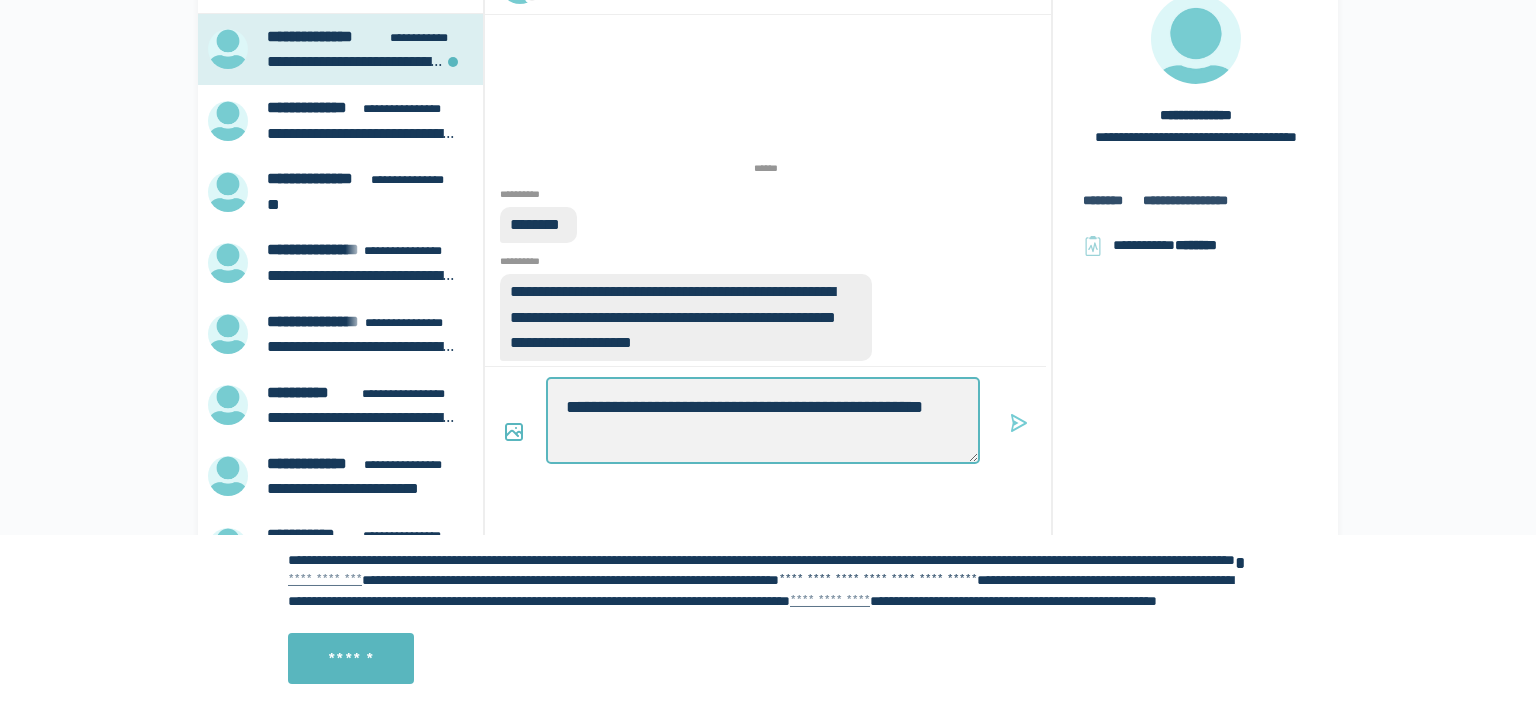 type on "*" 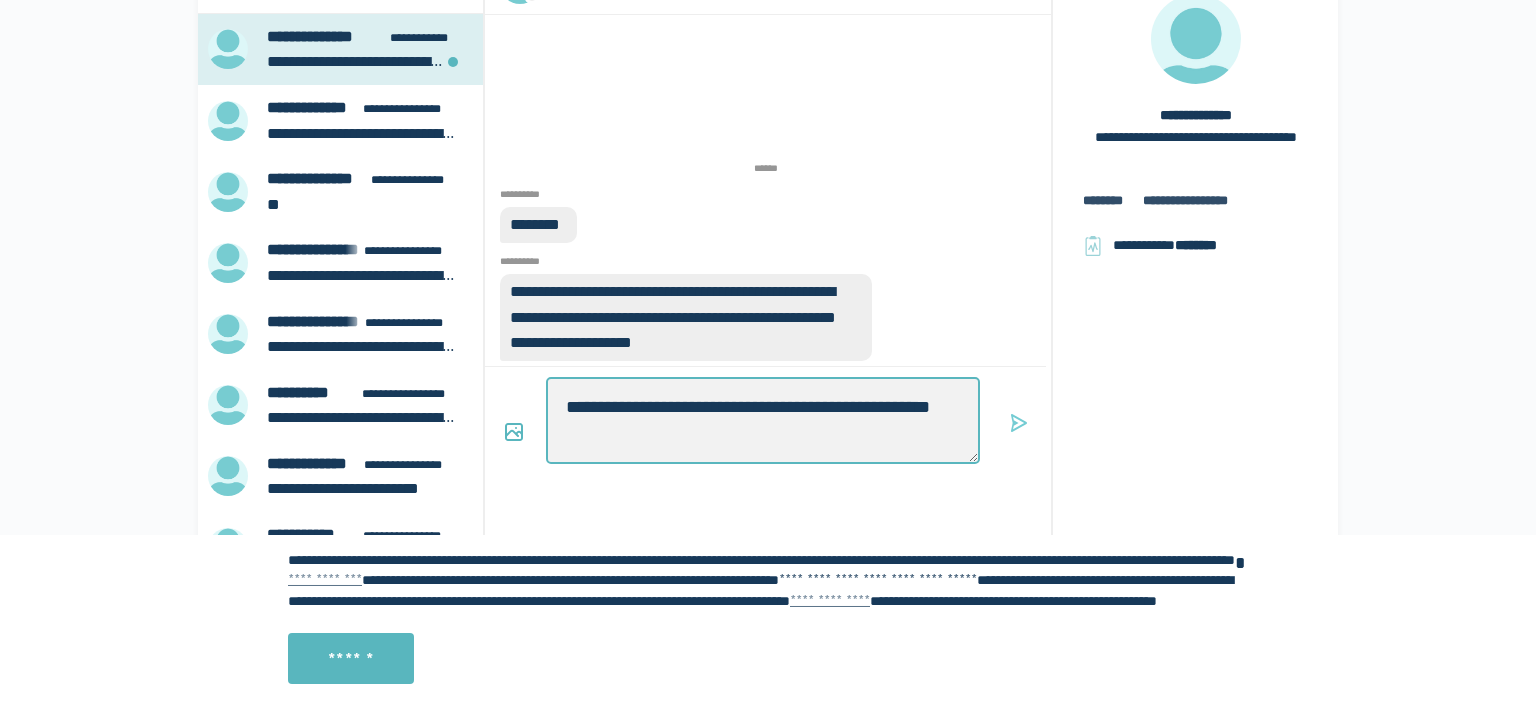 type on "*" 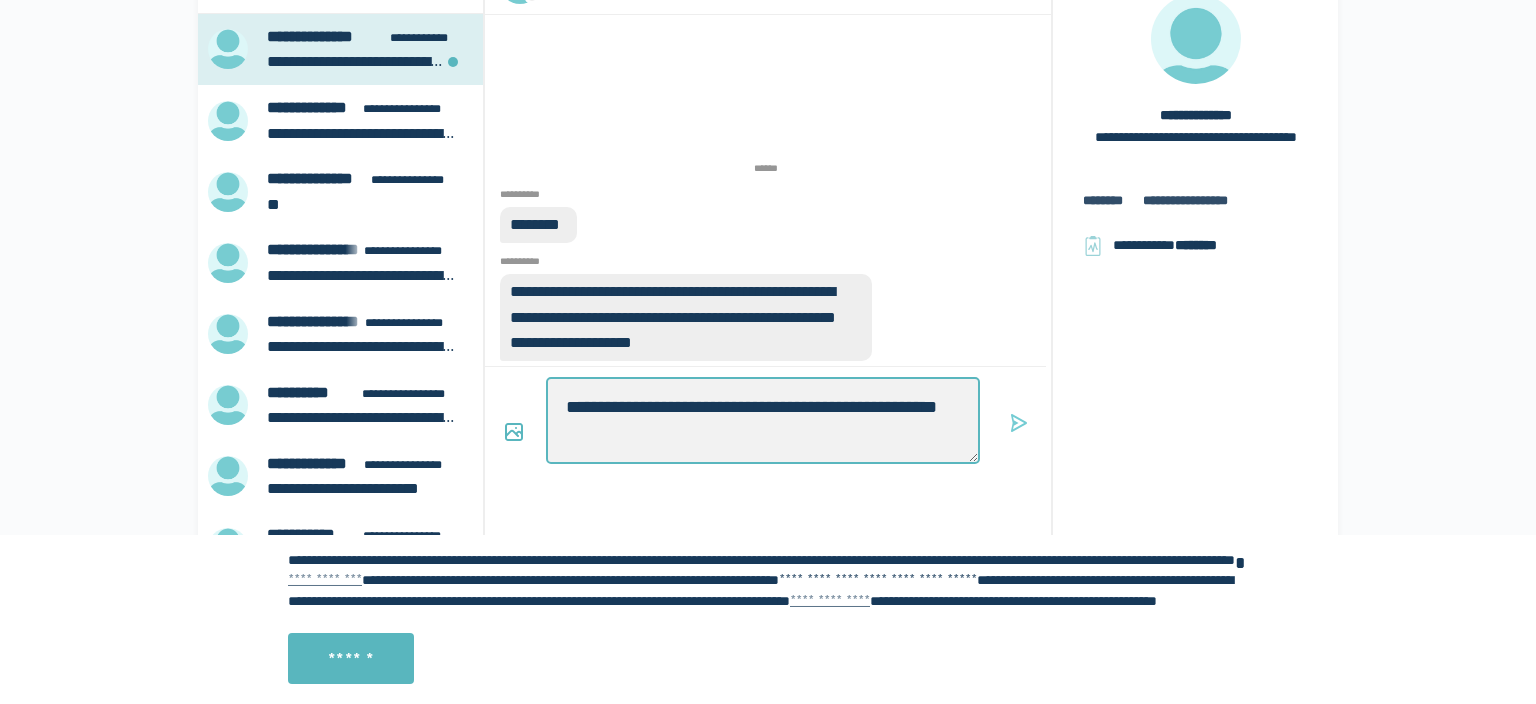 type on "*" 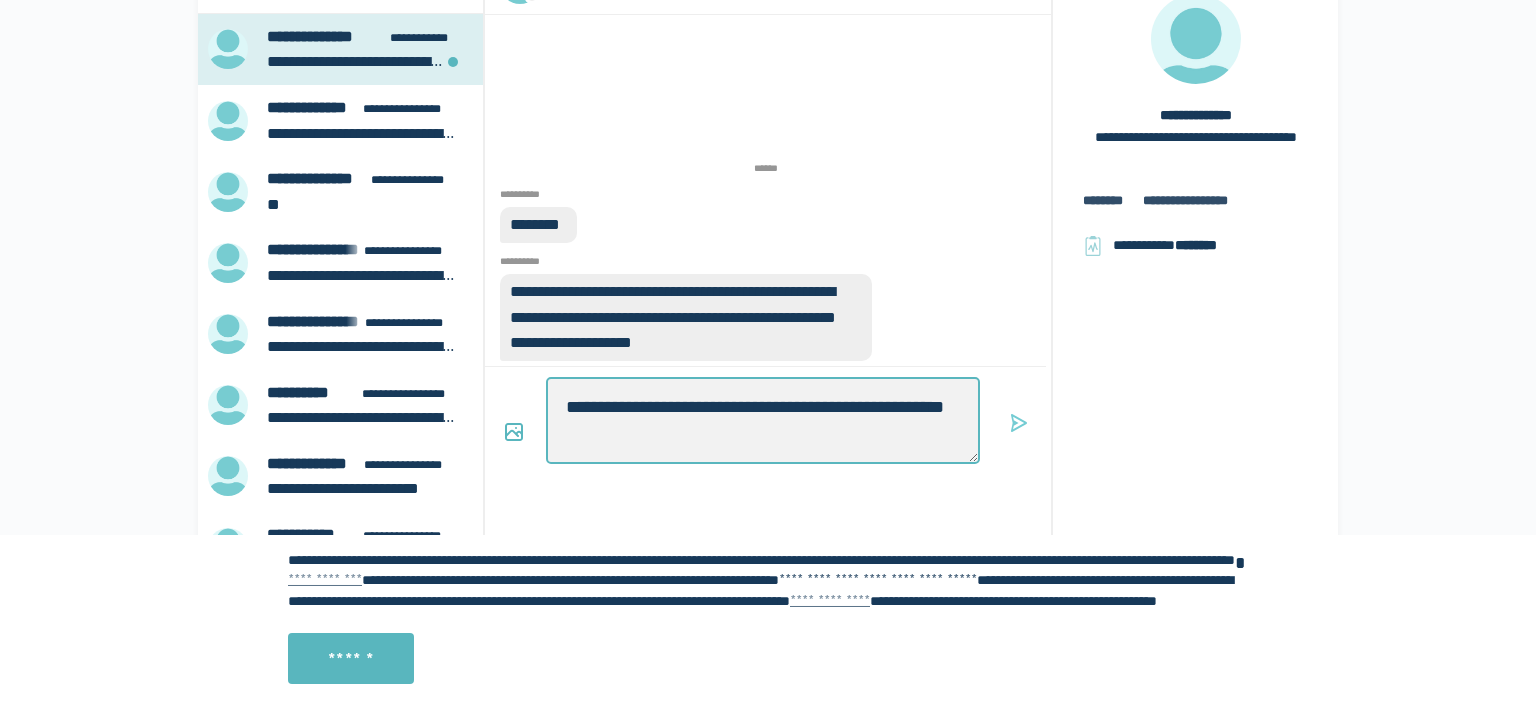 type on "*" 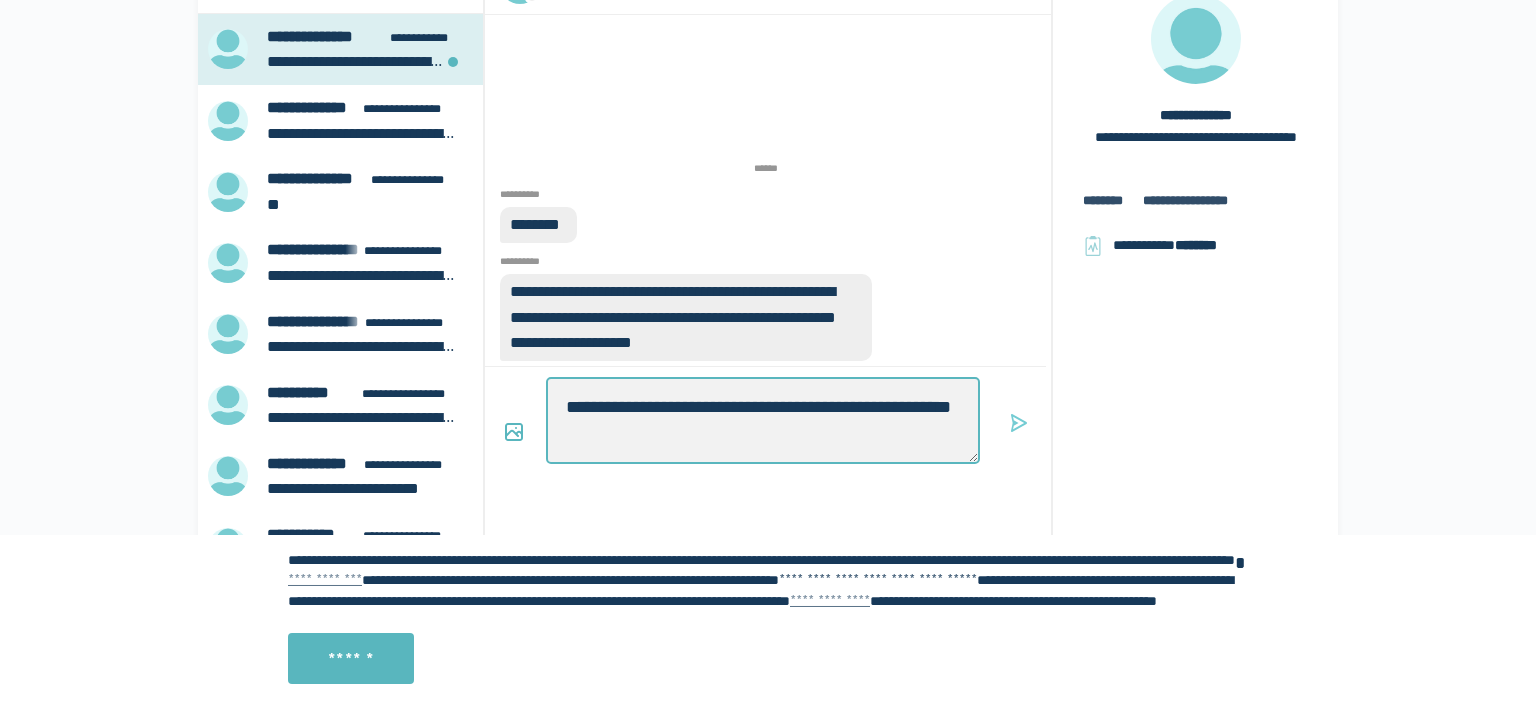 type on "*" 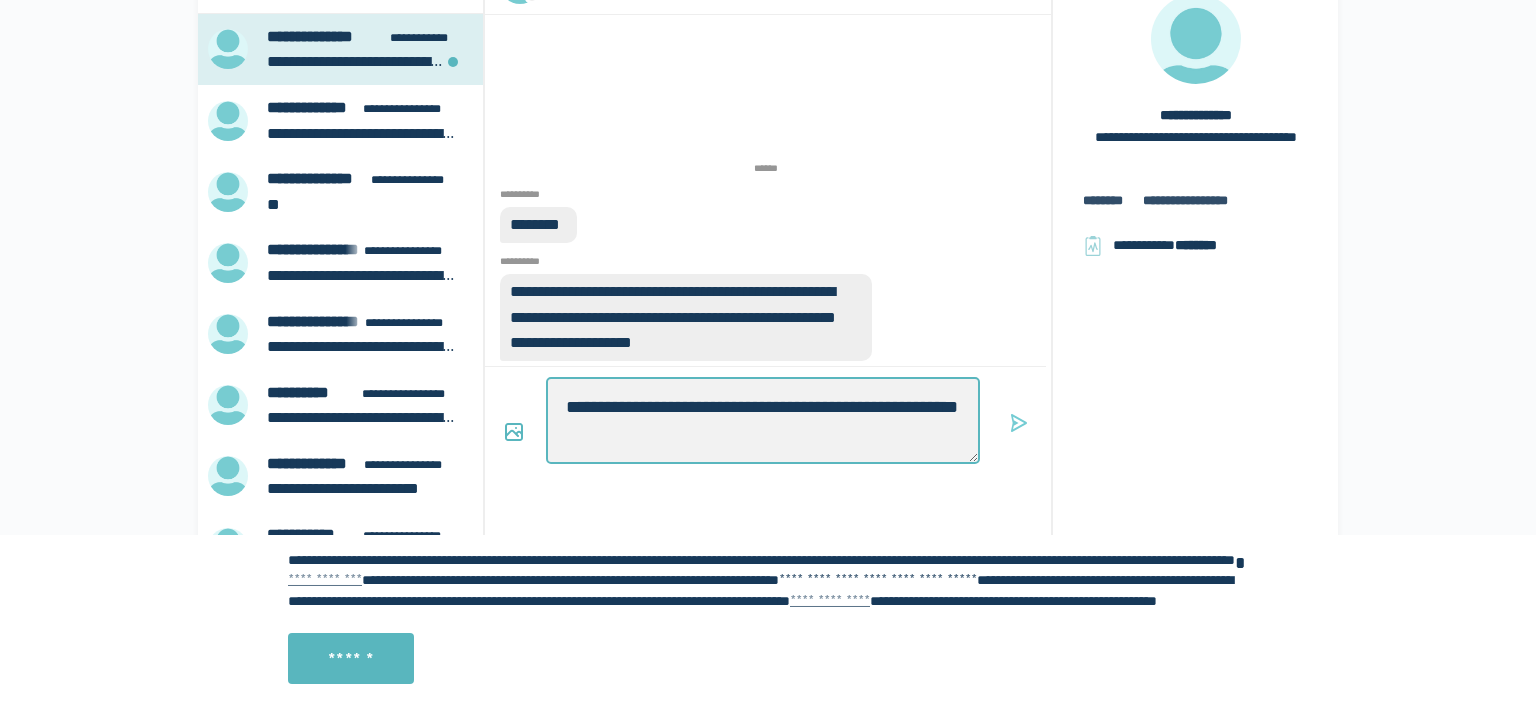 type on "*" 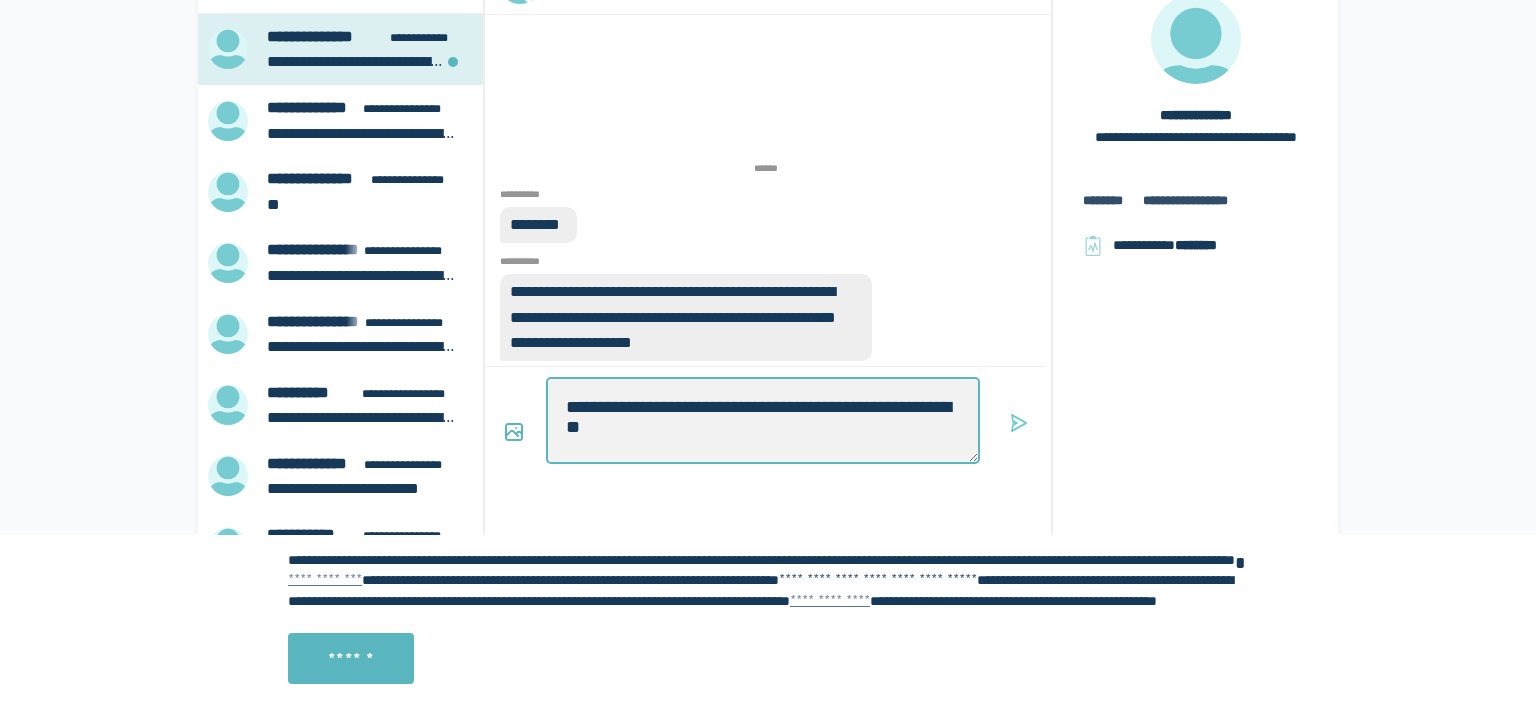 type on "*" 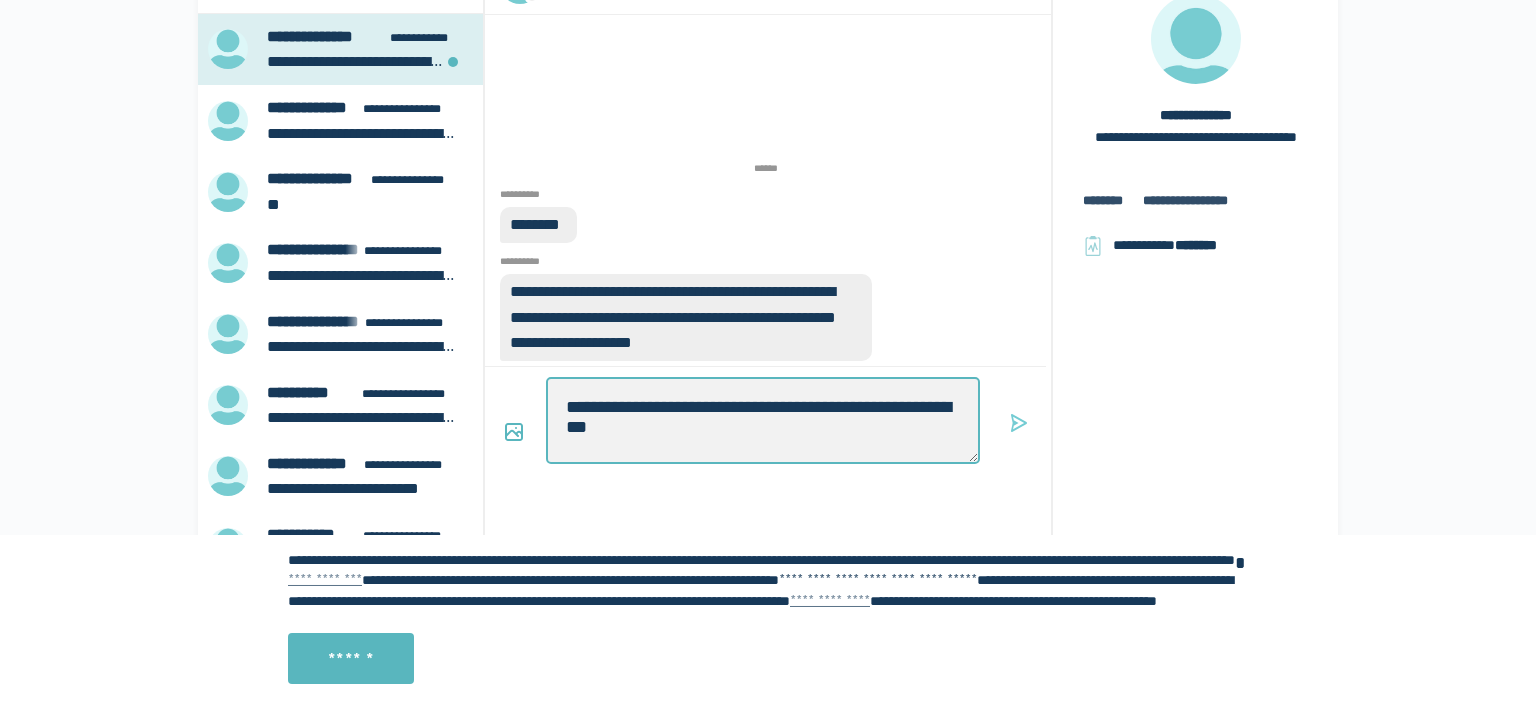 type on "*" 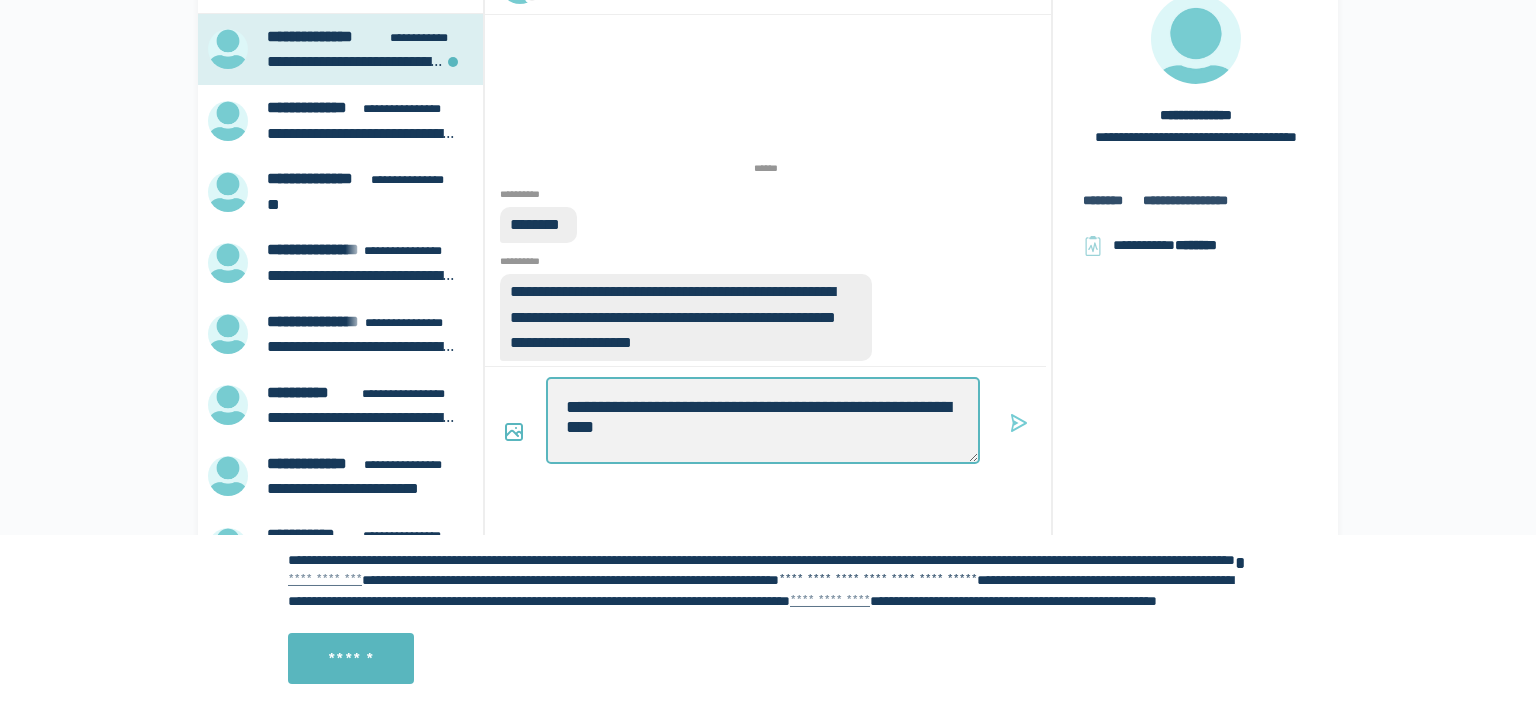 type on "*" 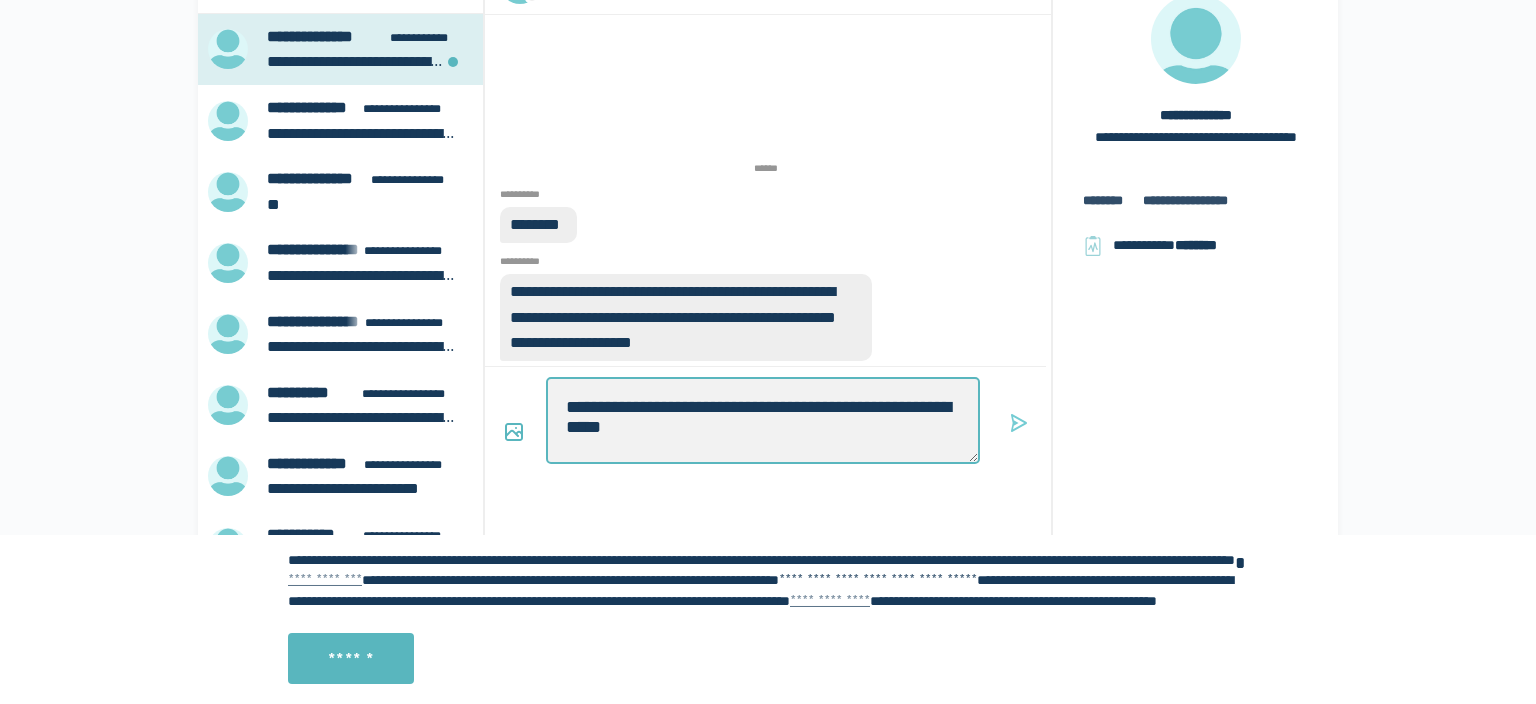 type on "*" 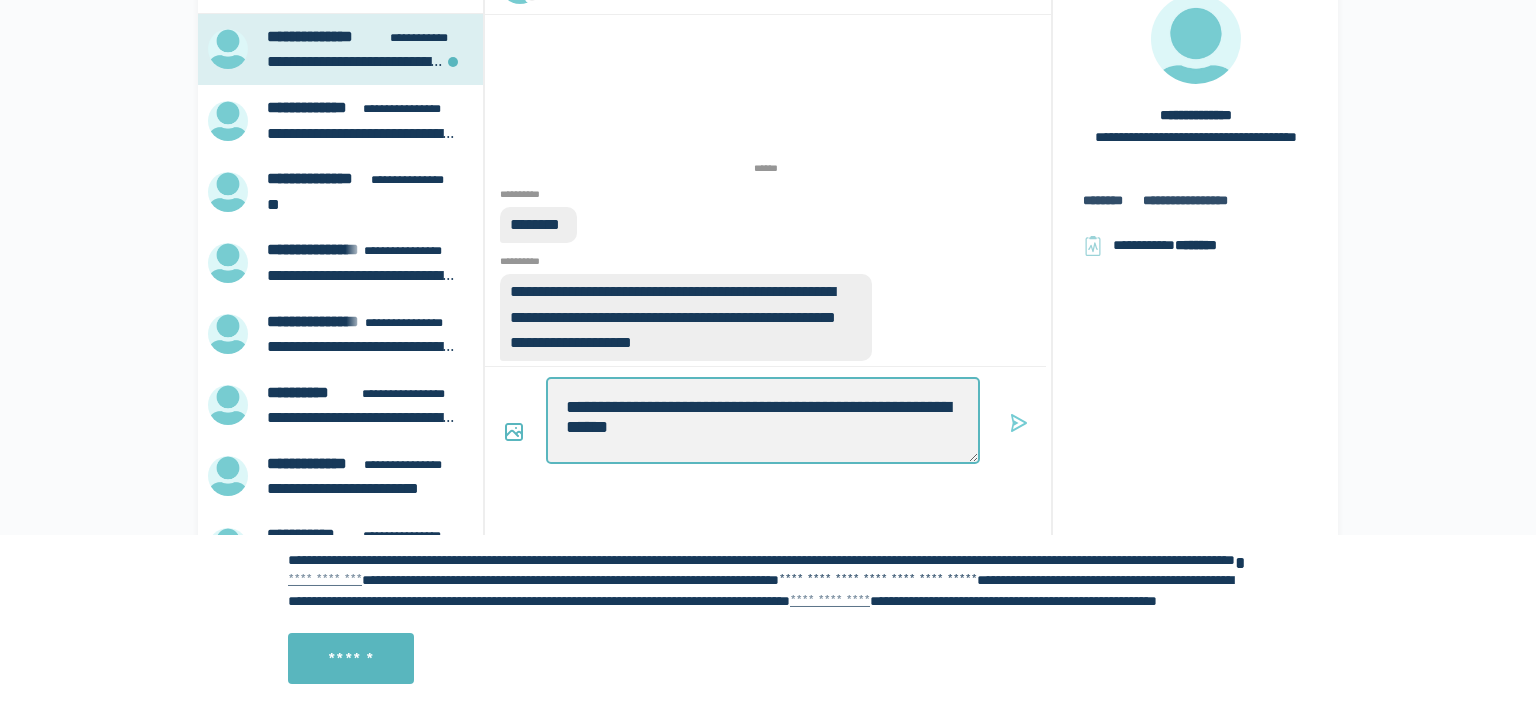 type on "*" 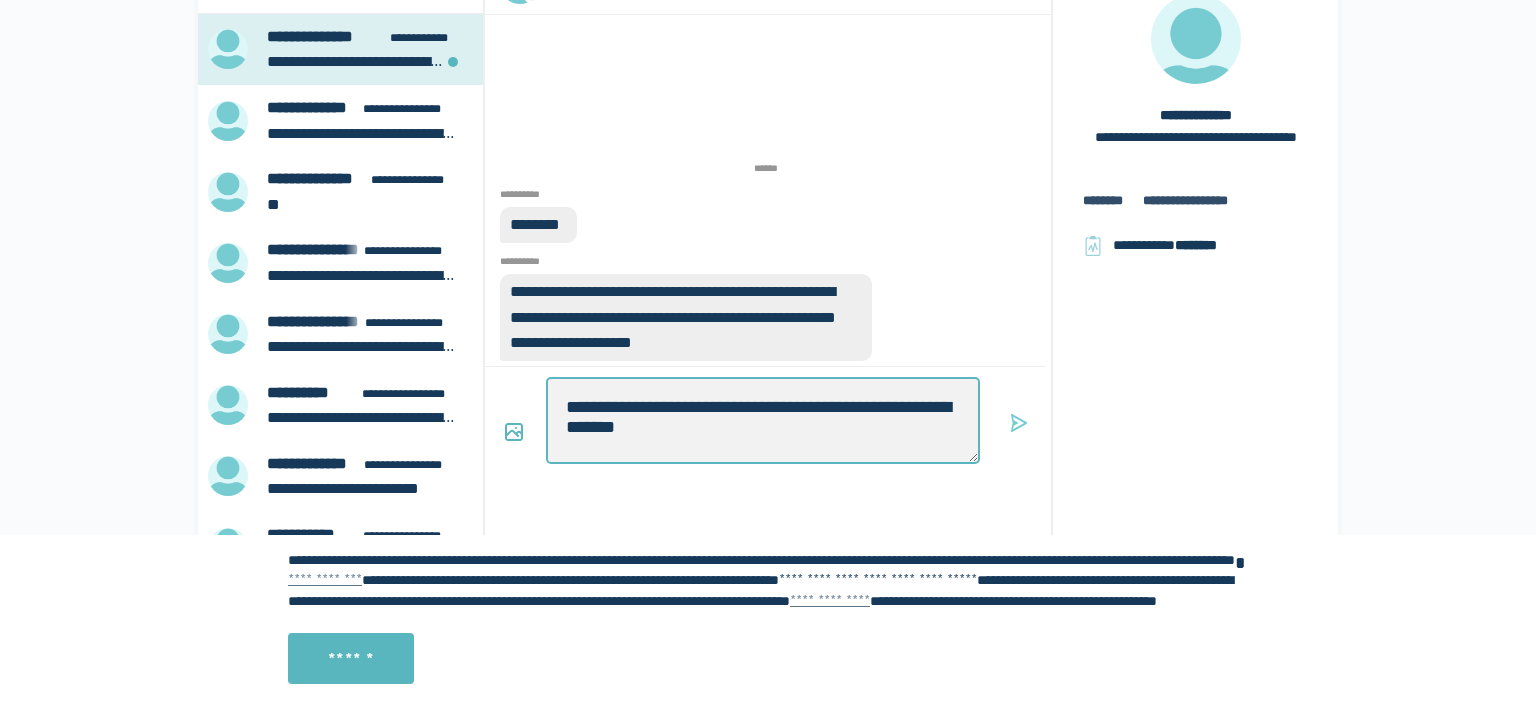 type on "*" 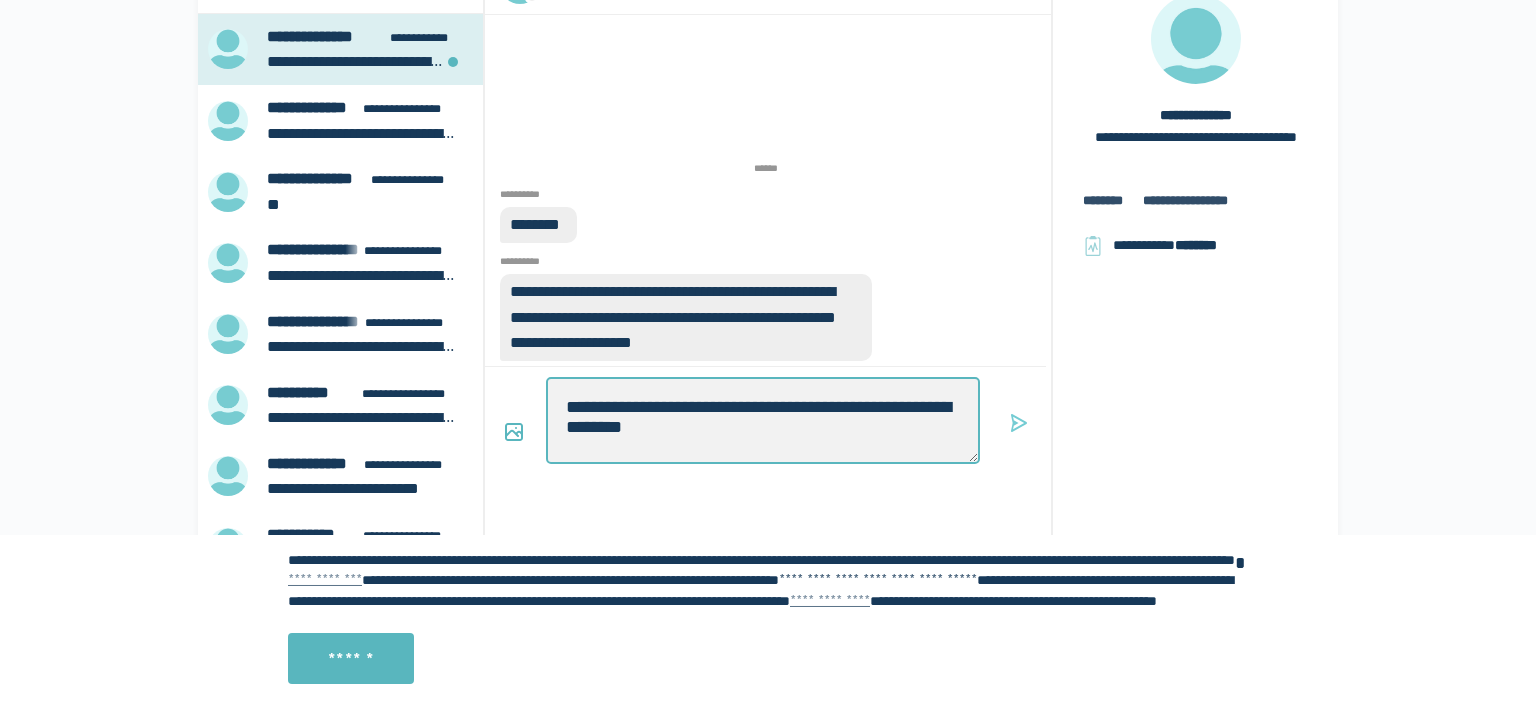 type on "*" 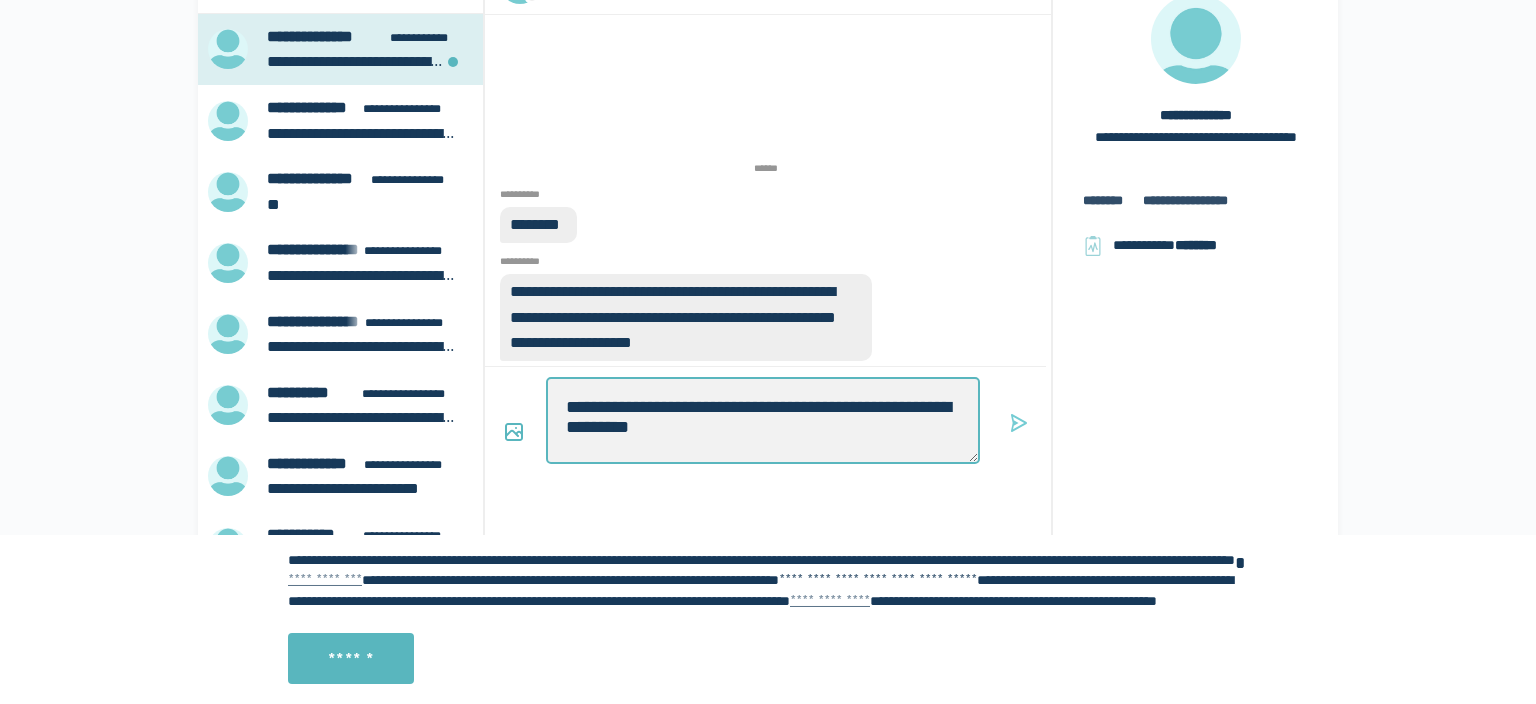 type on "*" 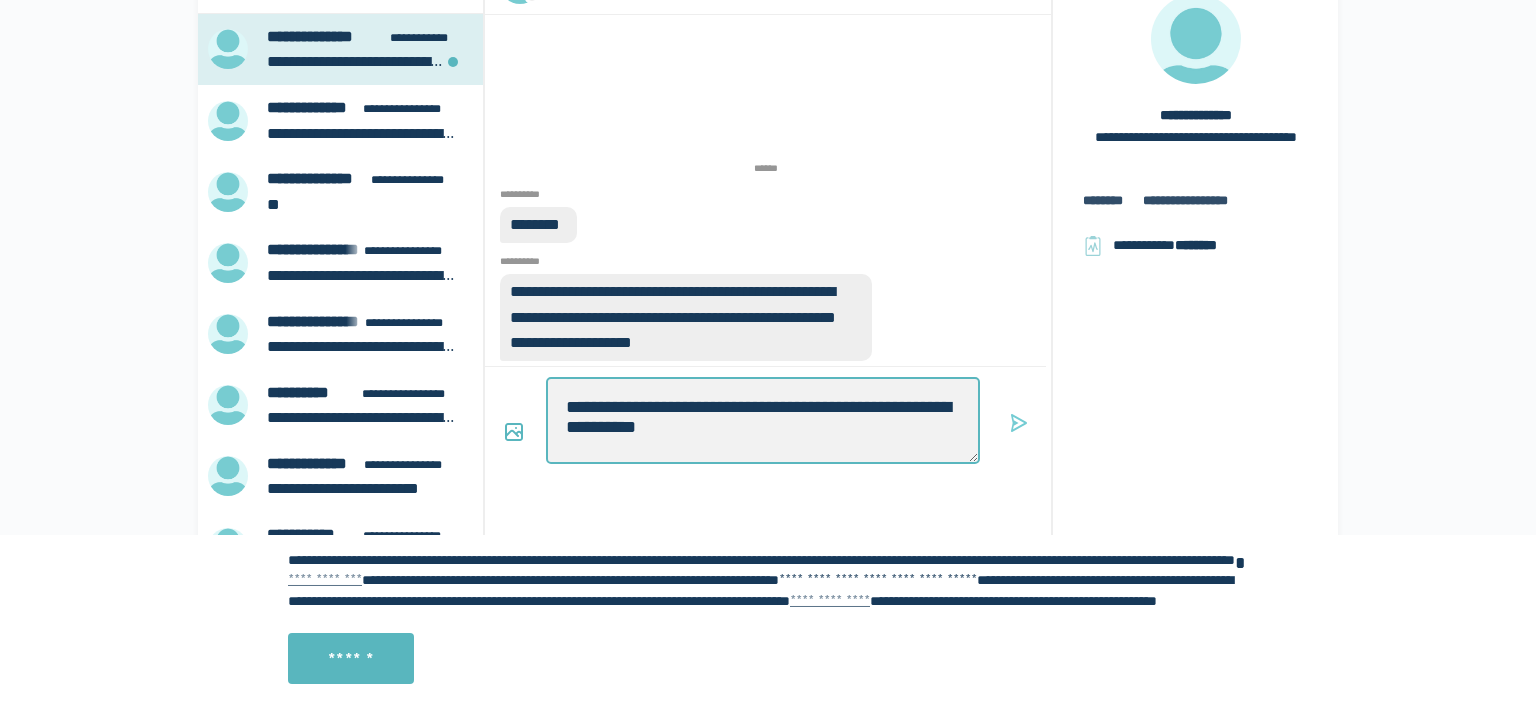 type on "*" 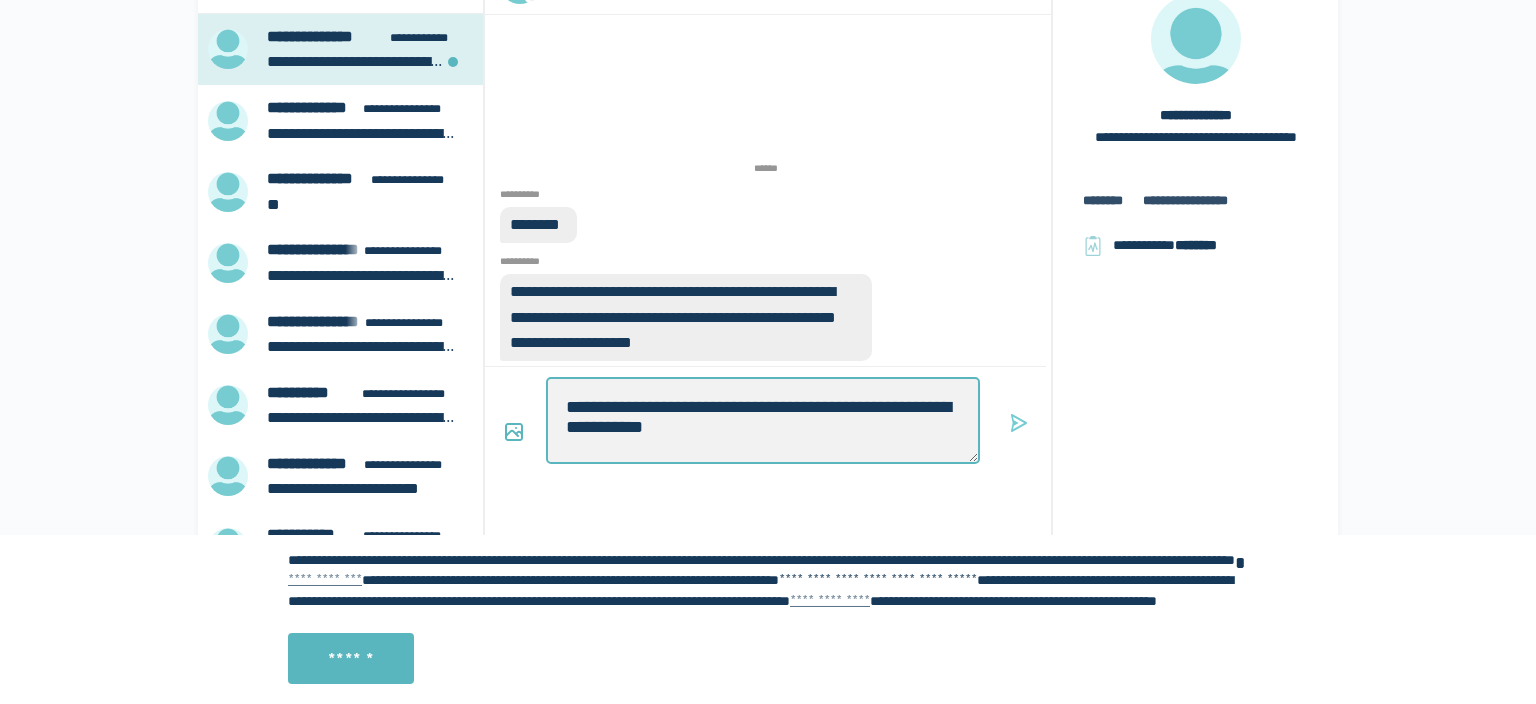 type on "*" 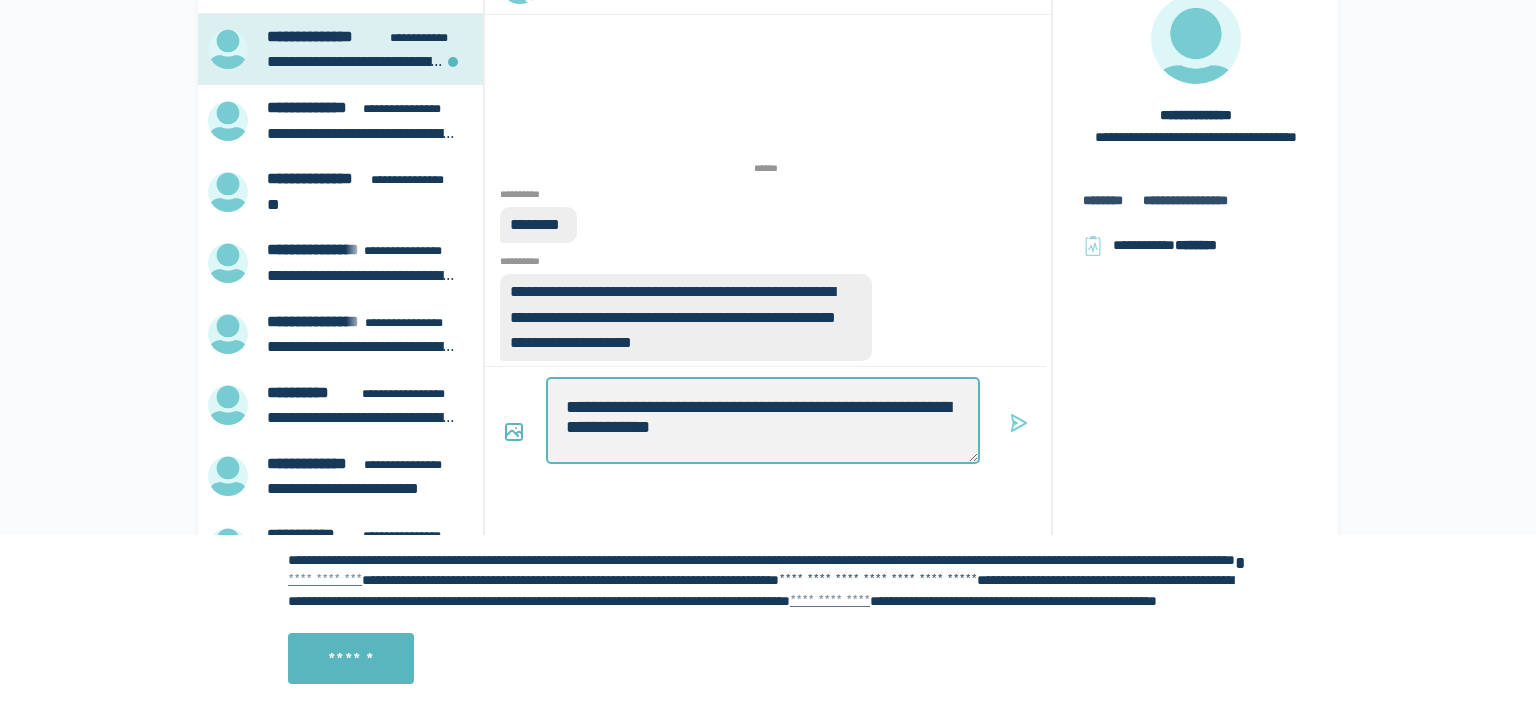 type on "*" 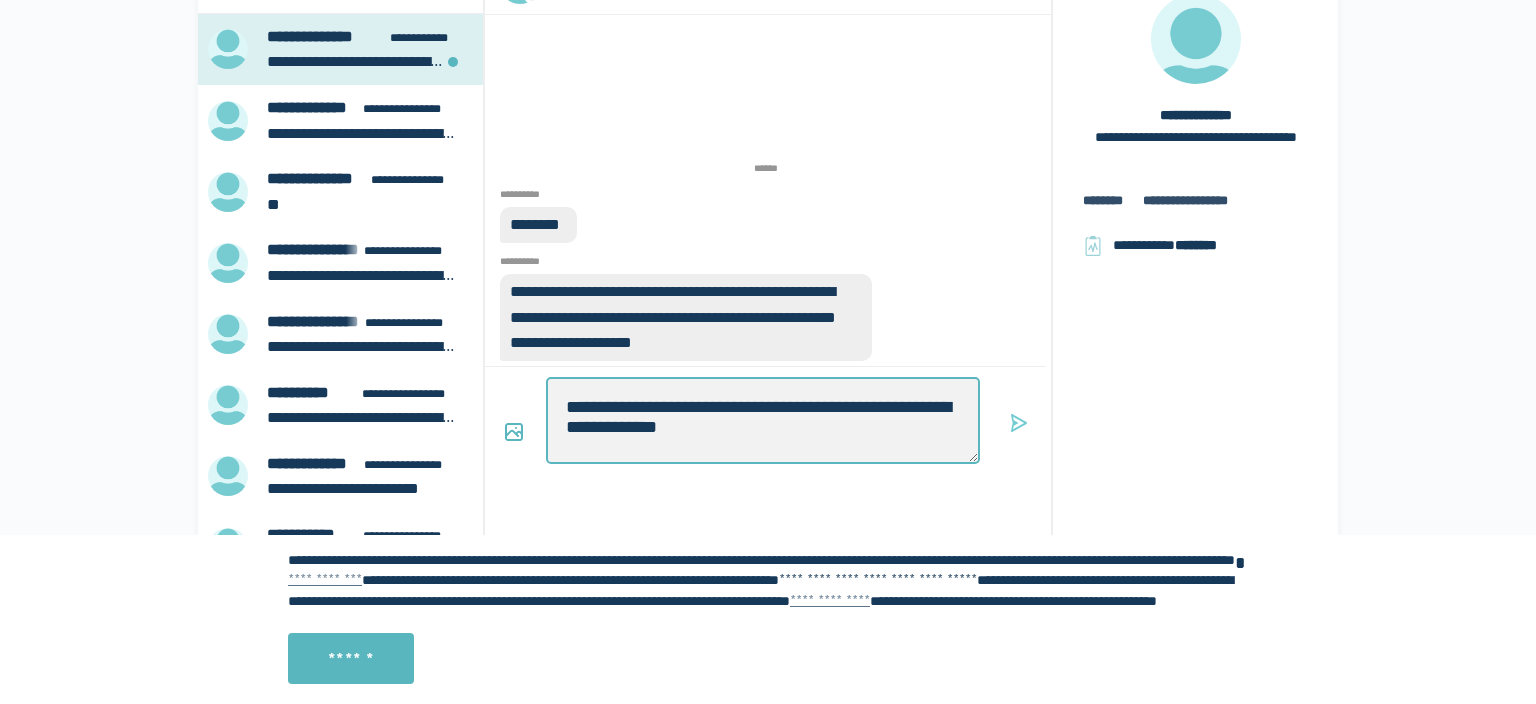 type on "*" 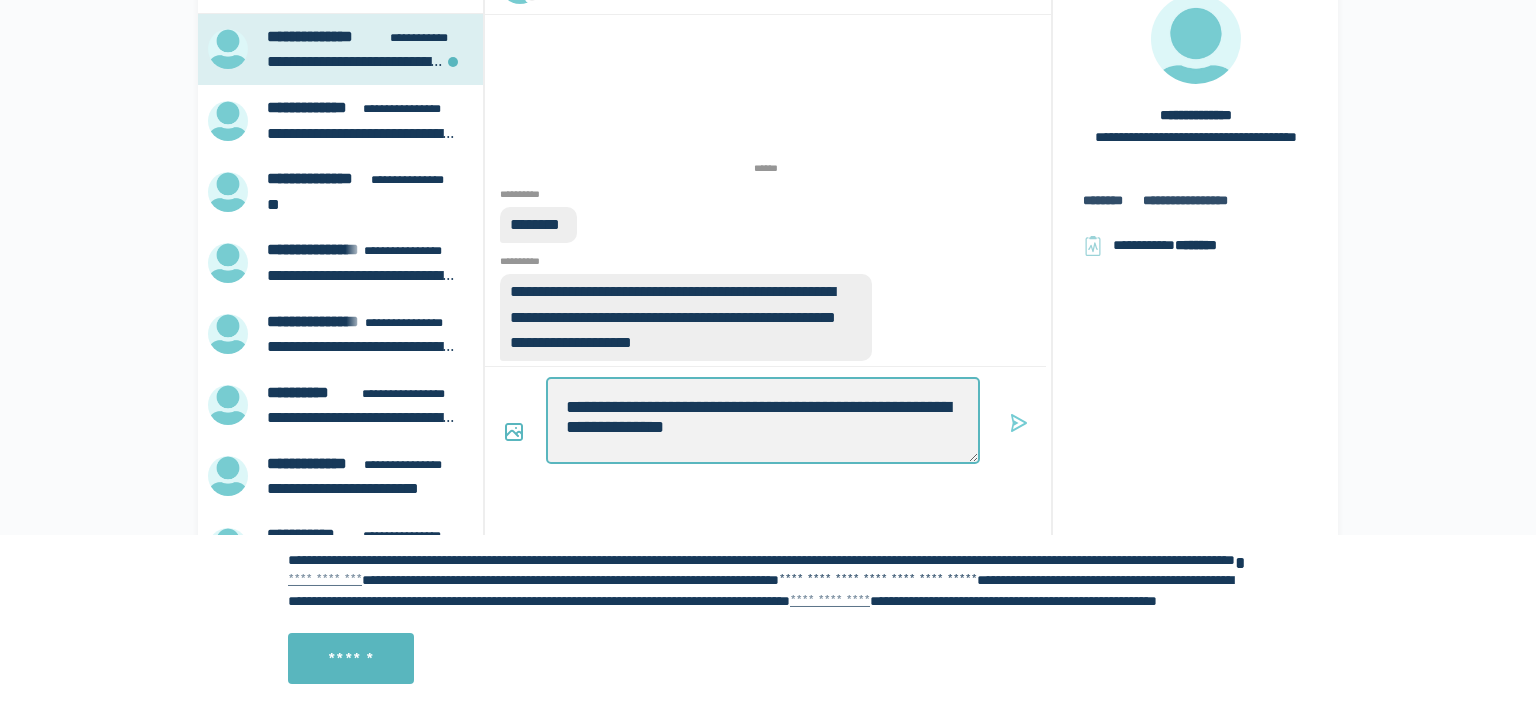 type on "*" 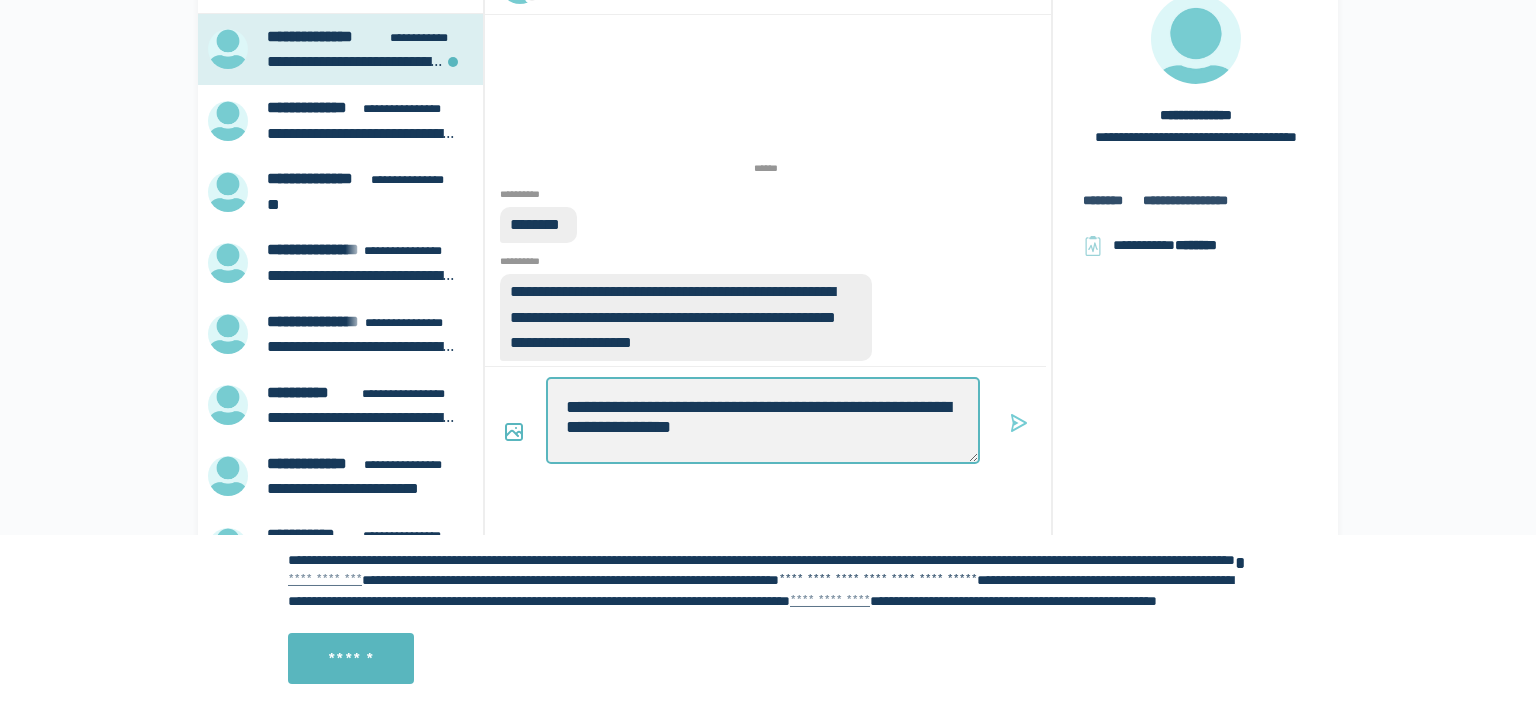 type on "*" 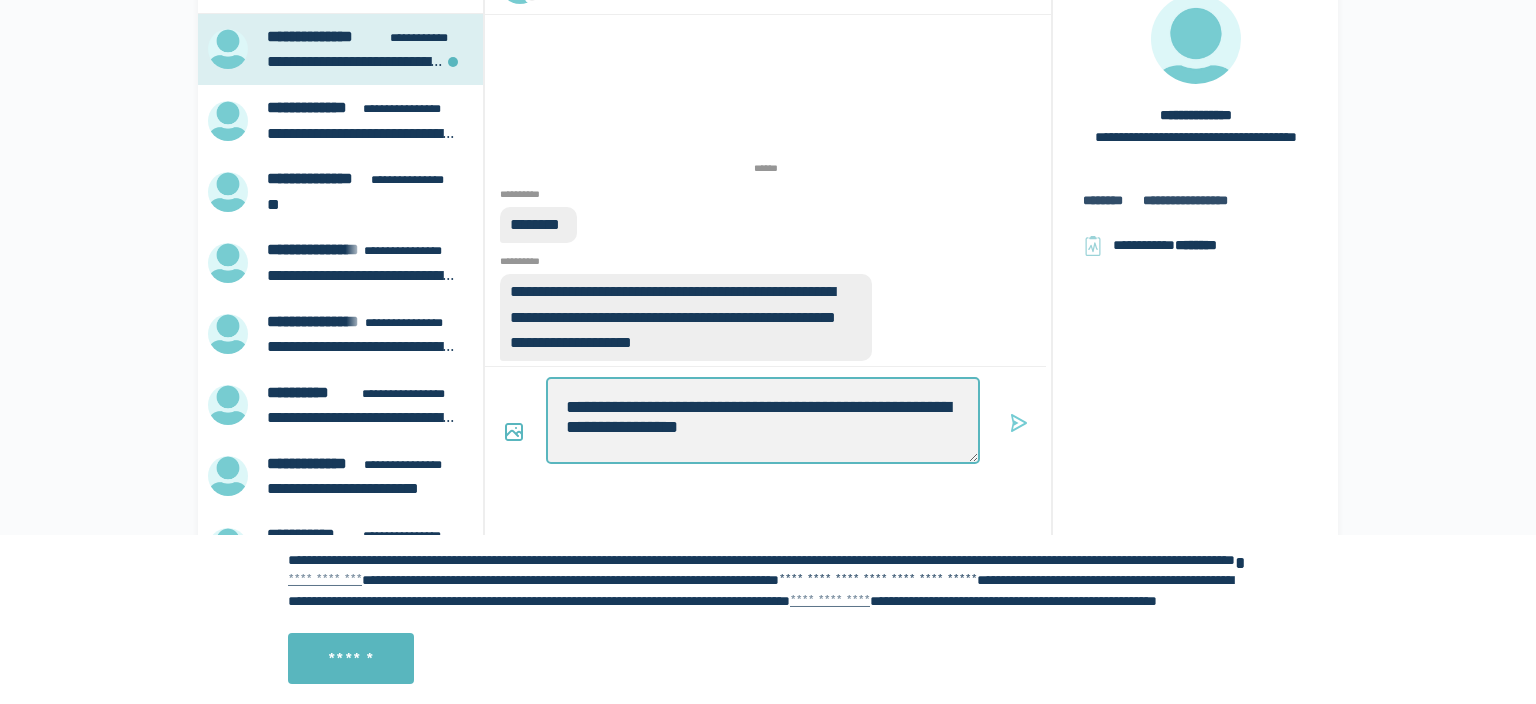 type on "*" 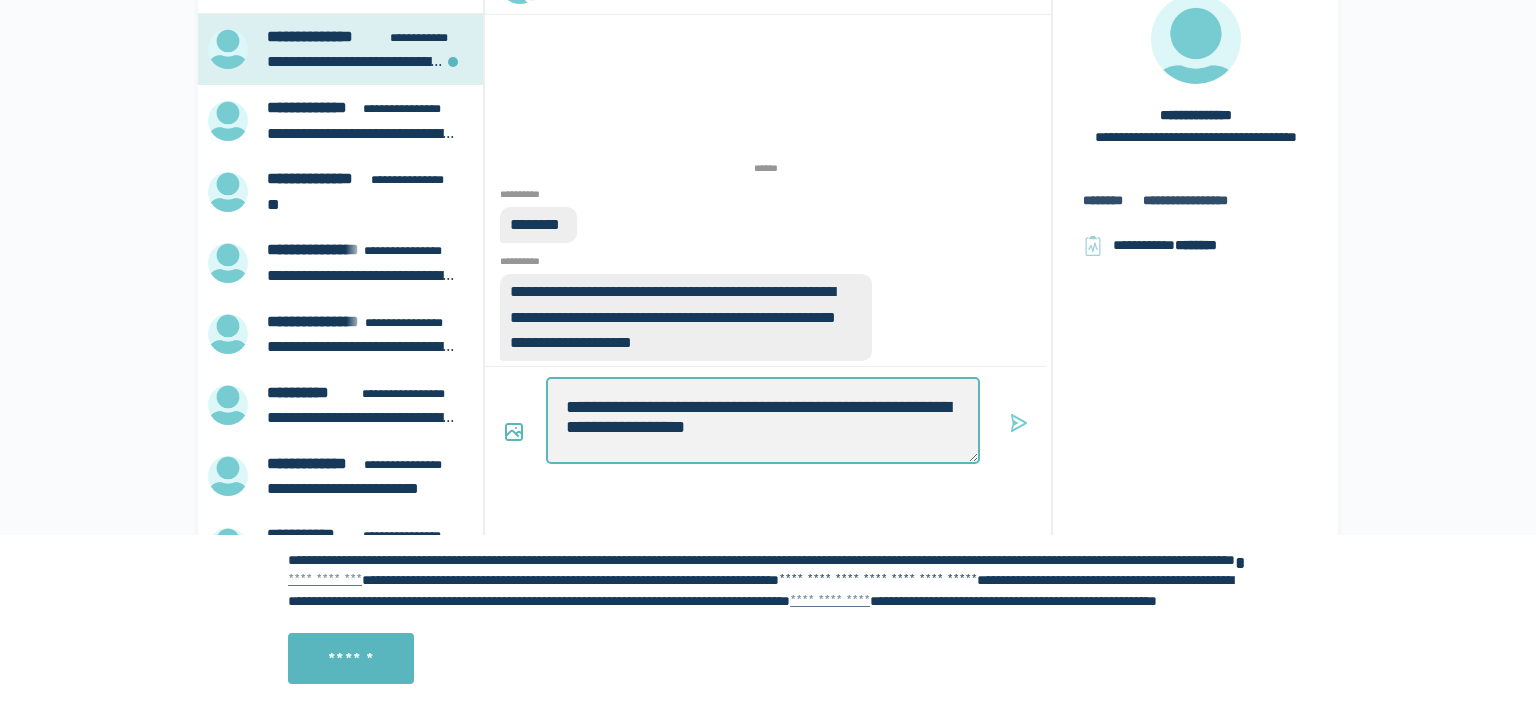 type on "*" 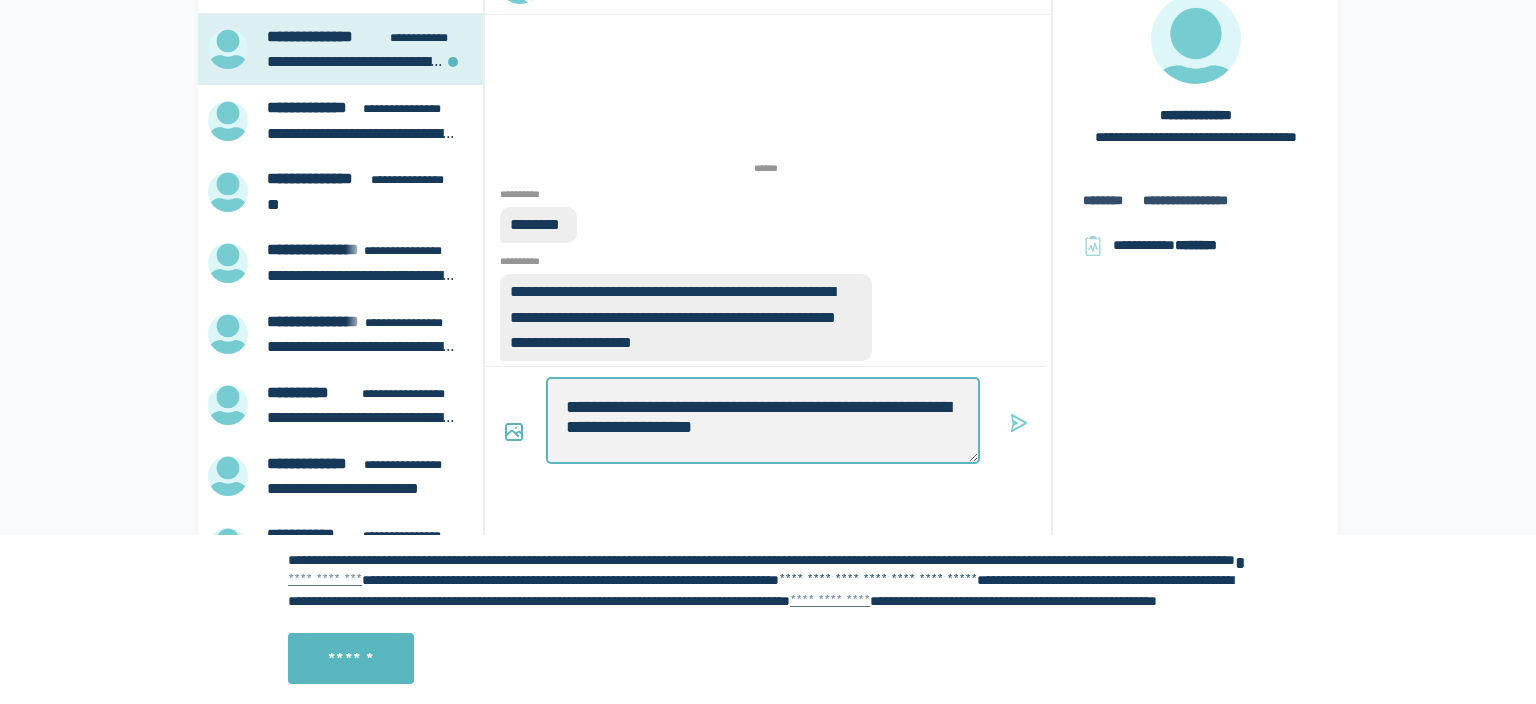 type on "*" 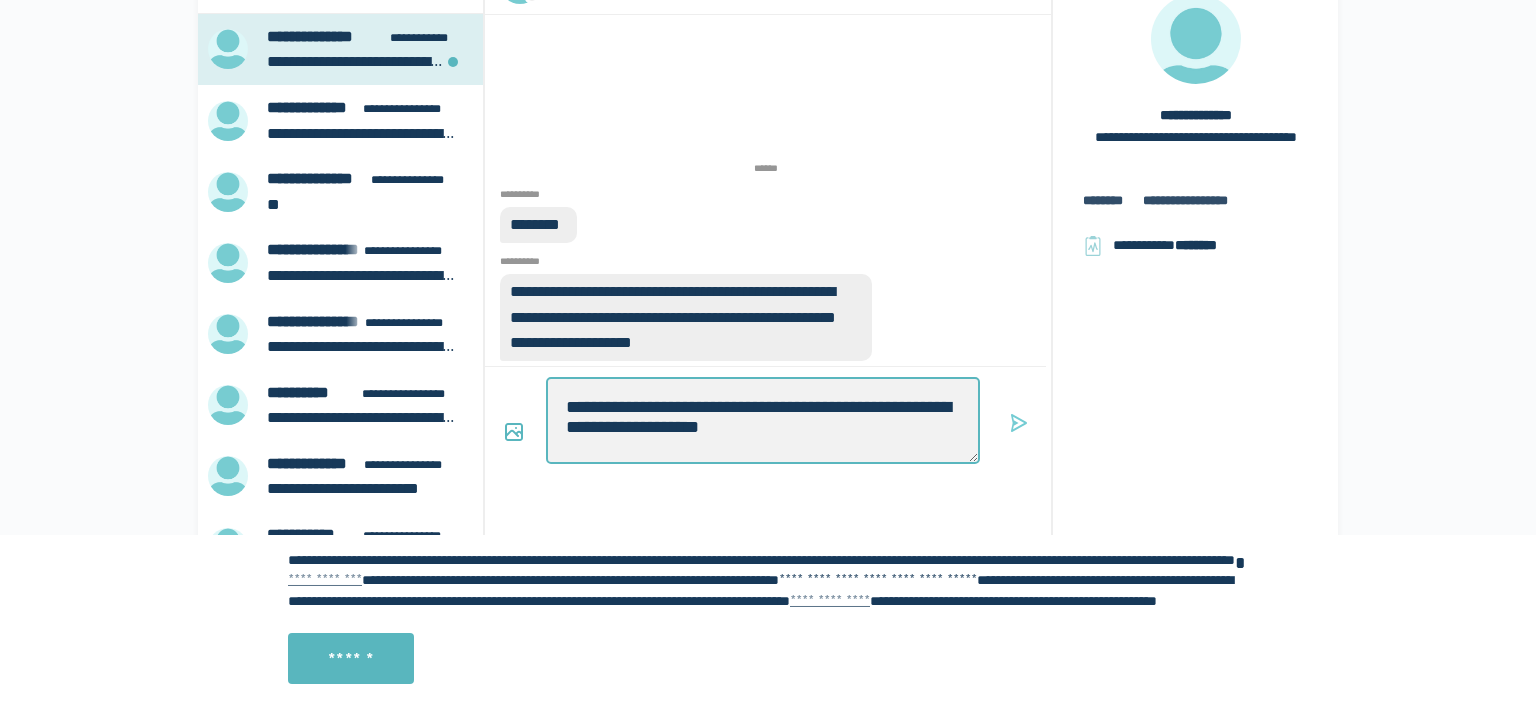 type on "*" 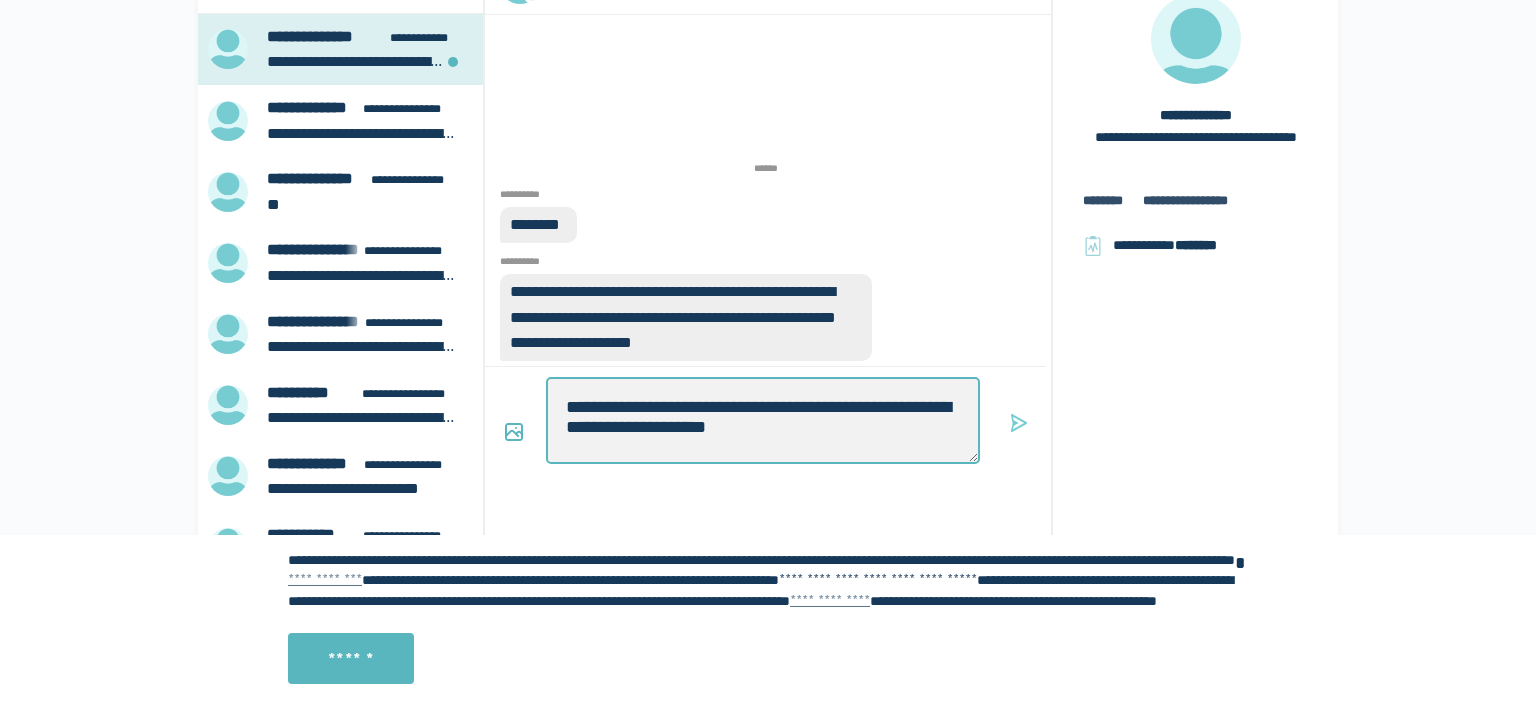 type on "*" 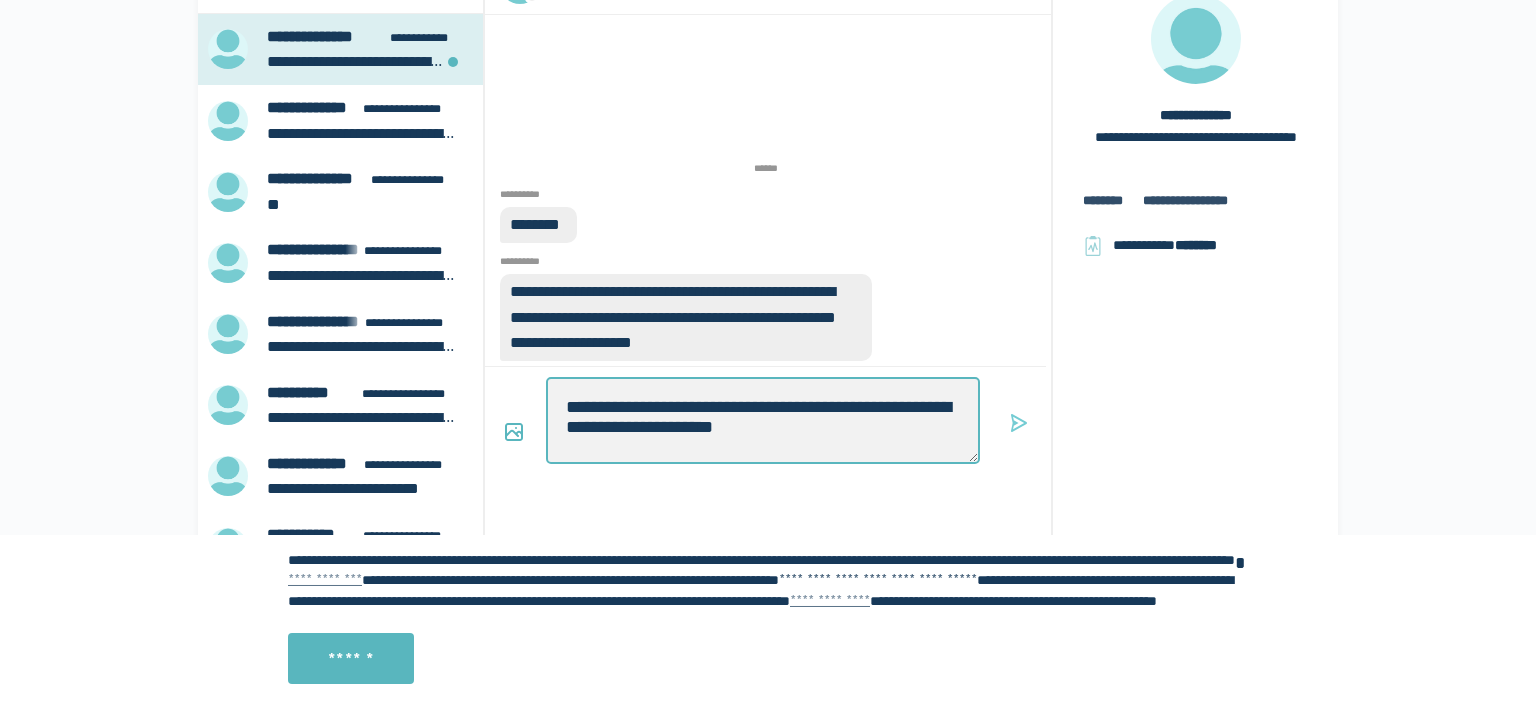 type on "*" 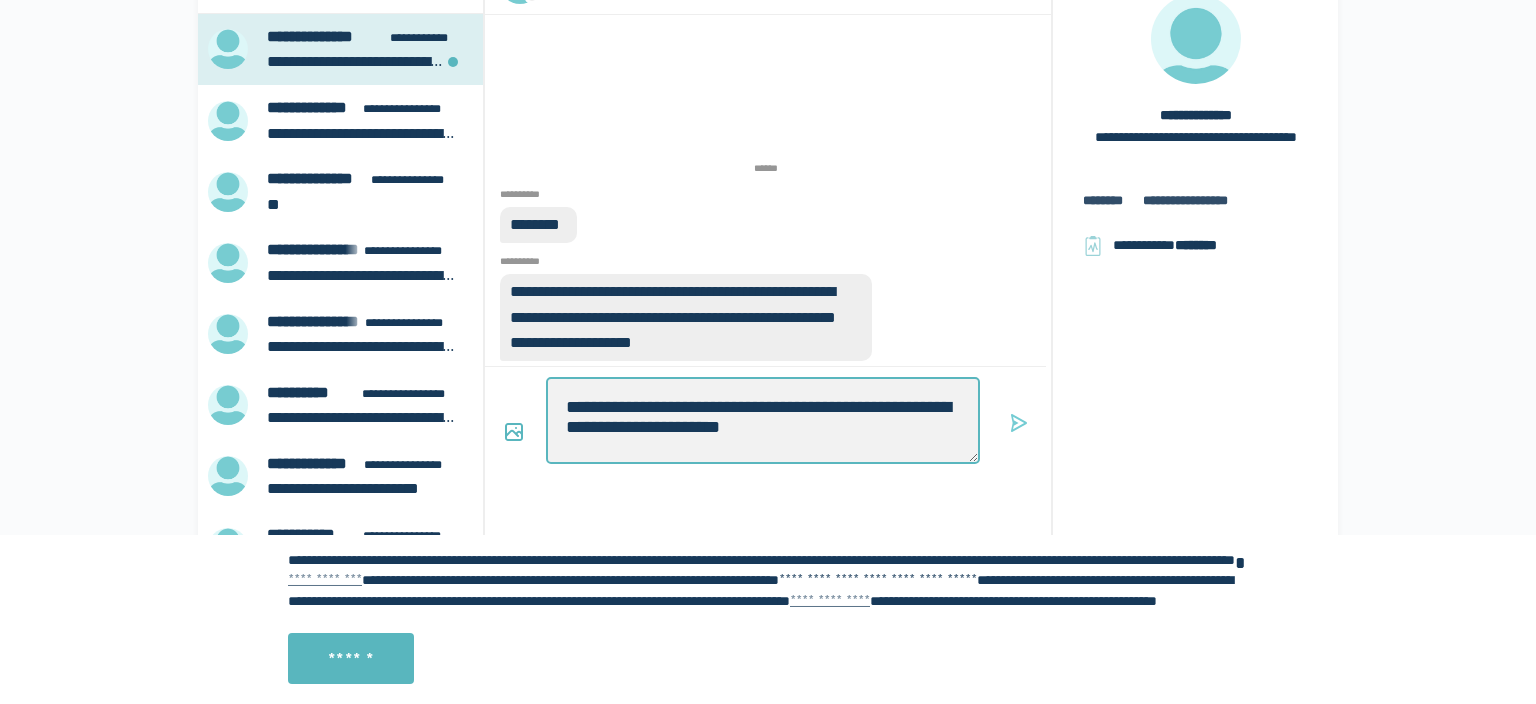 type on "*" 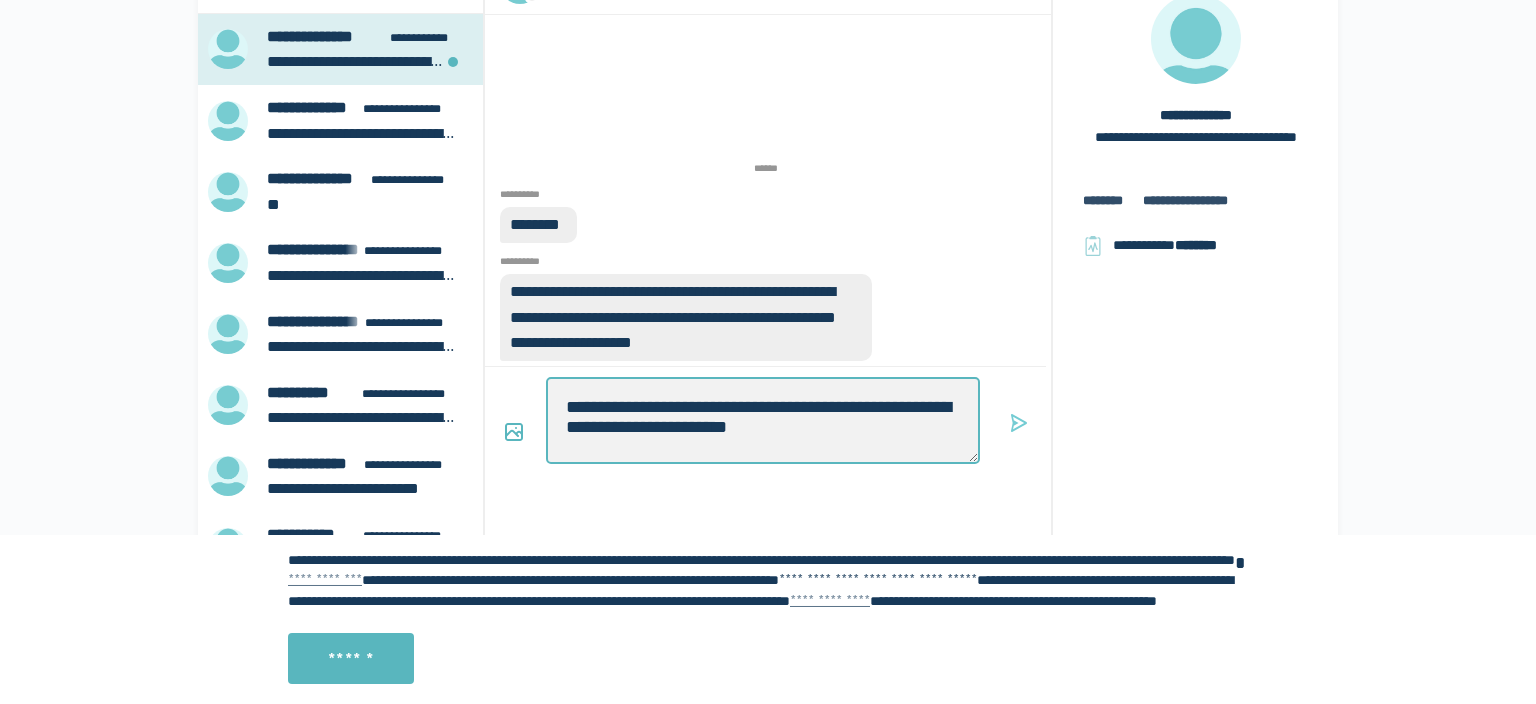 type on "*" 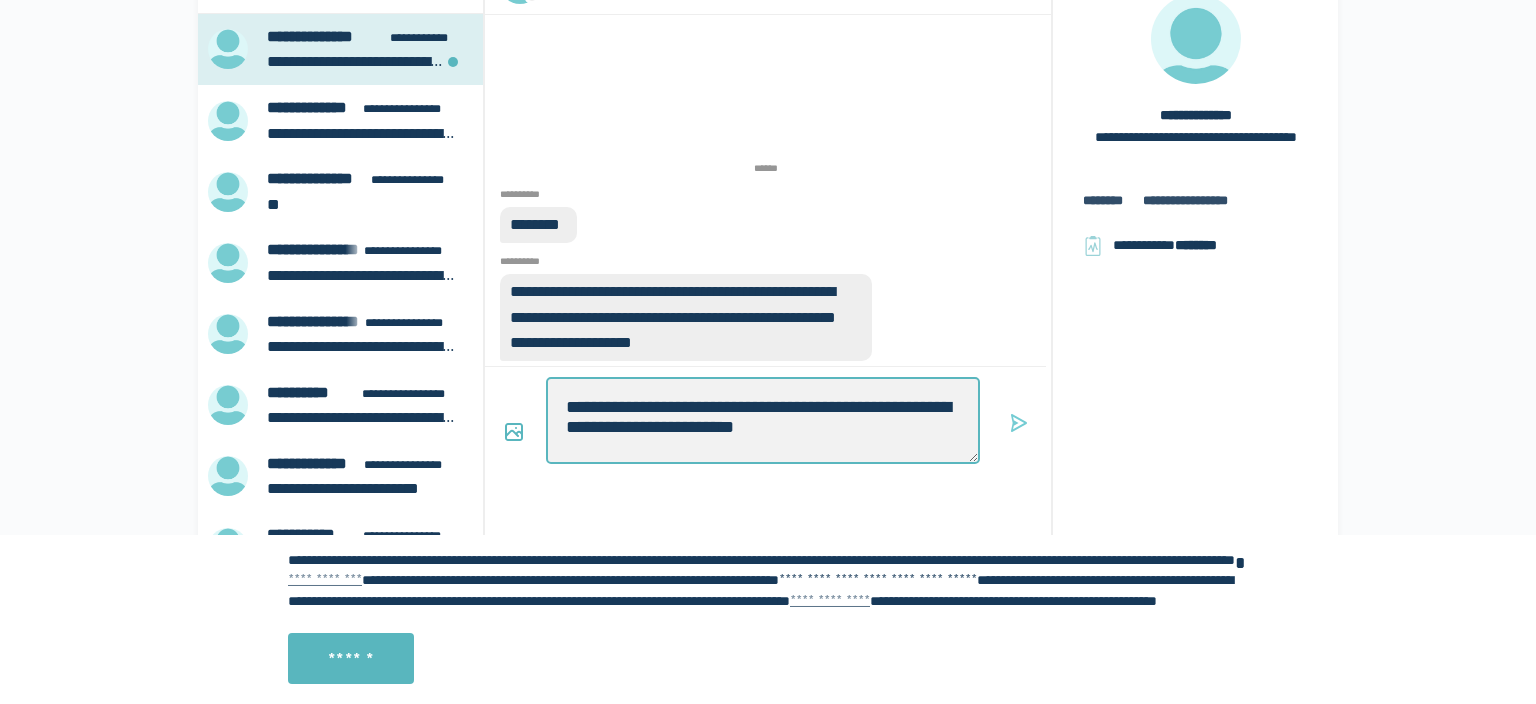 type on "*" 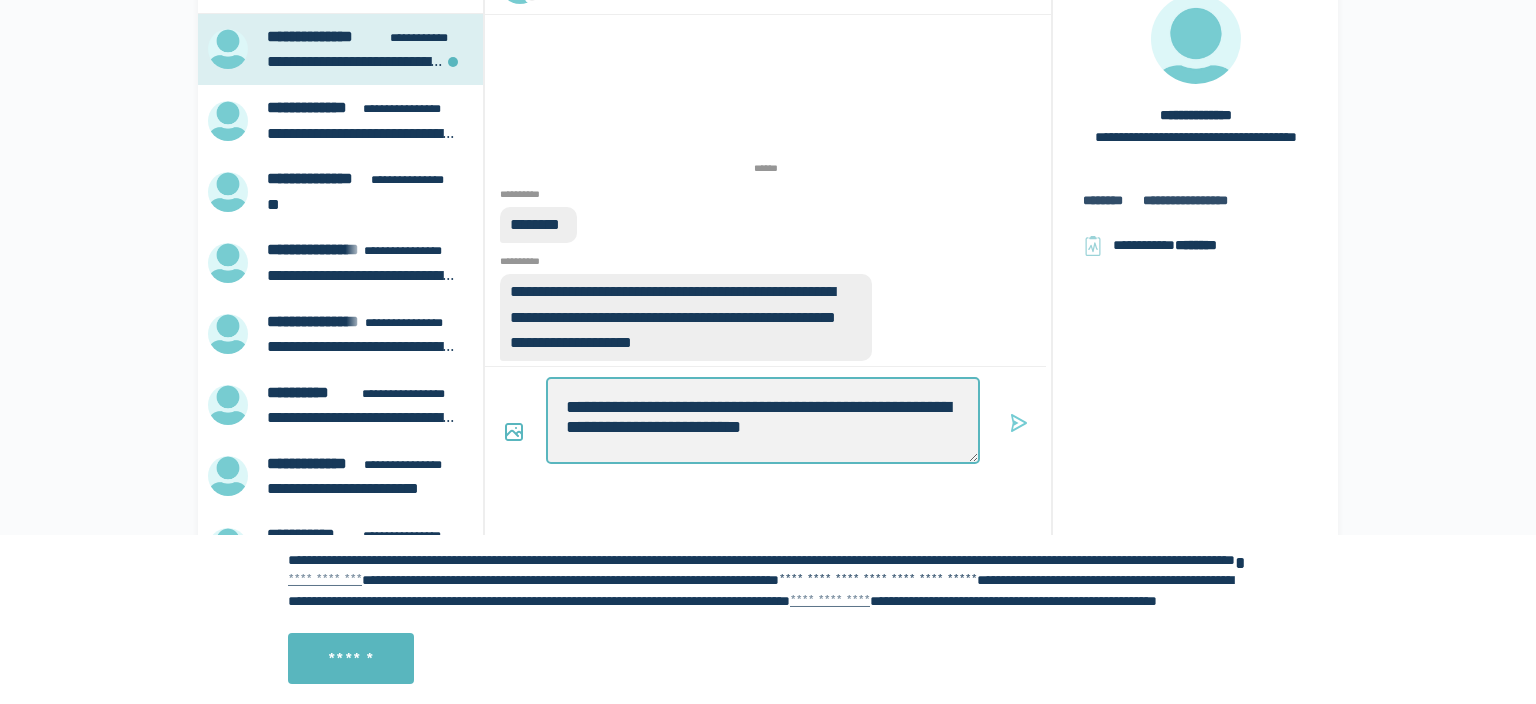 type on "*" 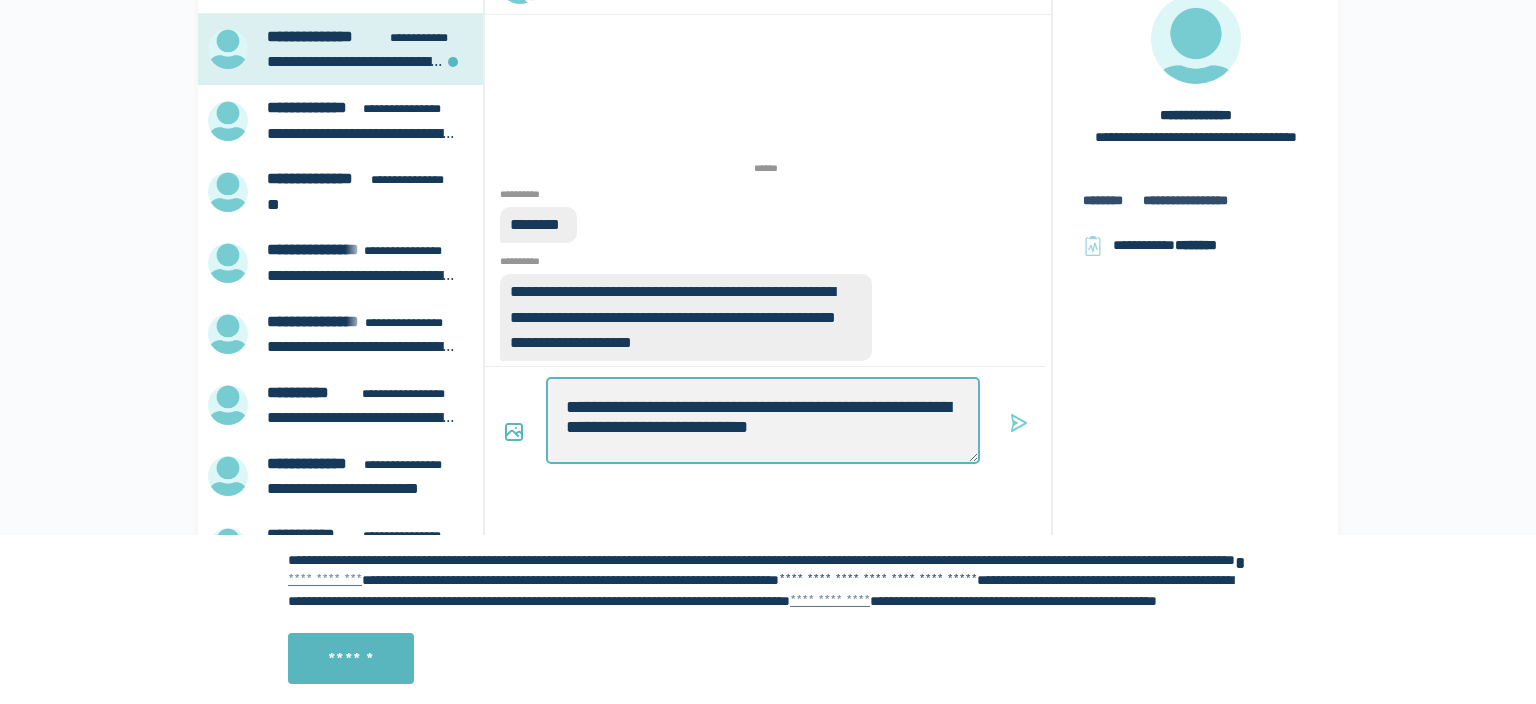 type on "*" 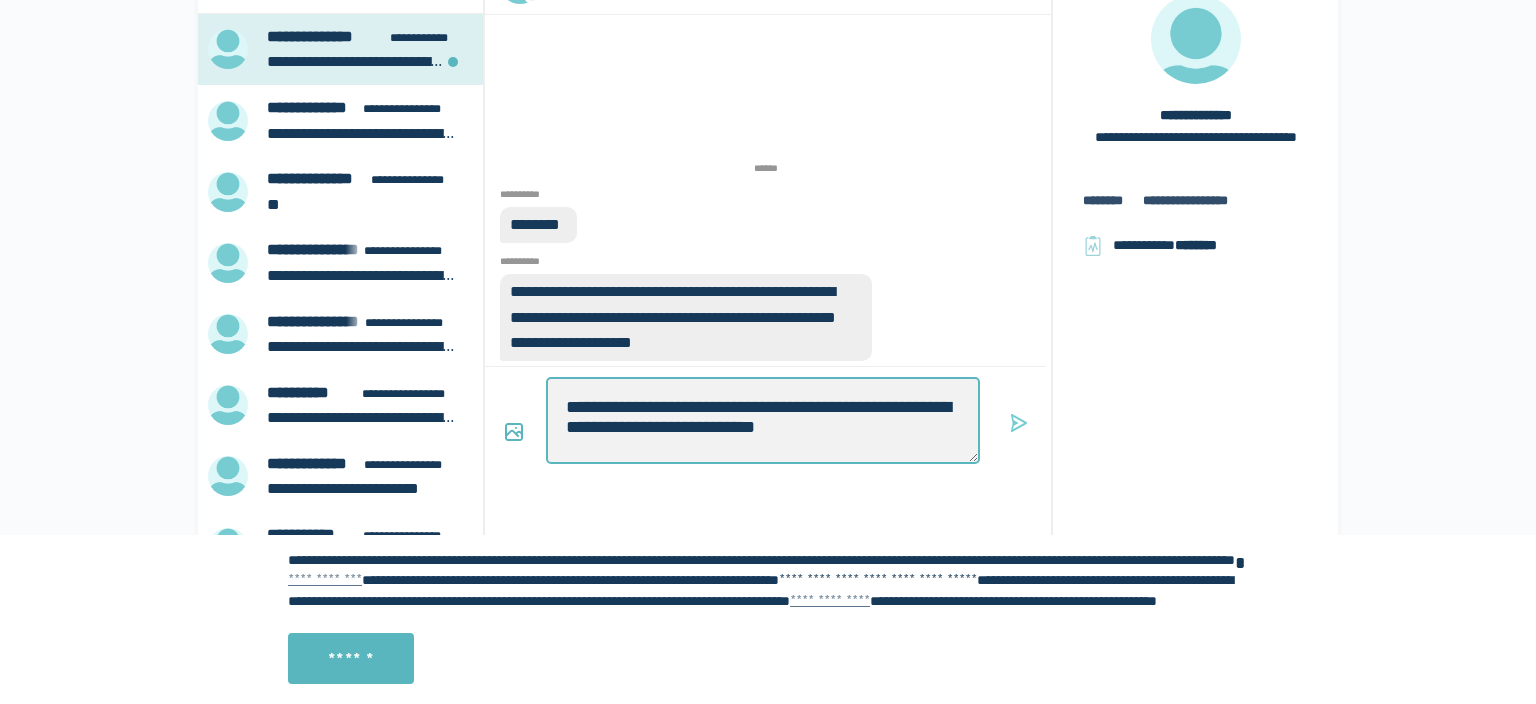 type on "*" 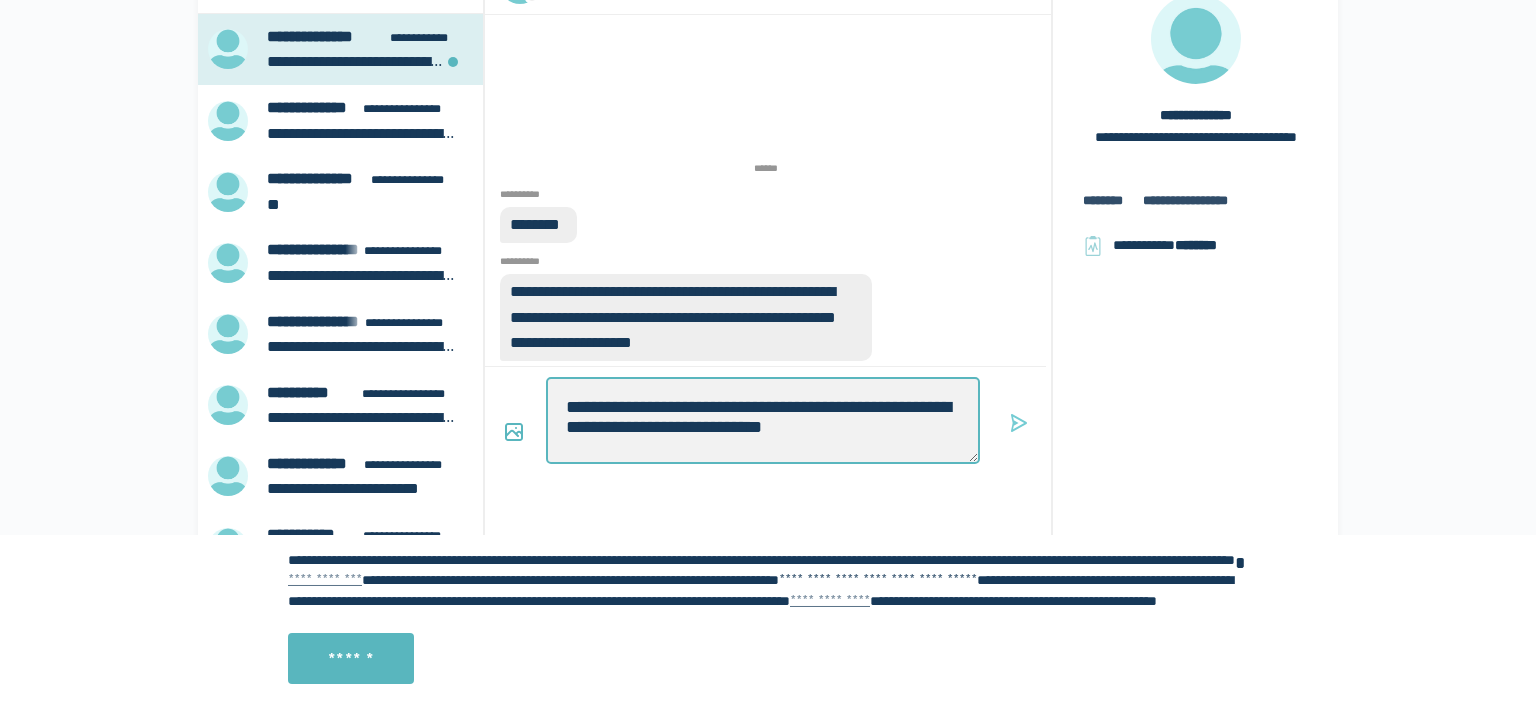 type on "*" 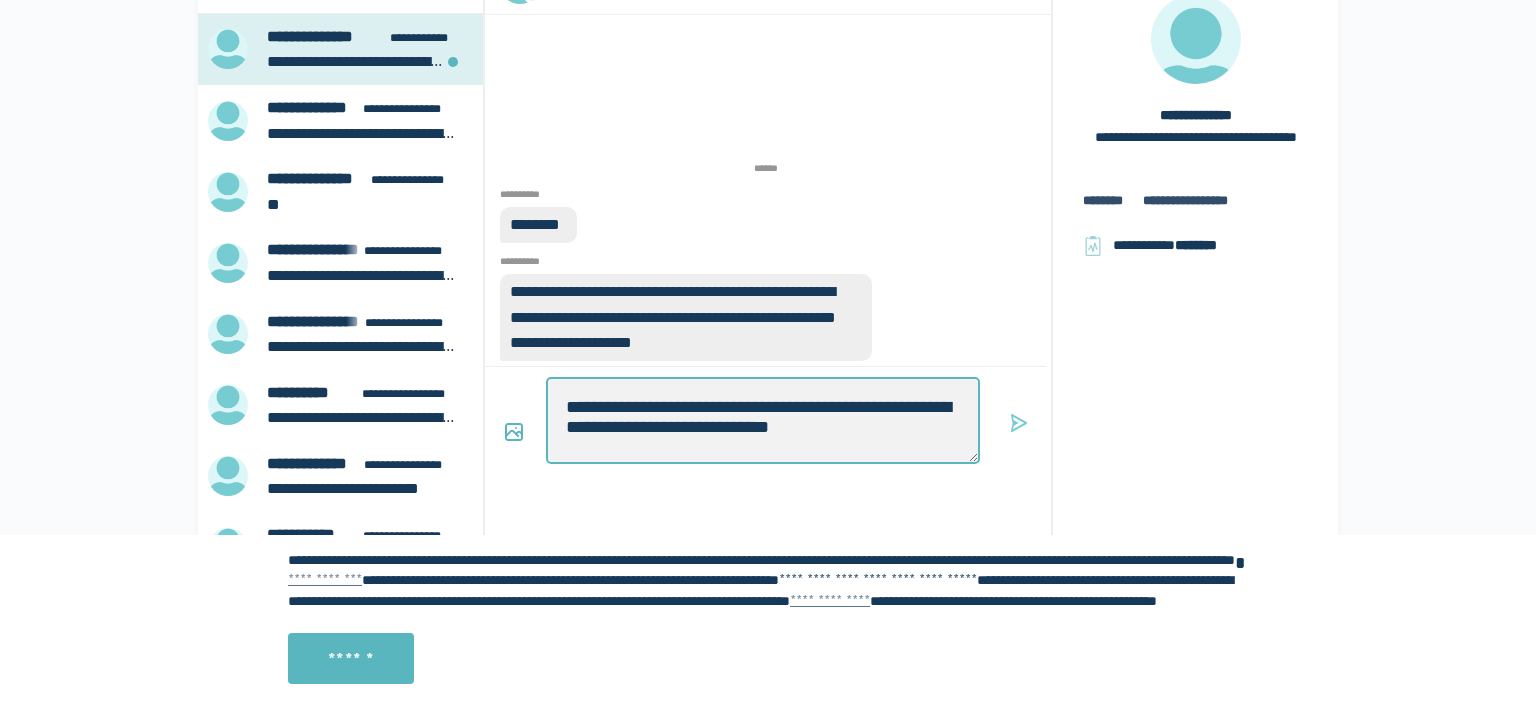 type on "*" 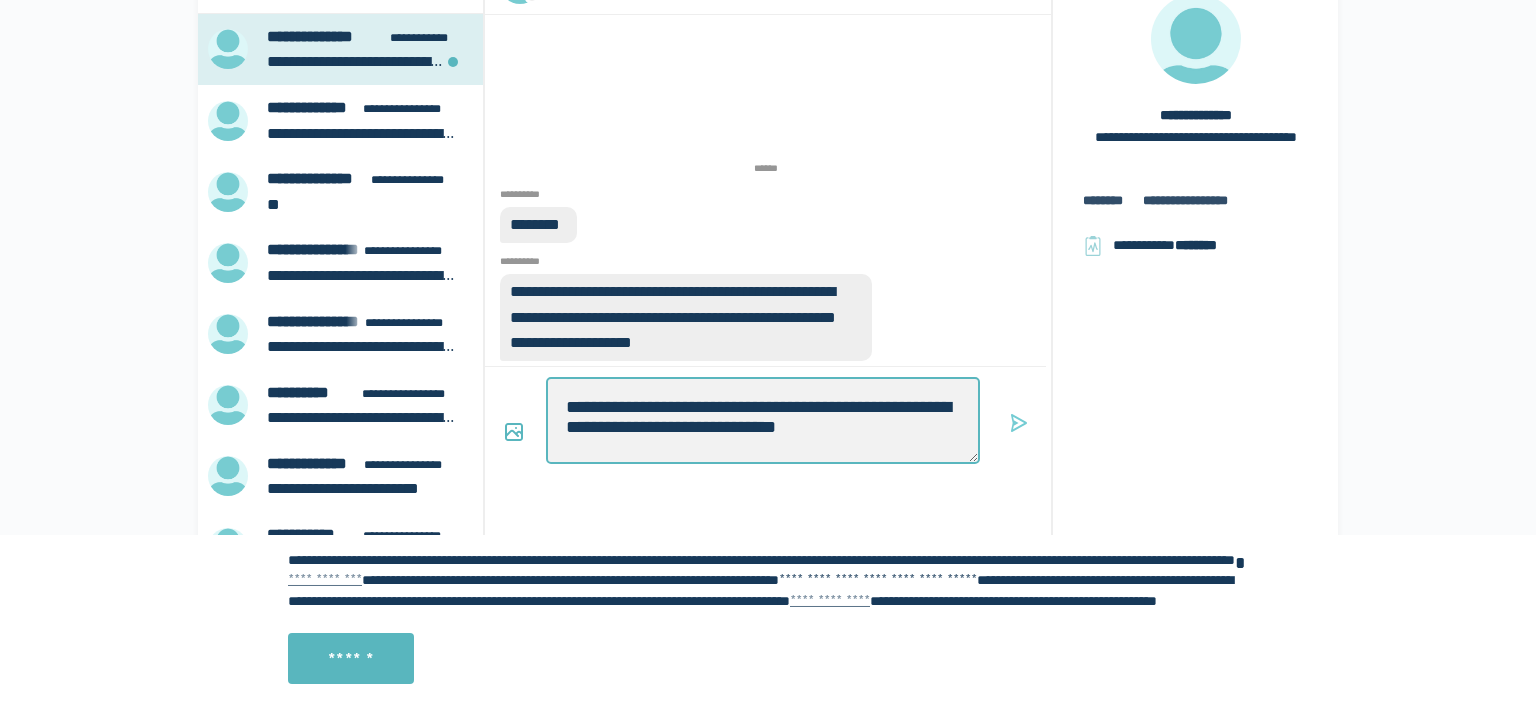 type on "*" 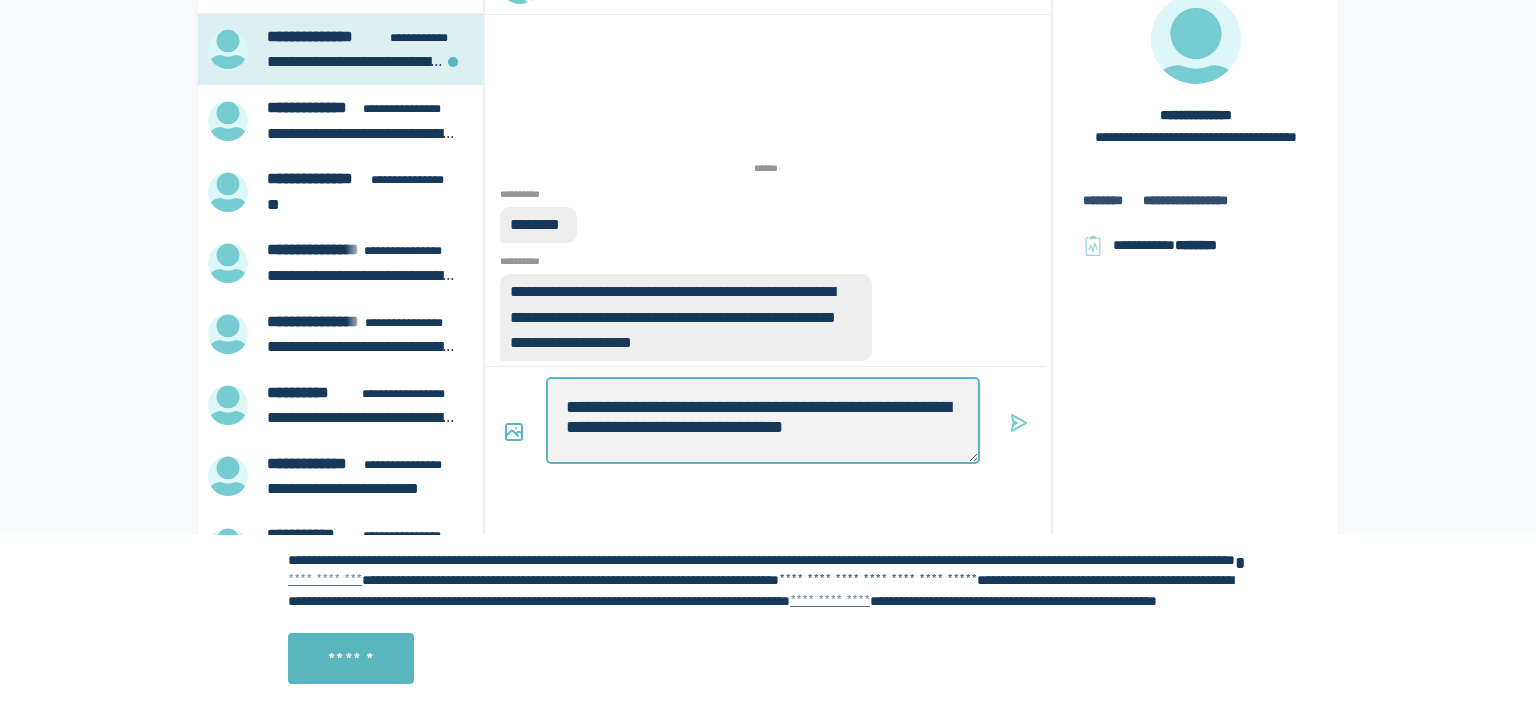 type on "*" 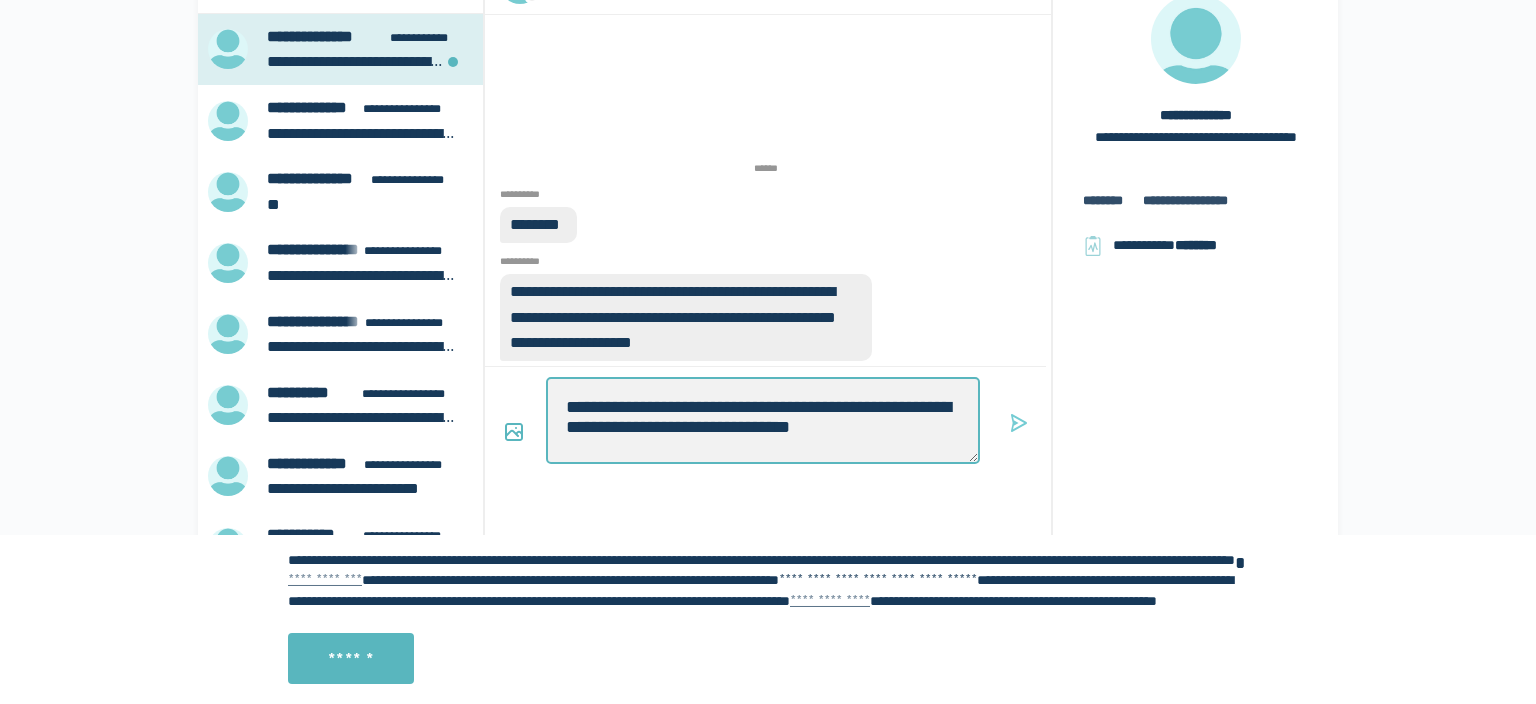 type on "*" 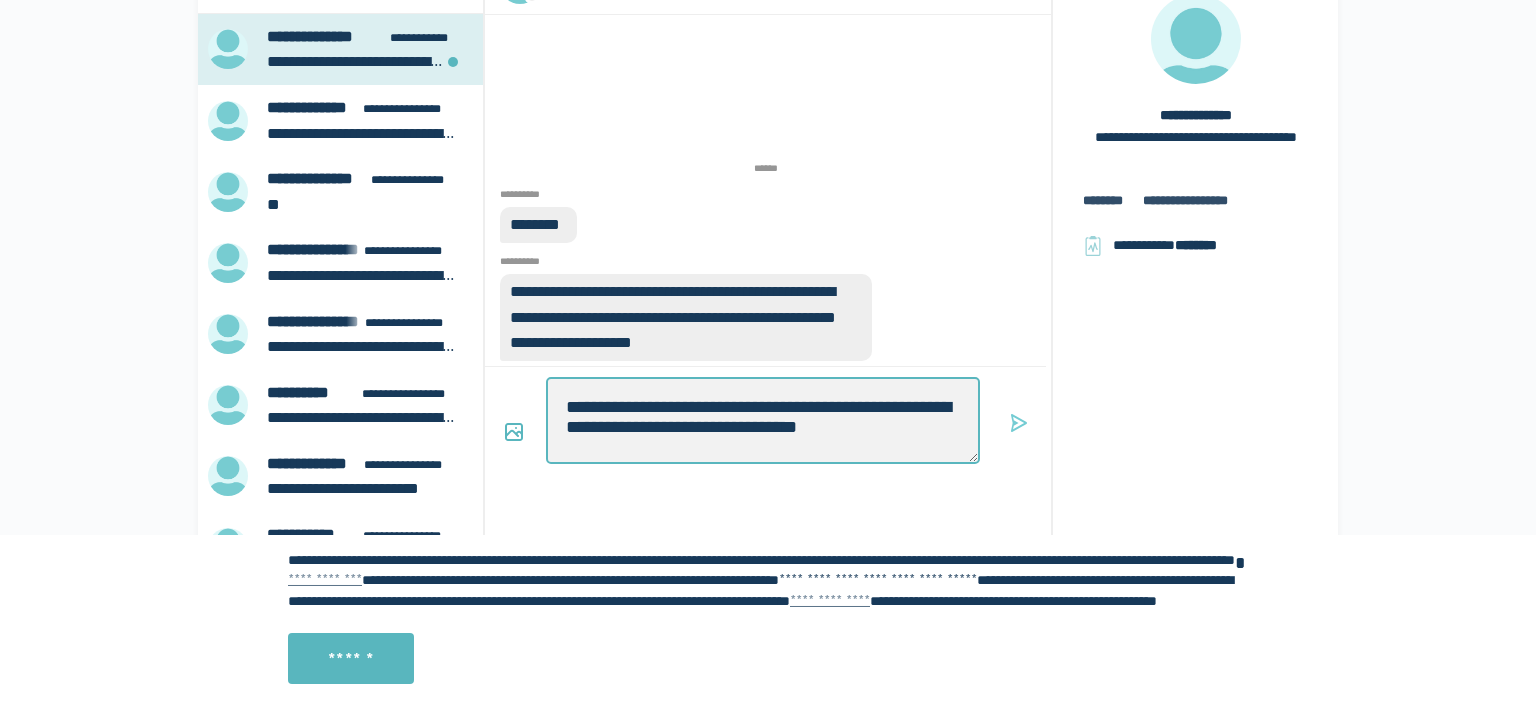 type on "*" 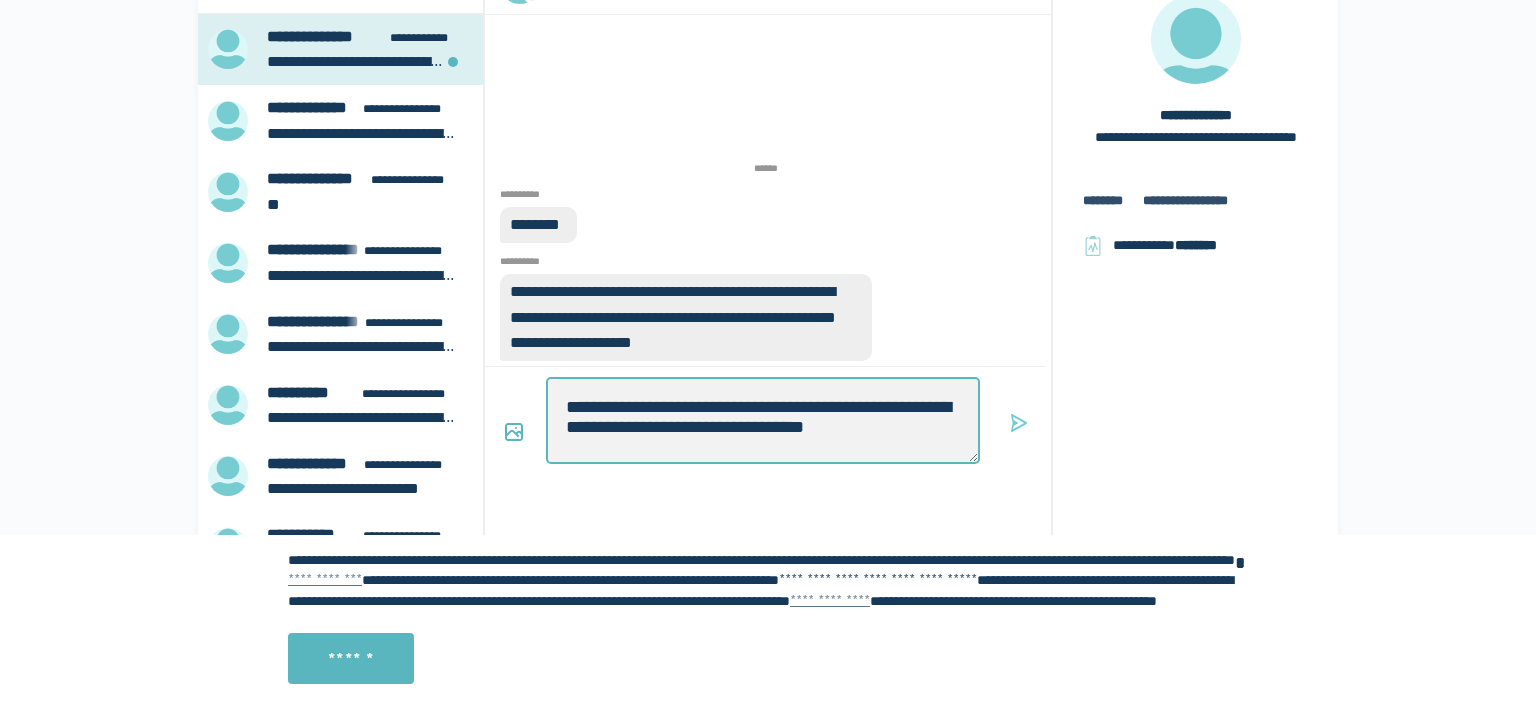 type on "*" 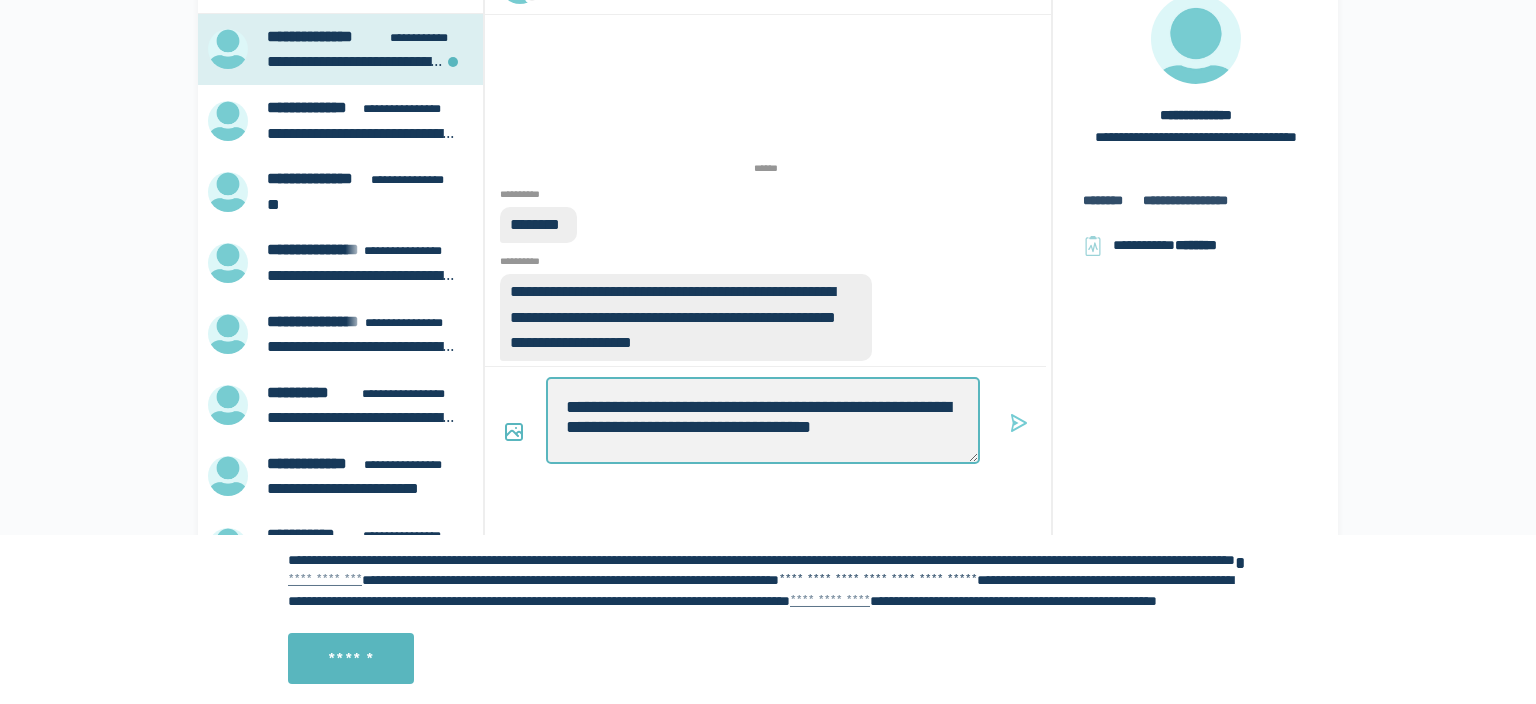 type on "*" 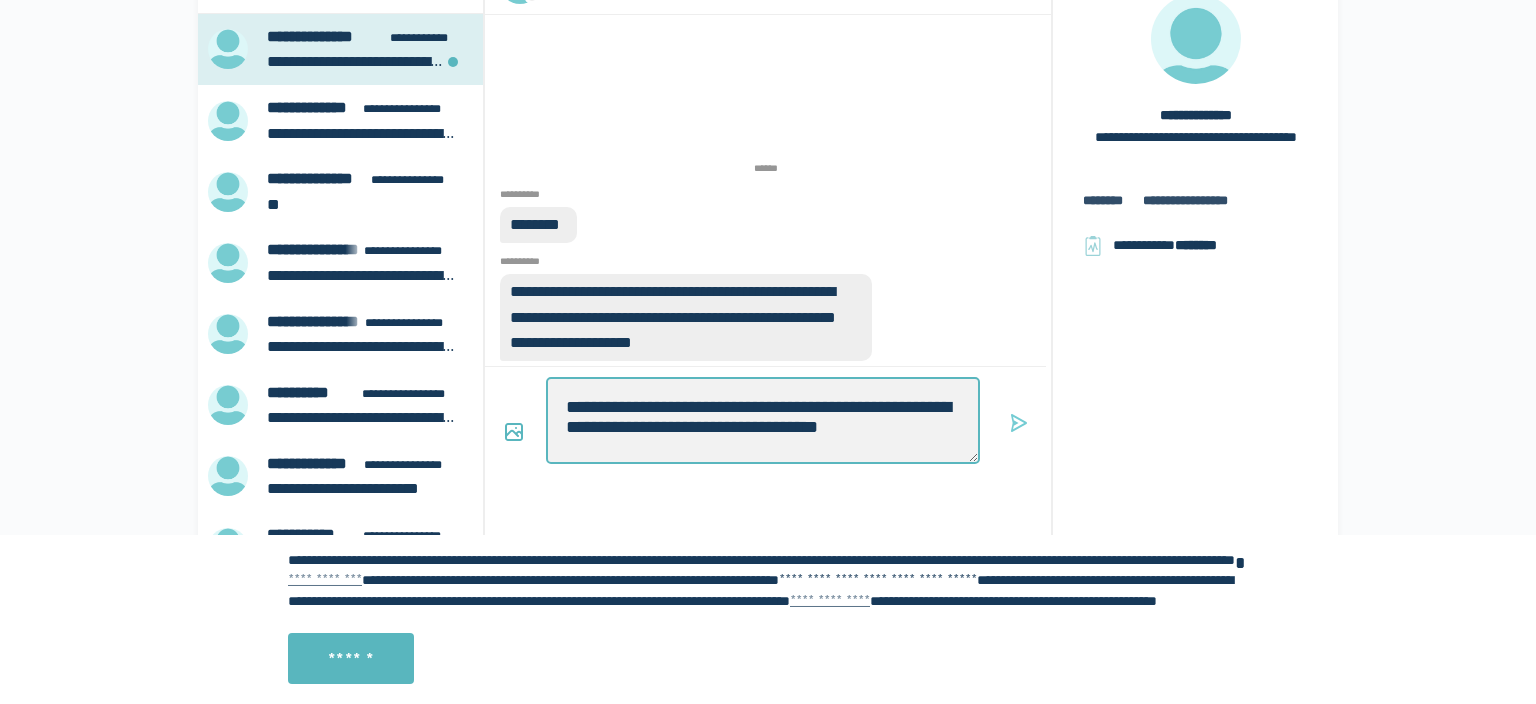 type on "*" 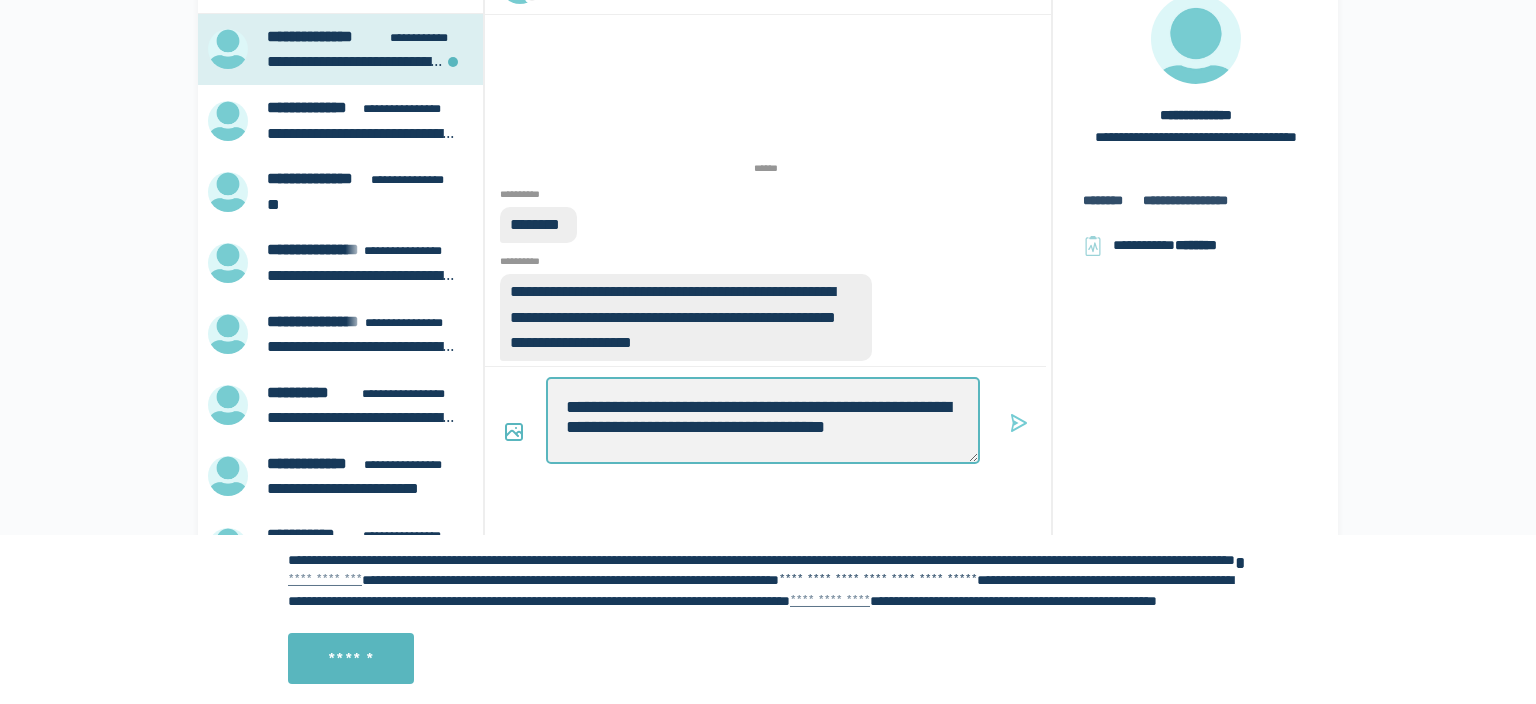 type on "*" 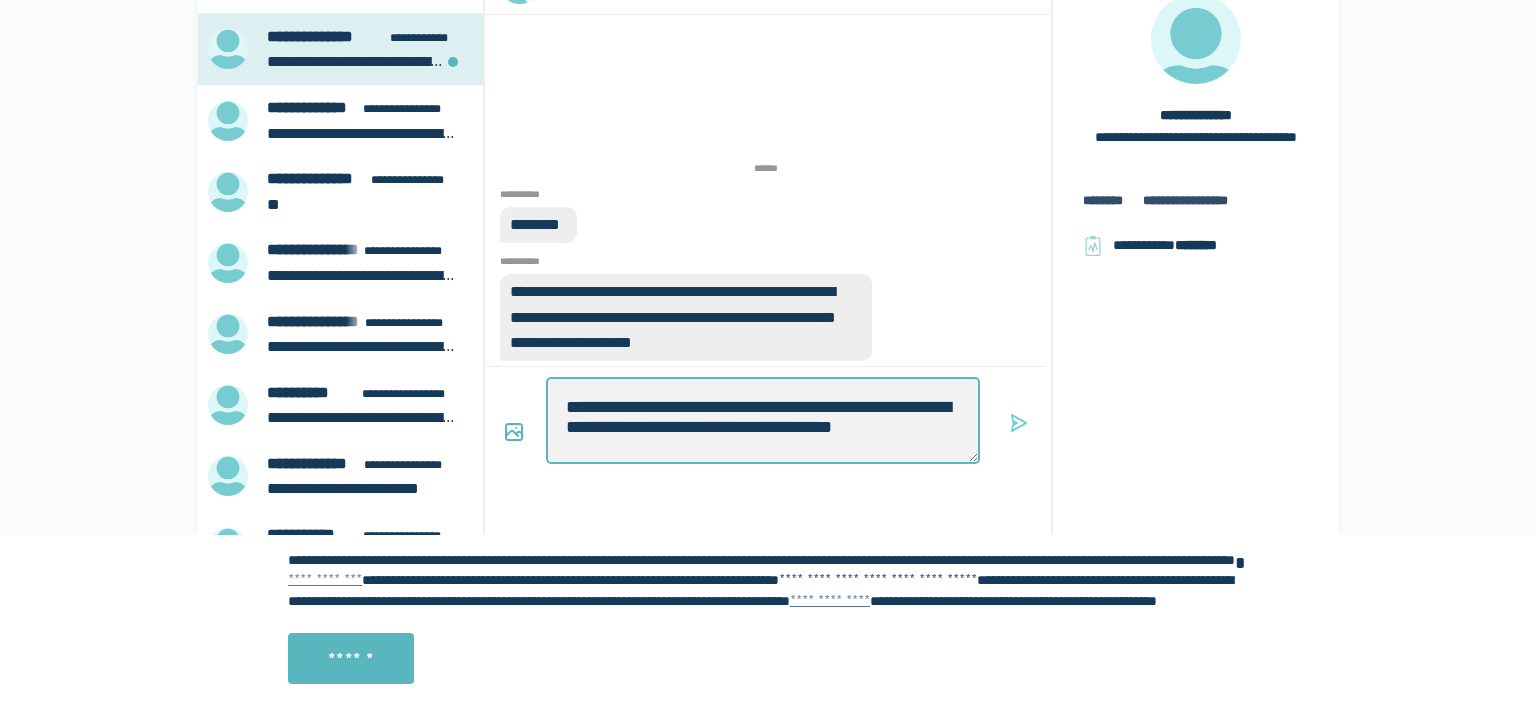 type on "*" 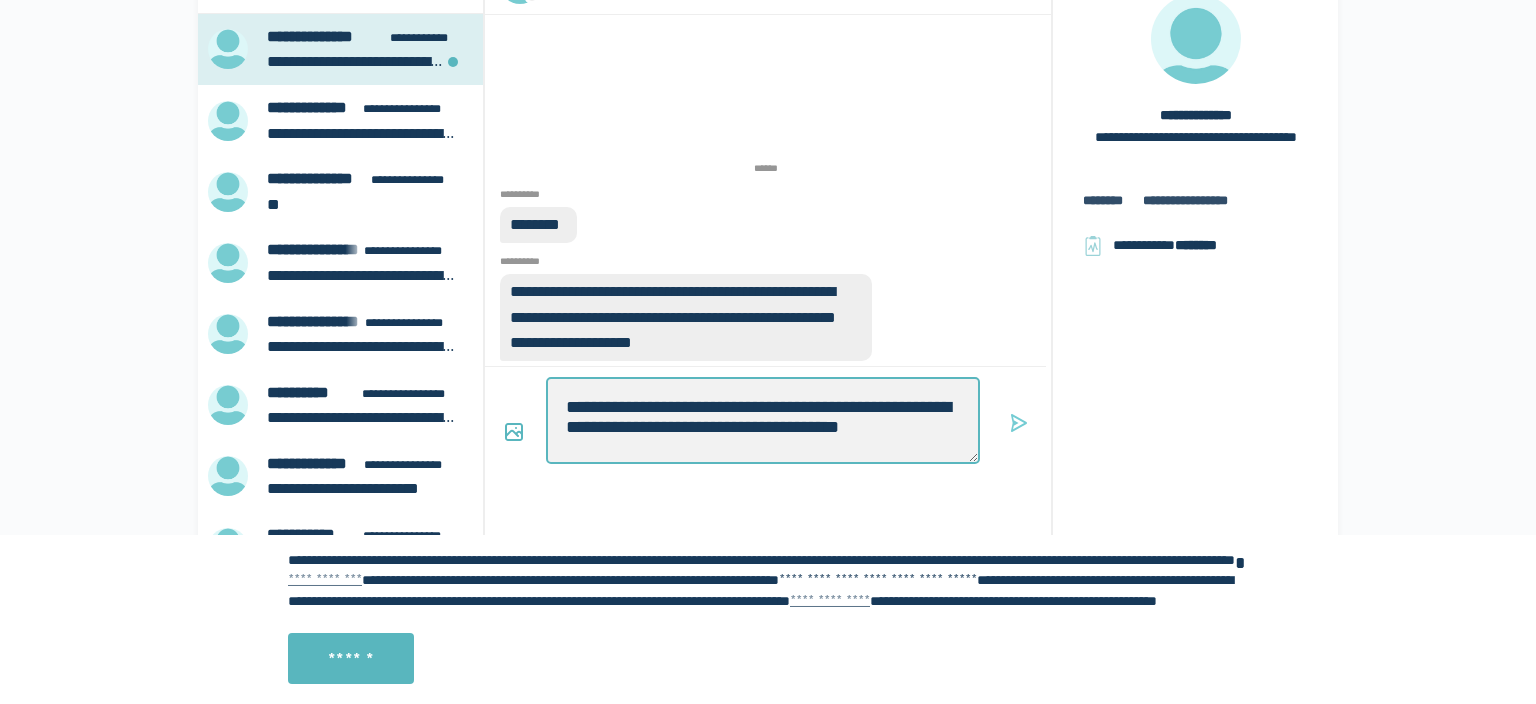 type on "*" 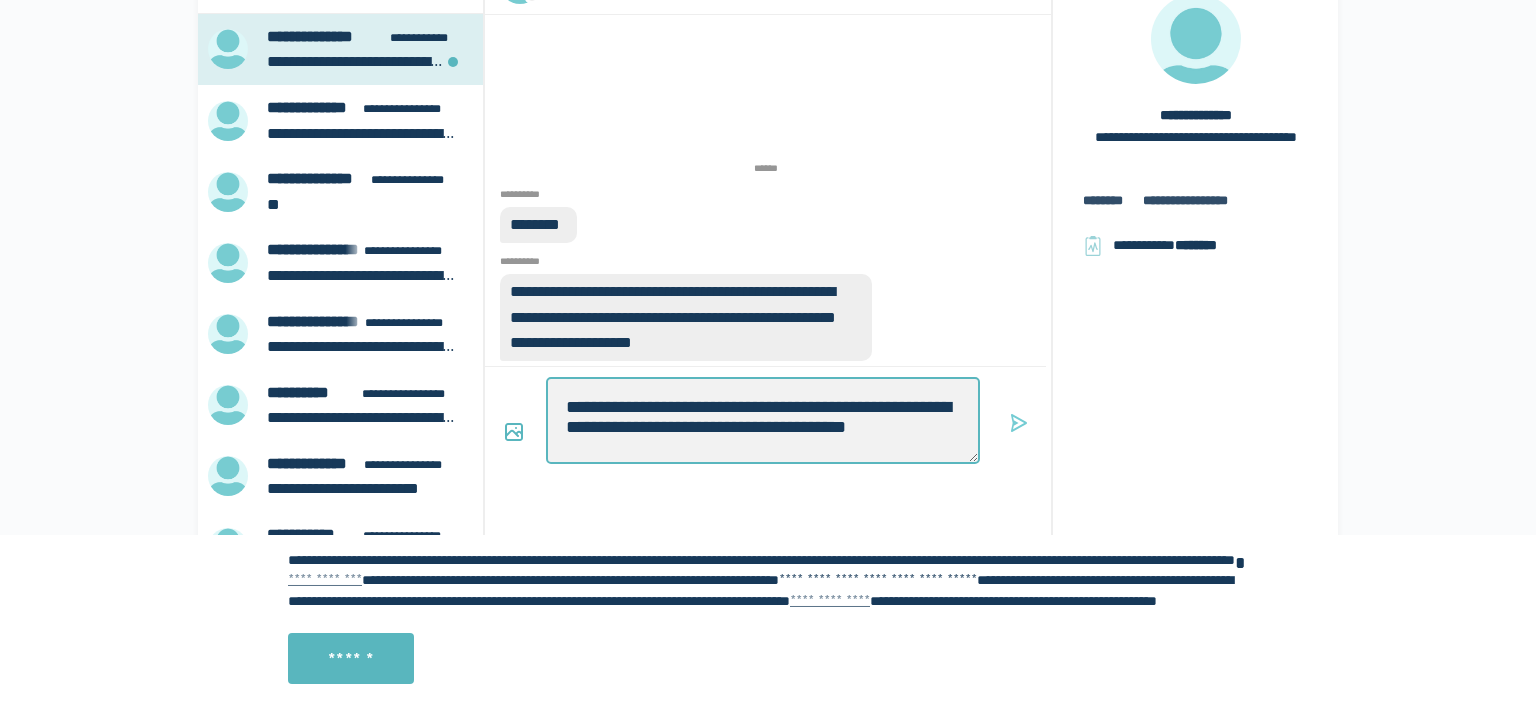 type on "*" 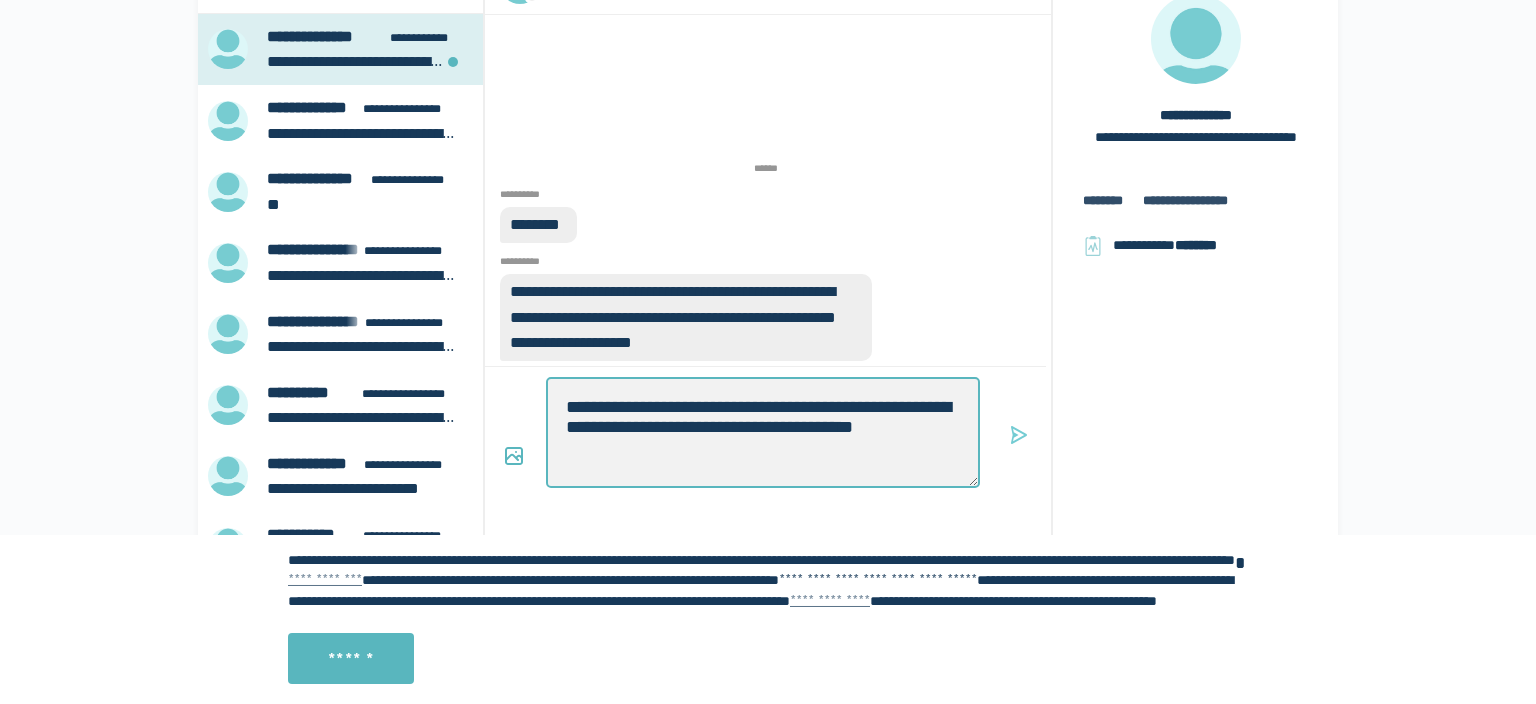 type on "*" 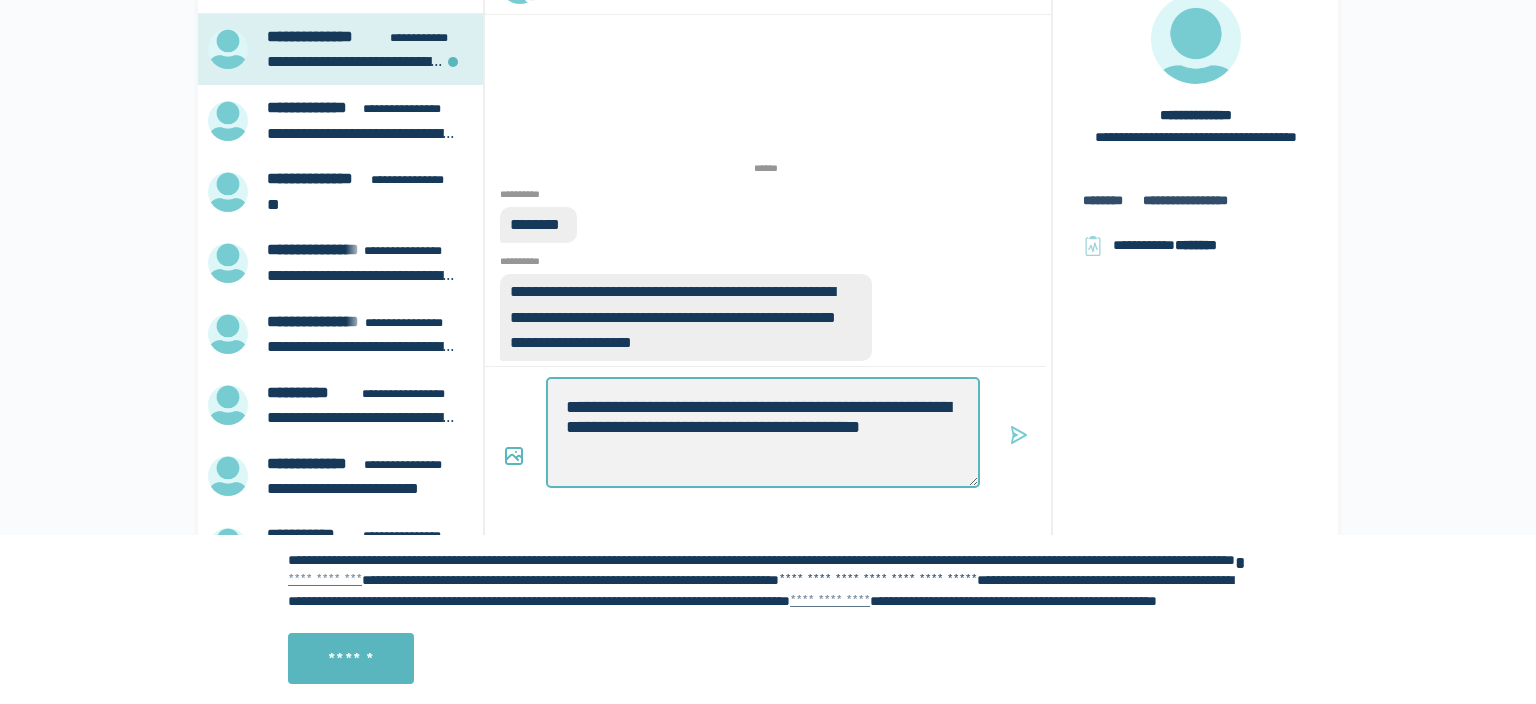 type on "*" 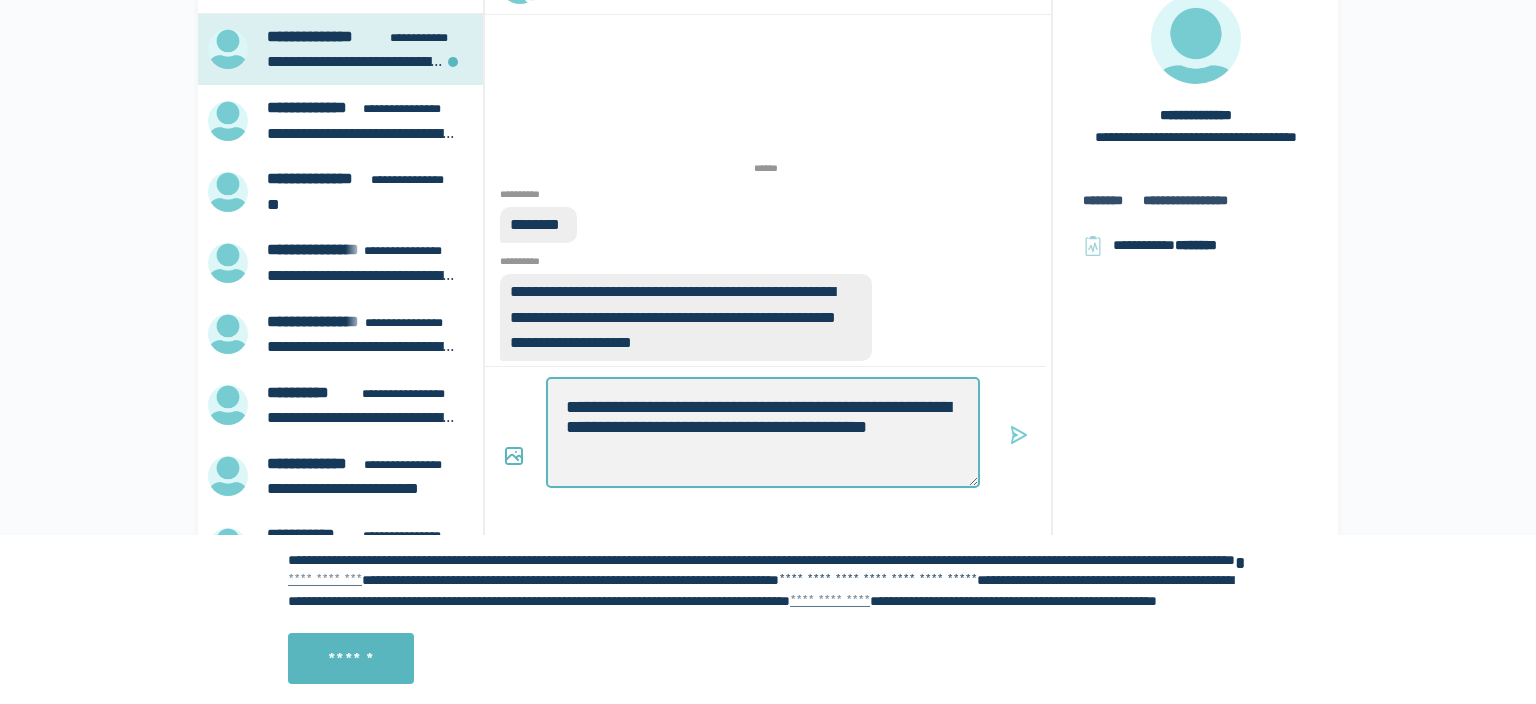 type on "*" 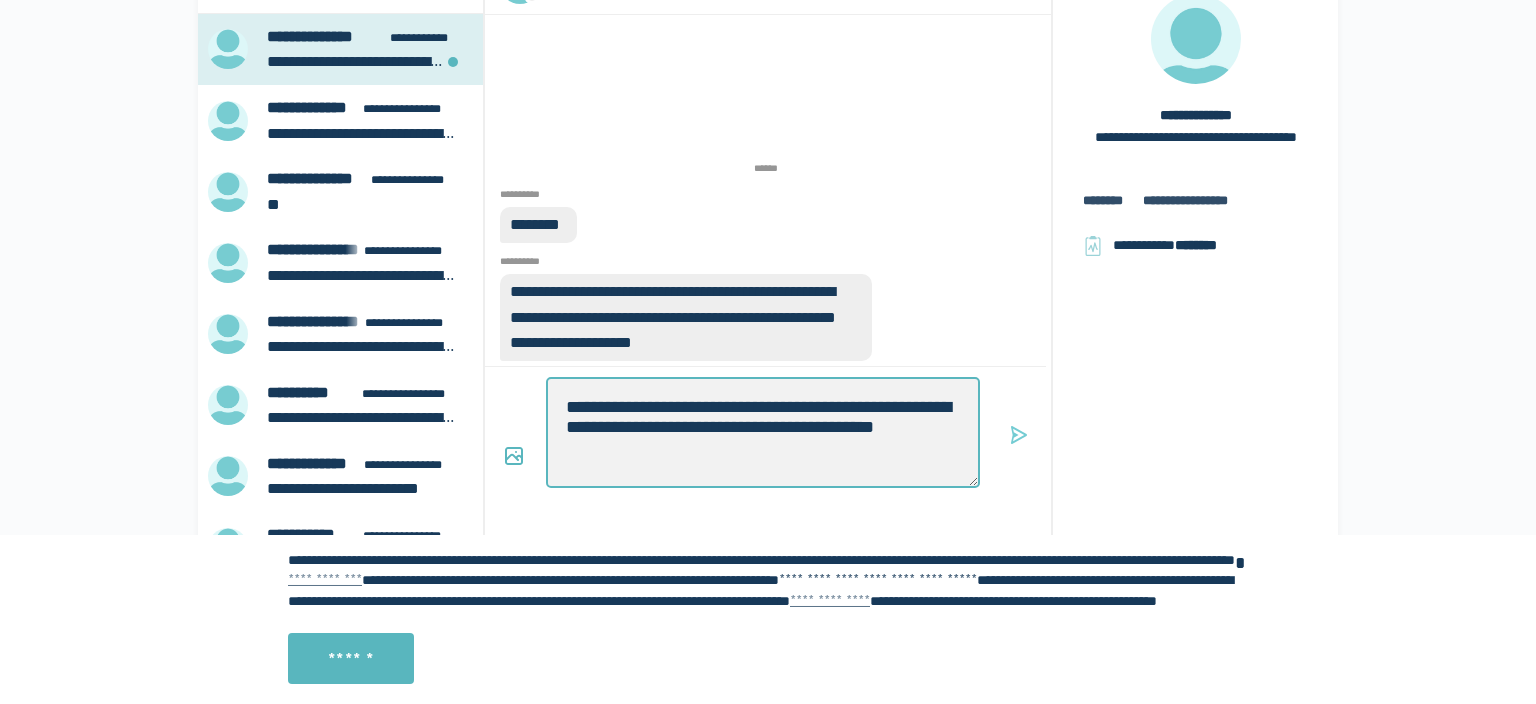 type on "*" 